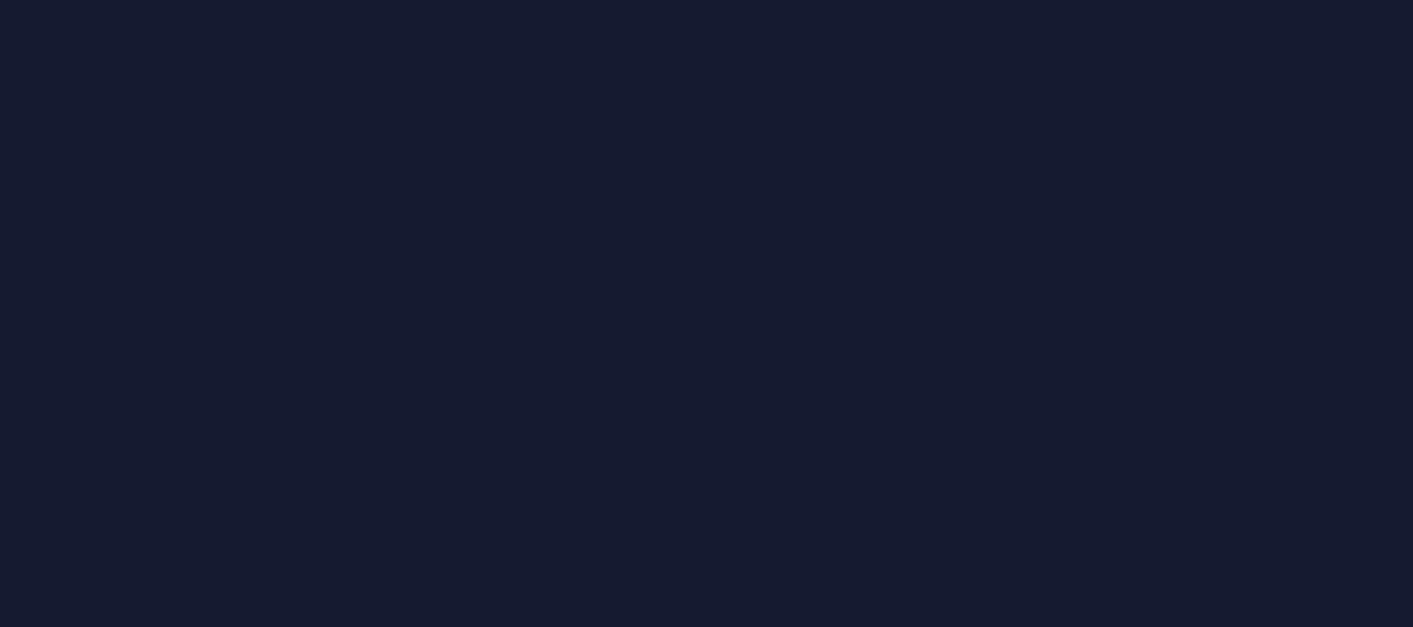 scroll, scrollTop: 0, scrollLeft: 0, axis: both 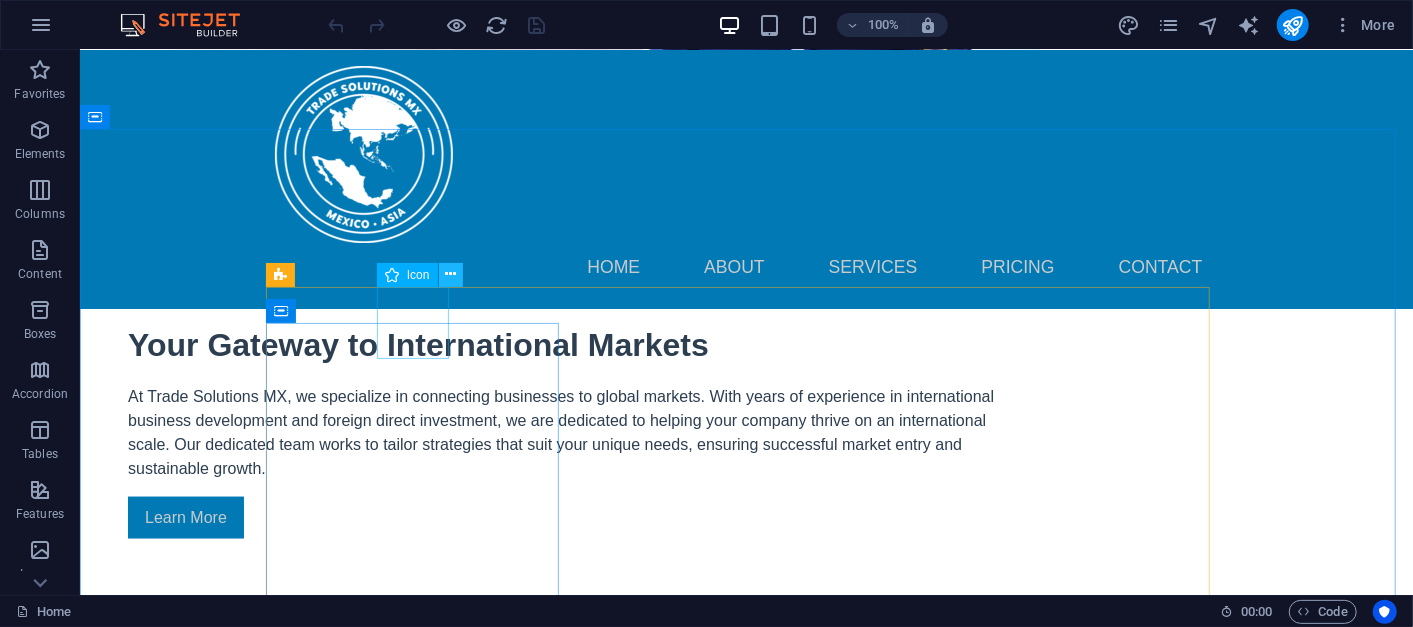 click at bounding box center [450, 274] 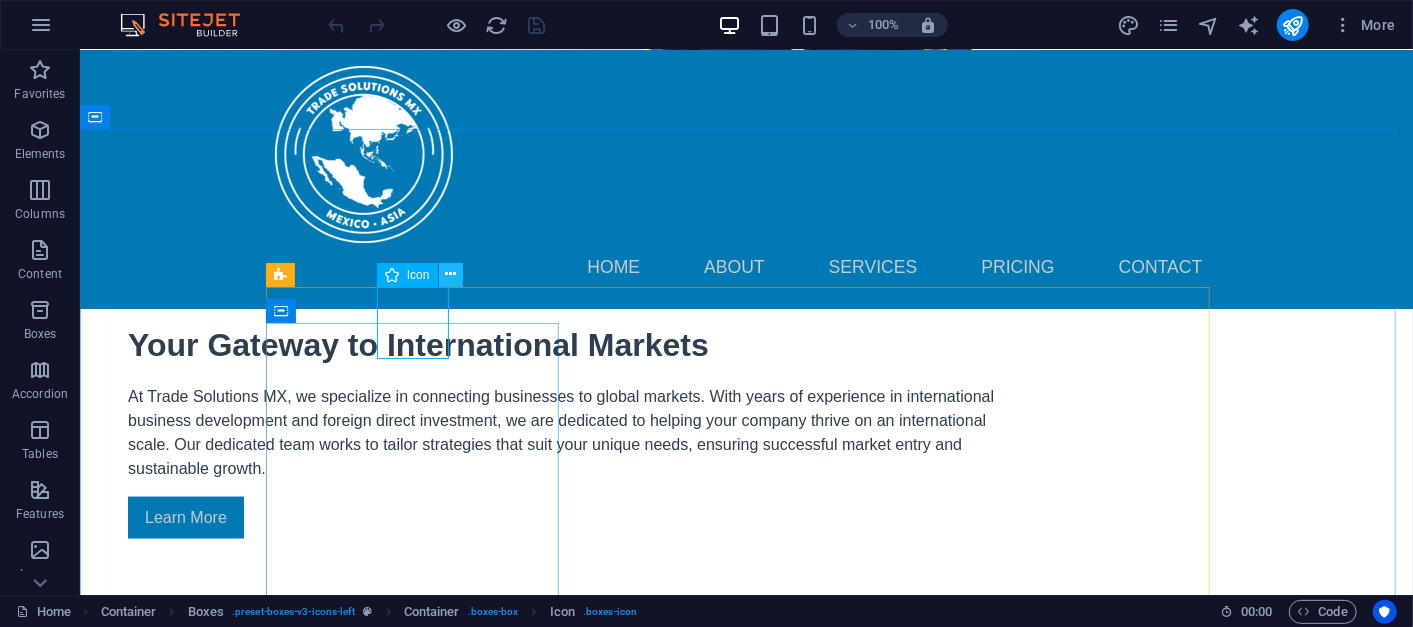 click at bounding box center (450, 274) 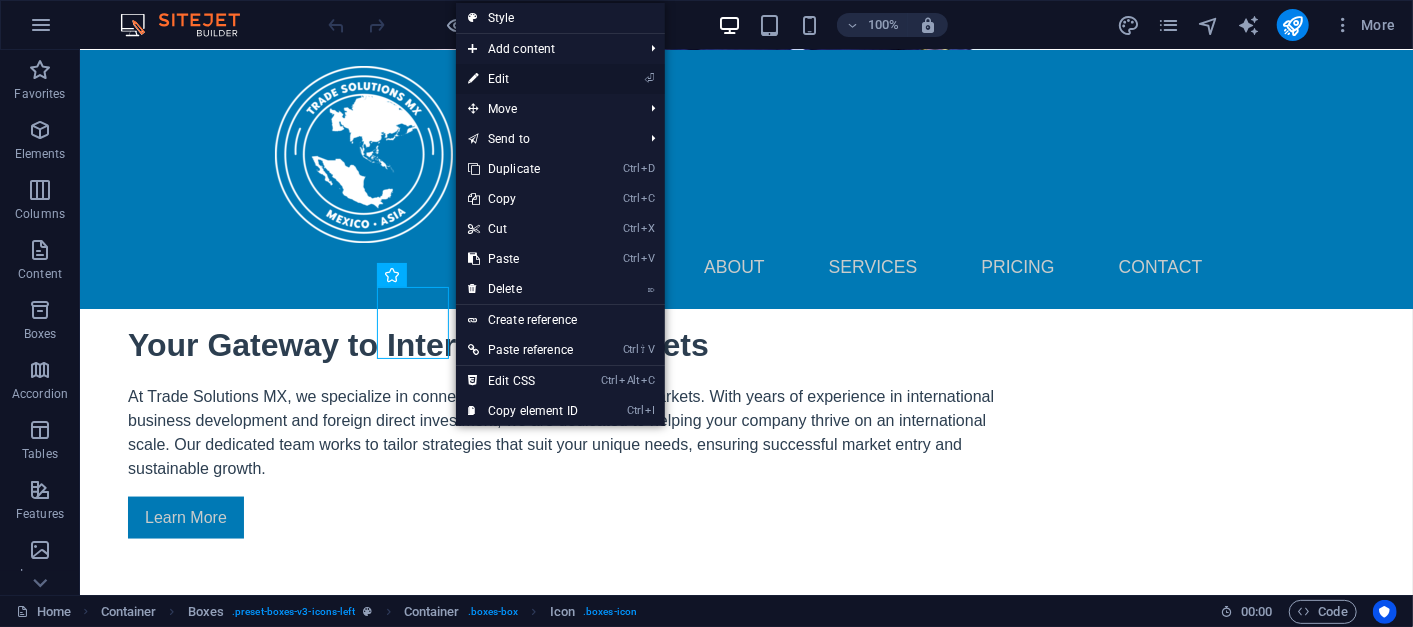 click on "⏎  Edit" at bounding box center (523, 79) 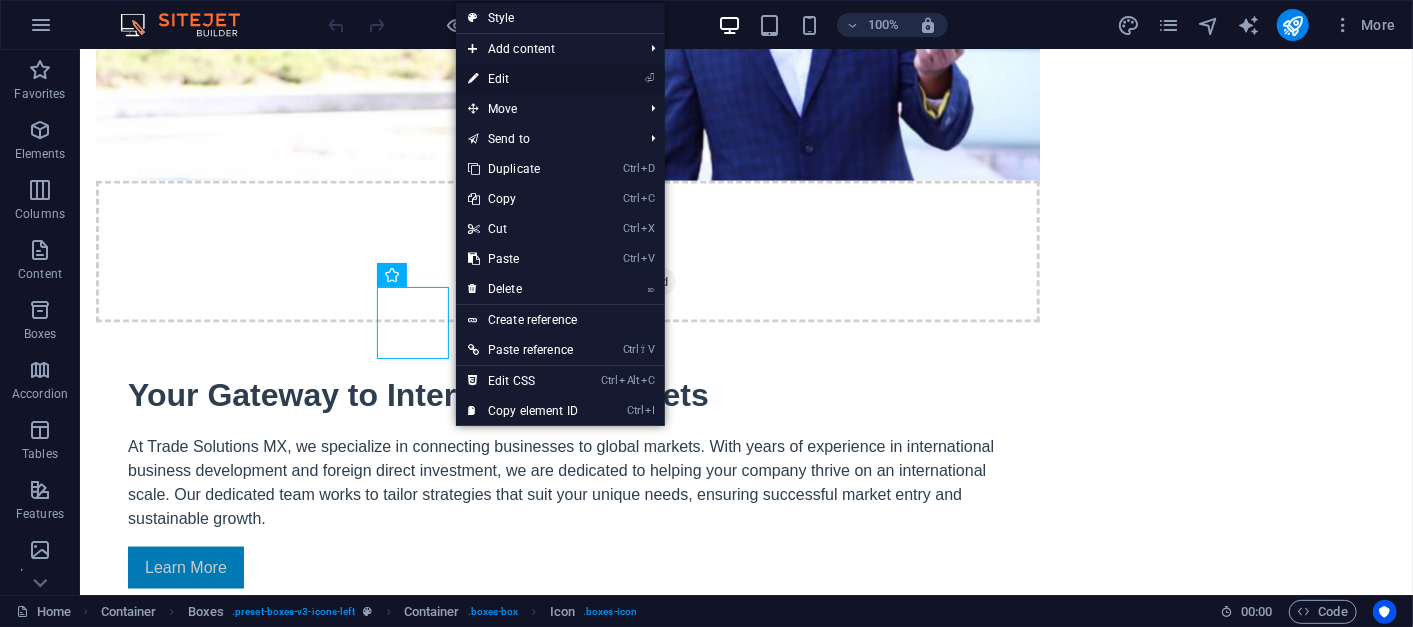 select on "xMidYMid" 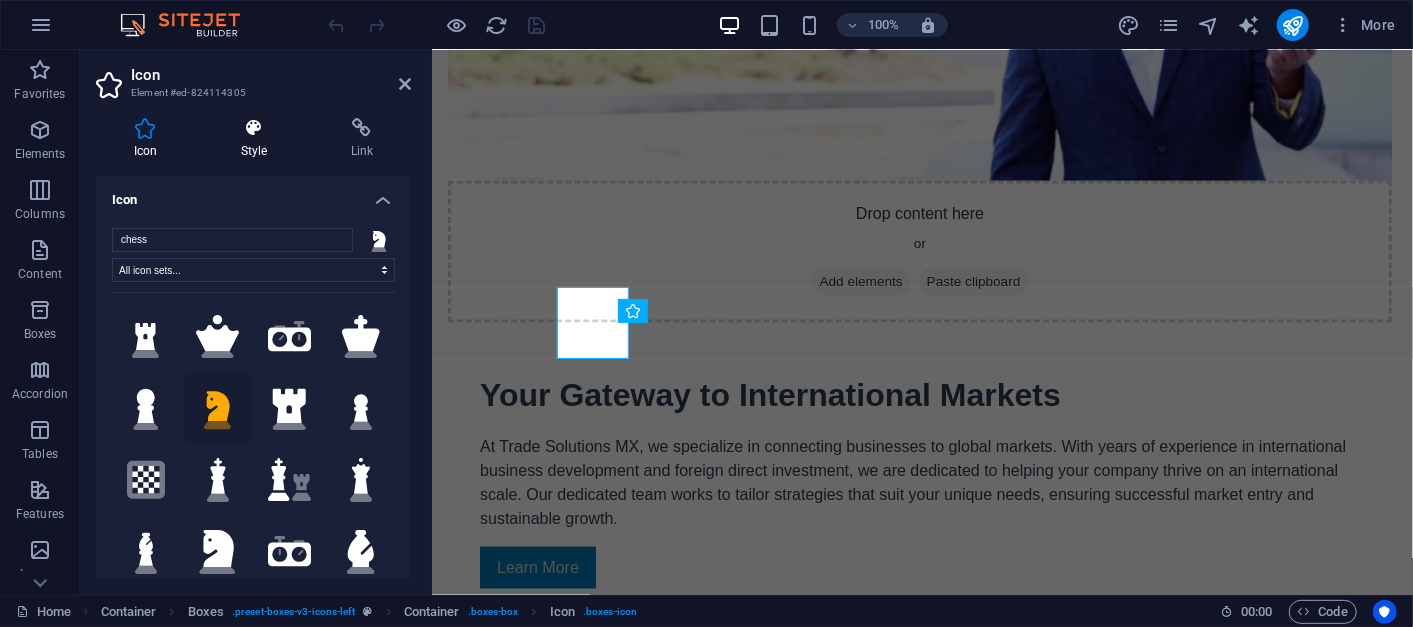 click on "Style" at bounding box center (258, 139) 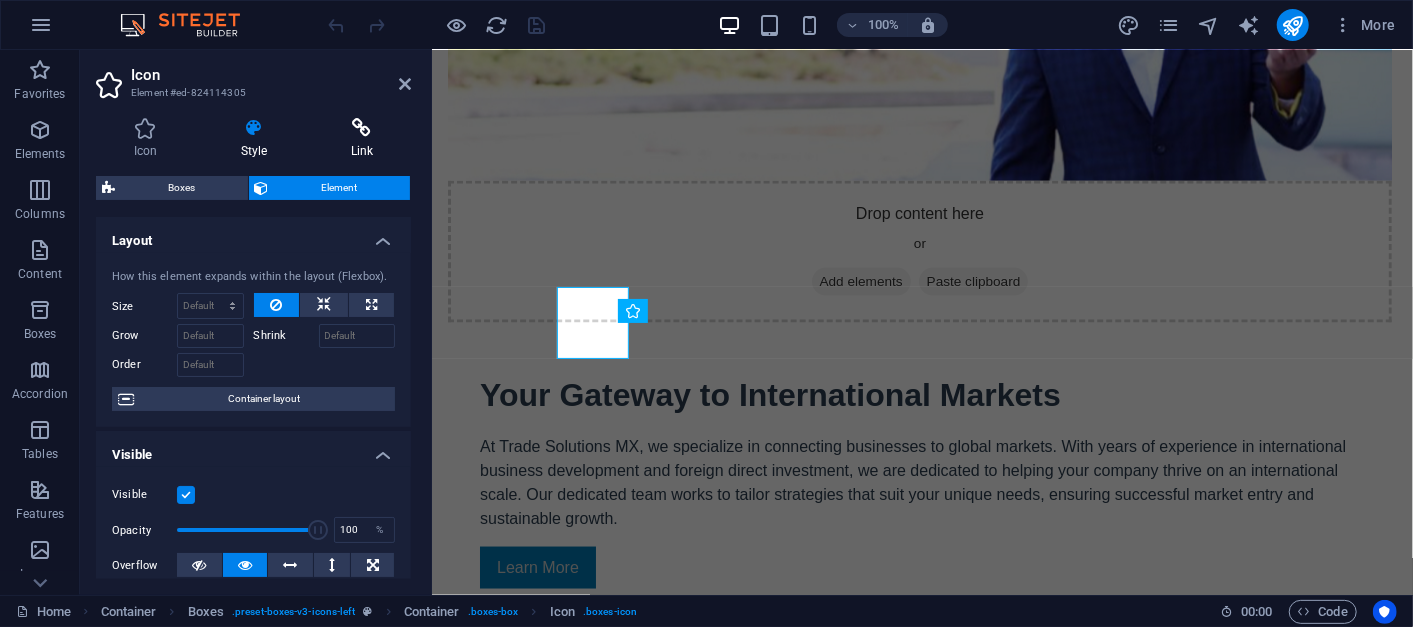 click at bounding box center [362, 128] 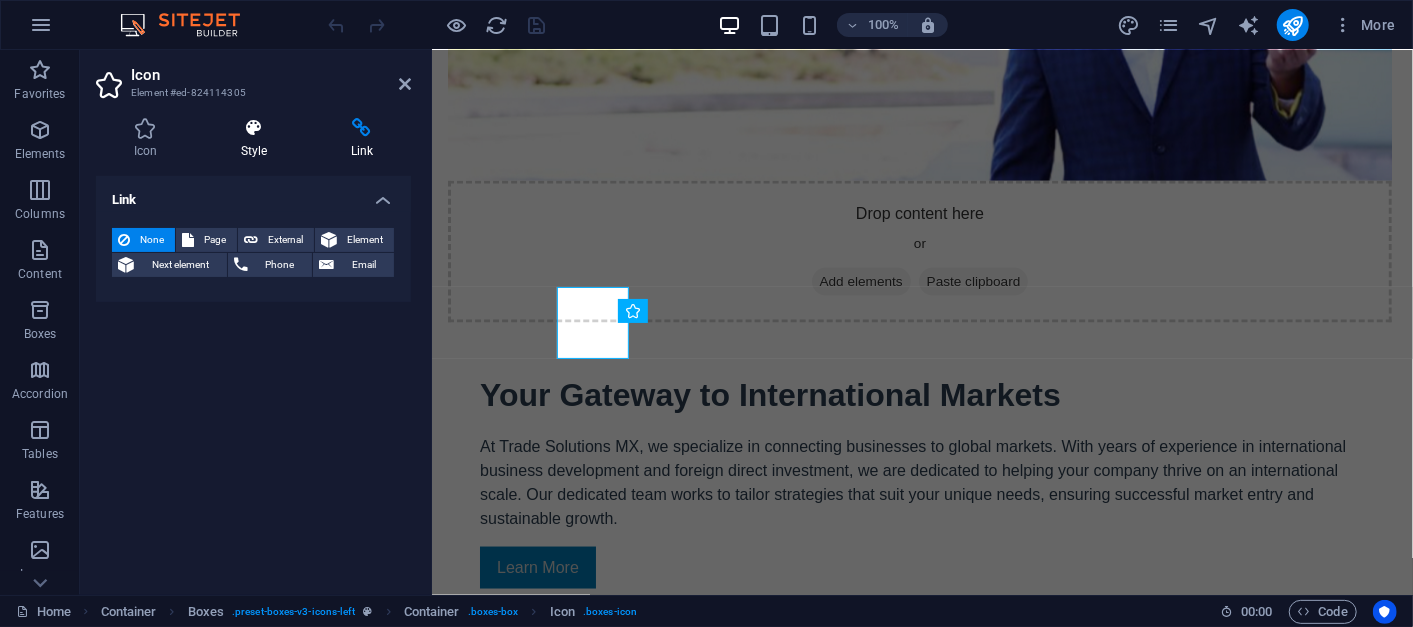 click at bounding box center (254, 128) 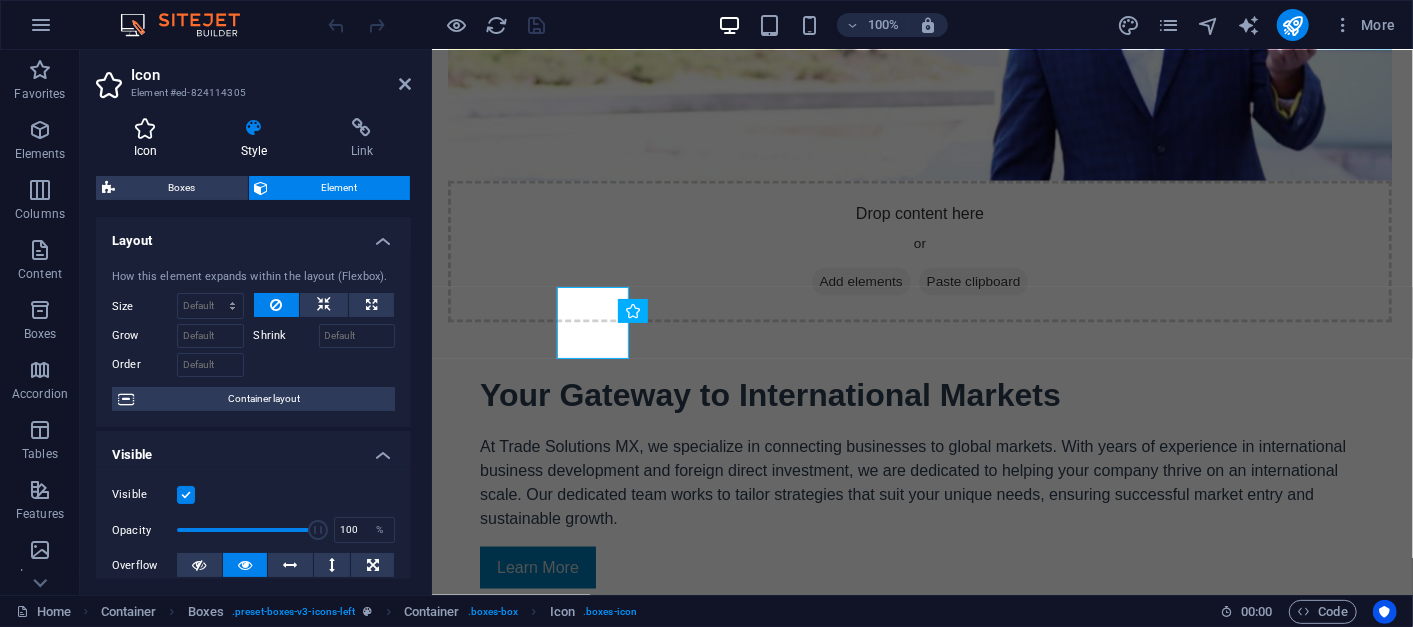 click at bounding box center (145, 128) 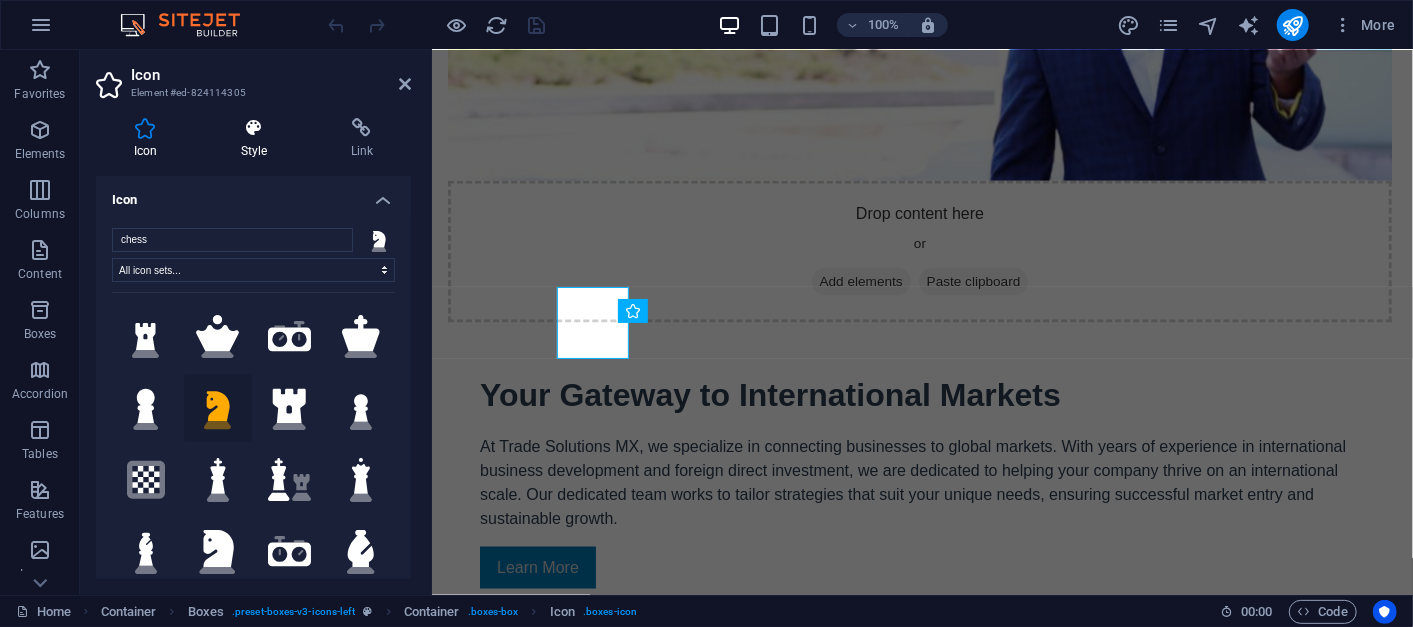click at bounding box center (254, 128) 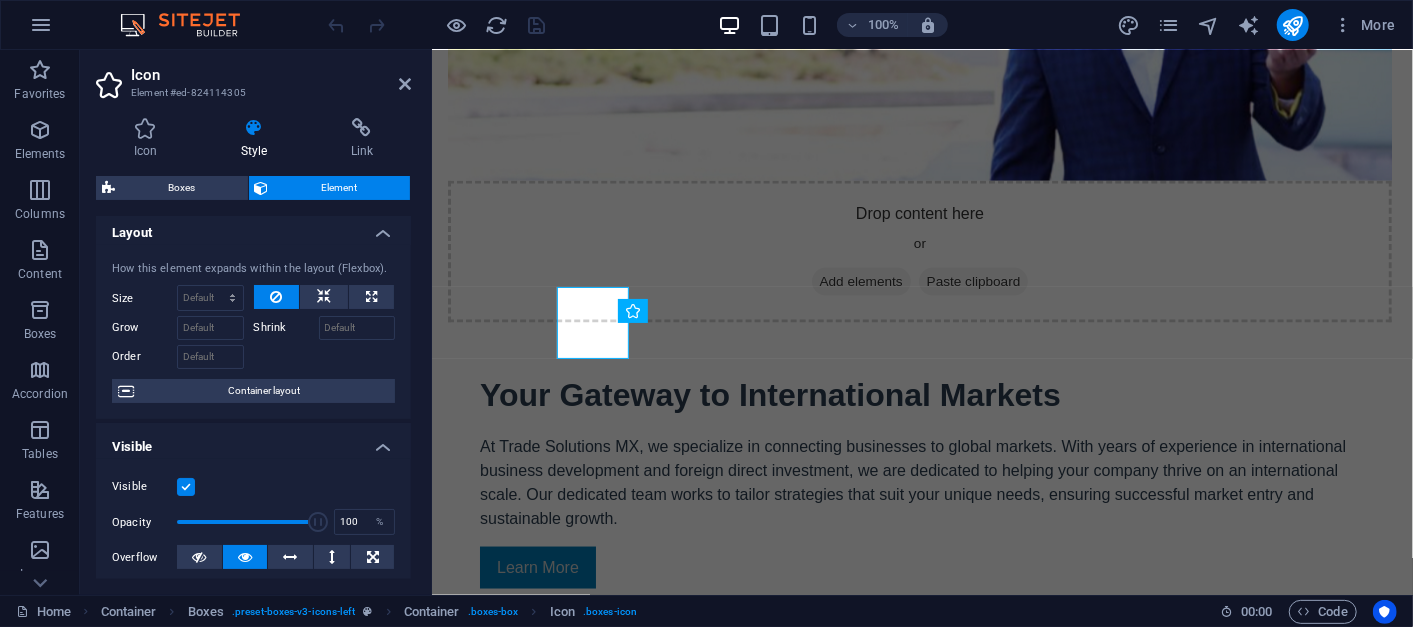 scroll, scrollTop: 0, scrollLeft: 0, axis: both 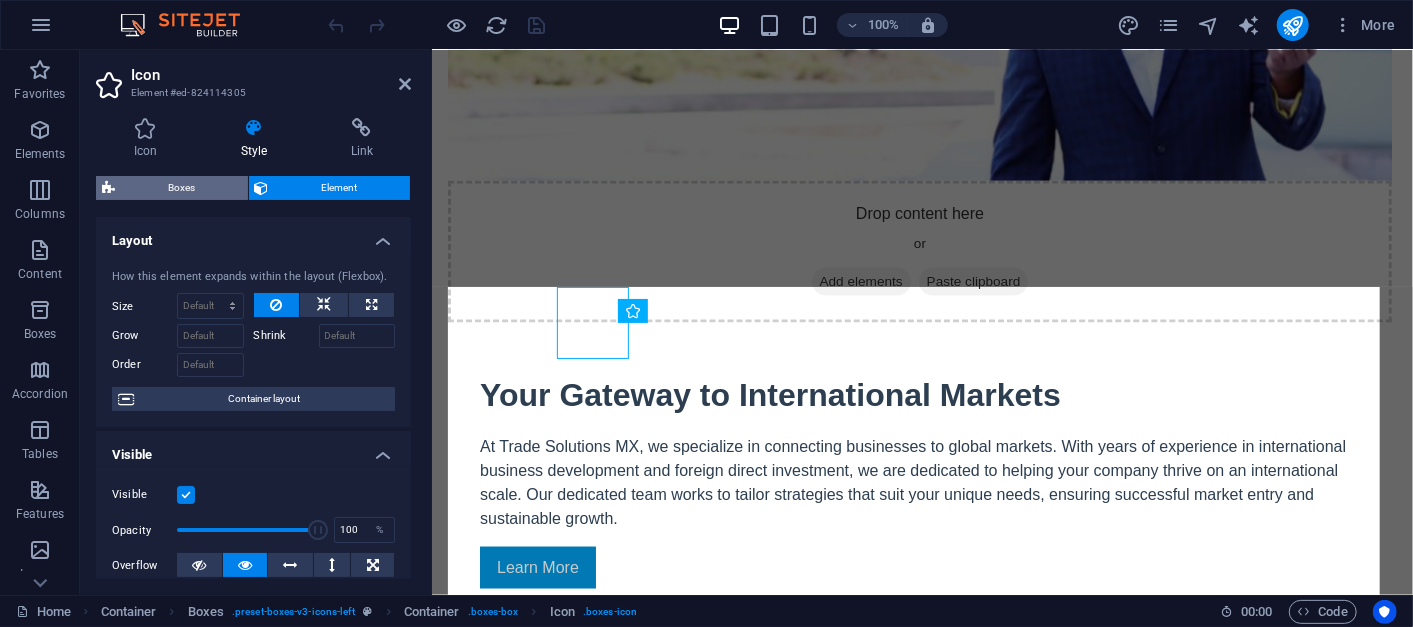 click on "Boxes" at bounding box center (181, 188) 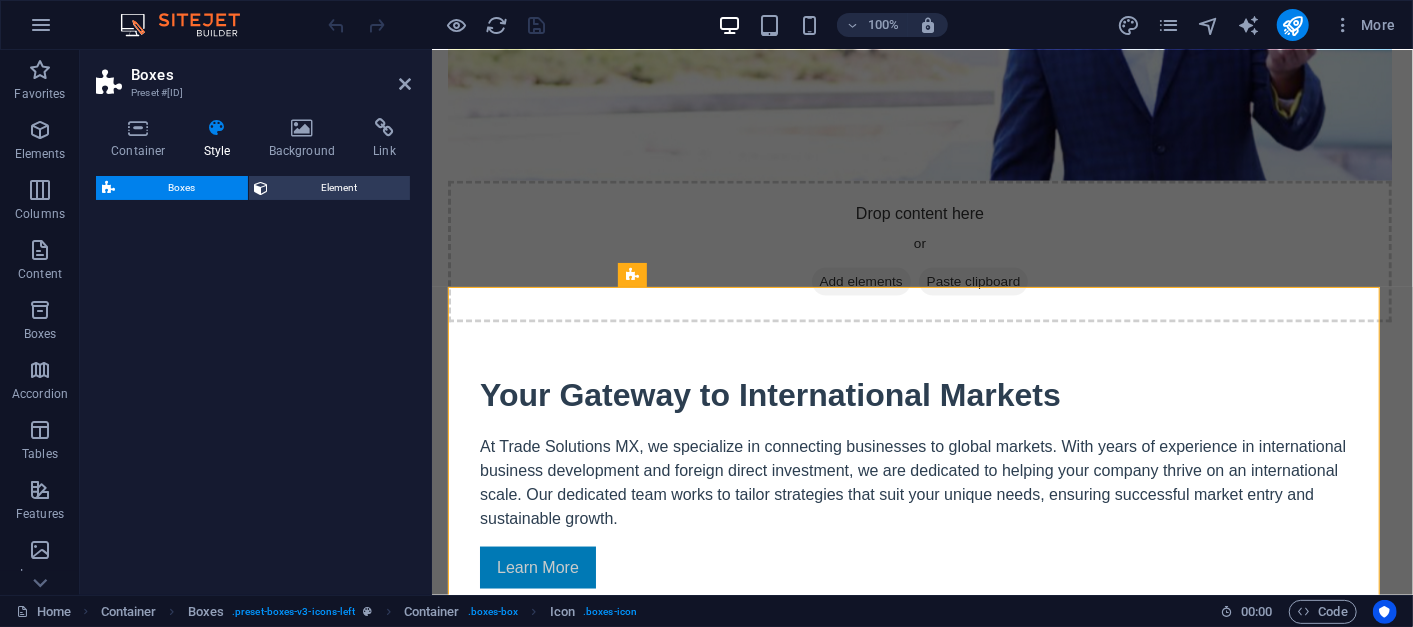 select on "rem" 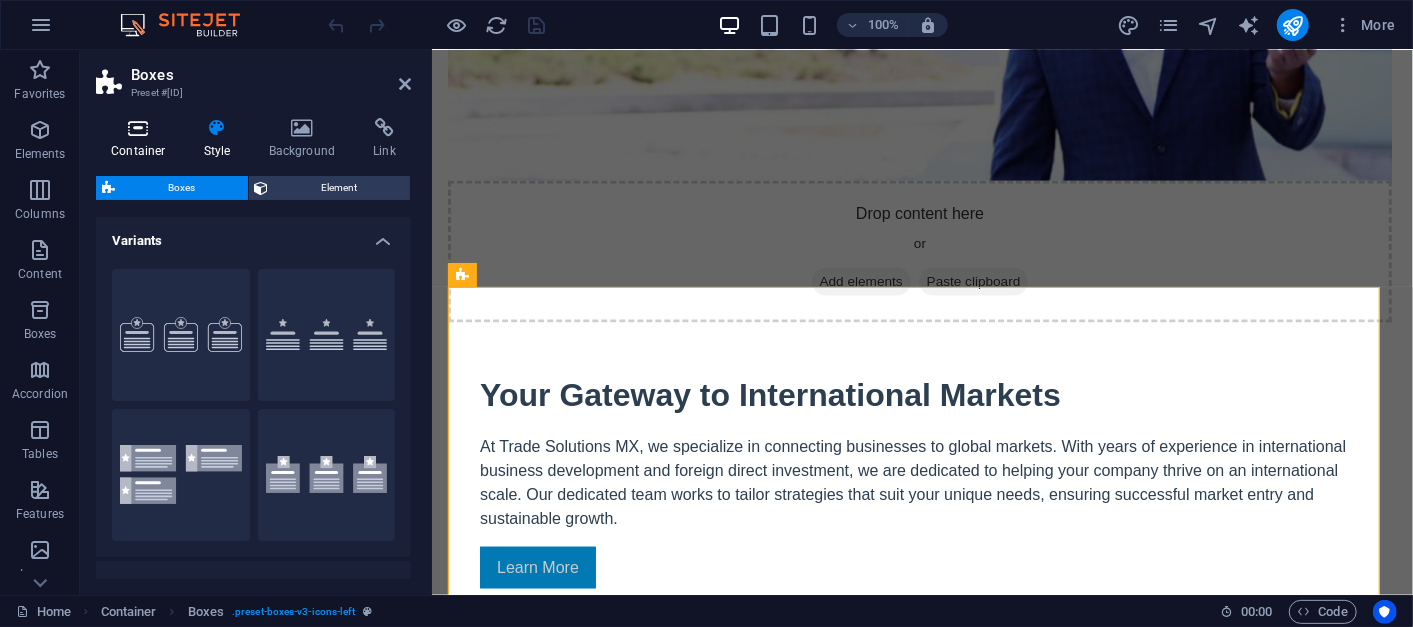click on "Container" at bounding box center (142, 139) 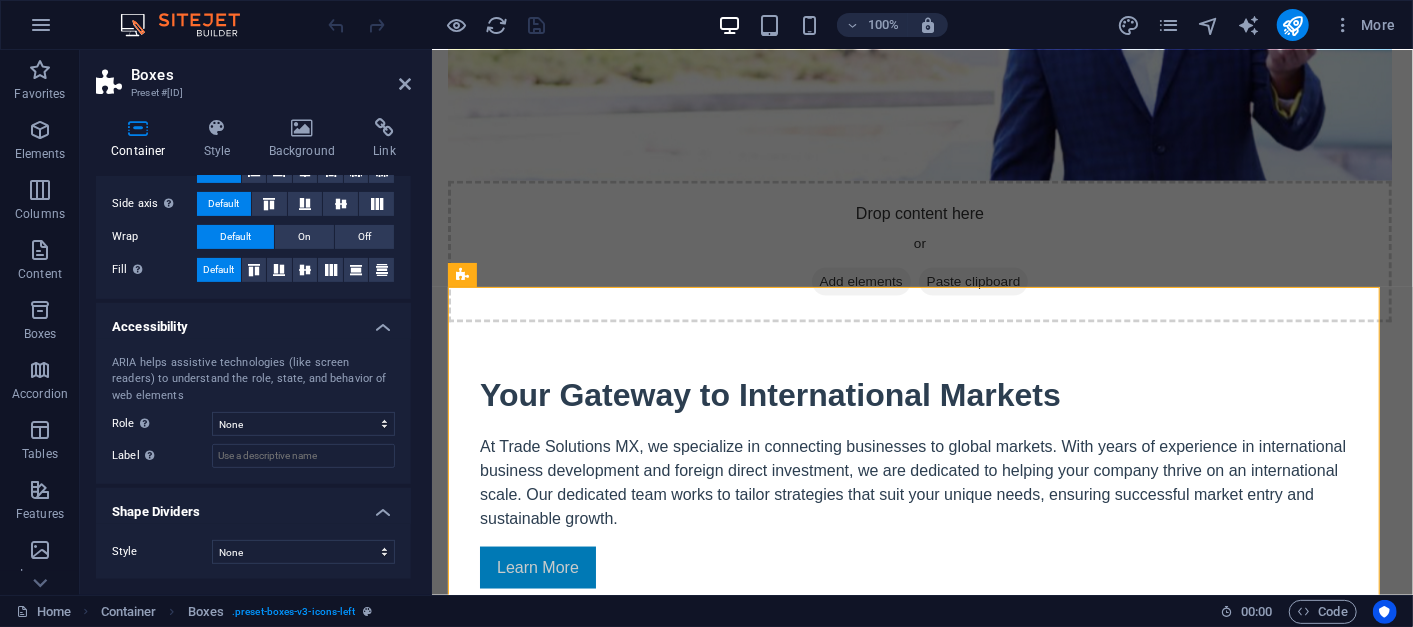 scroll, scrollTop: 0, scrollLeft: 0, axis: both 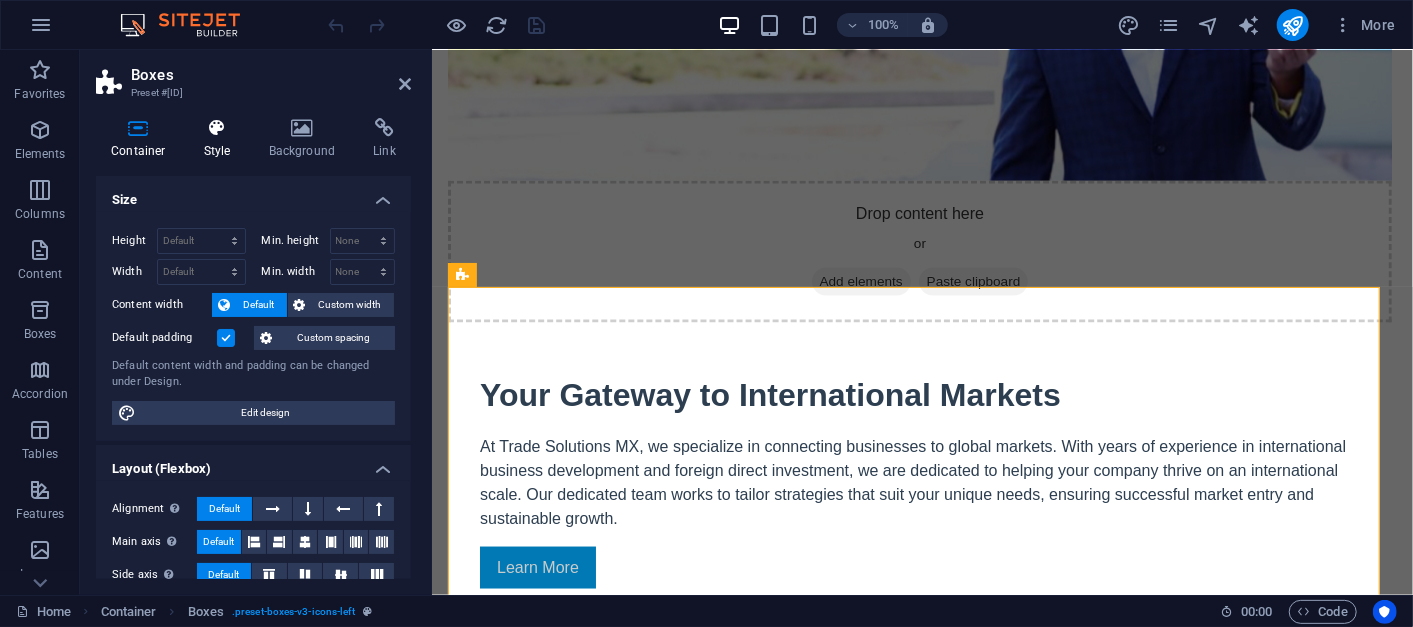 click at bounding box center (217, 128) 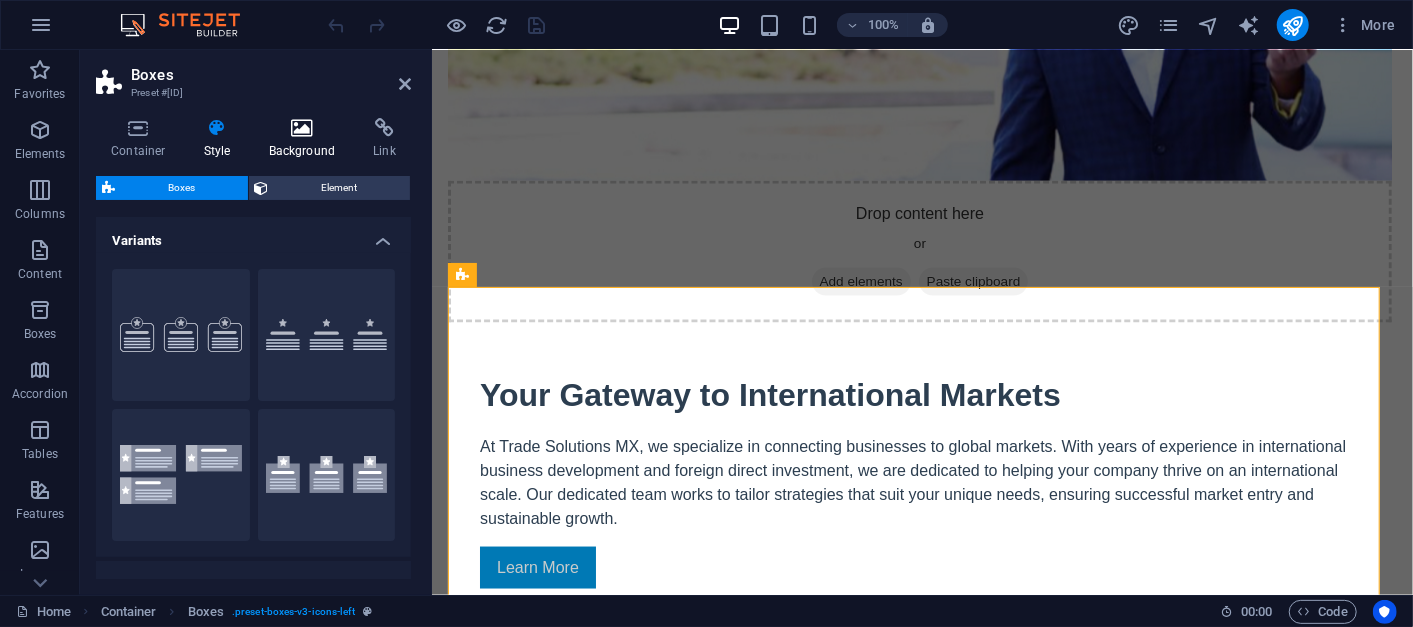 click at bounding box center [302, 128] 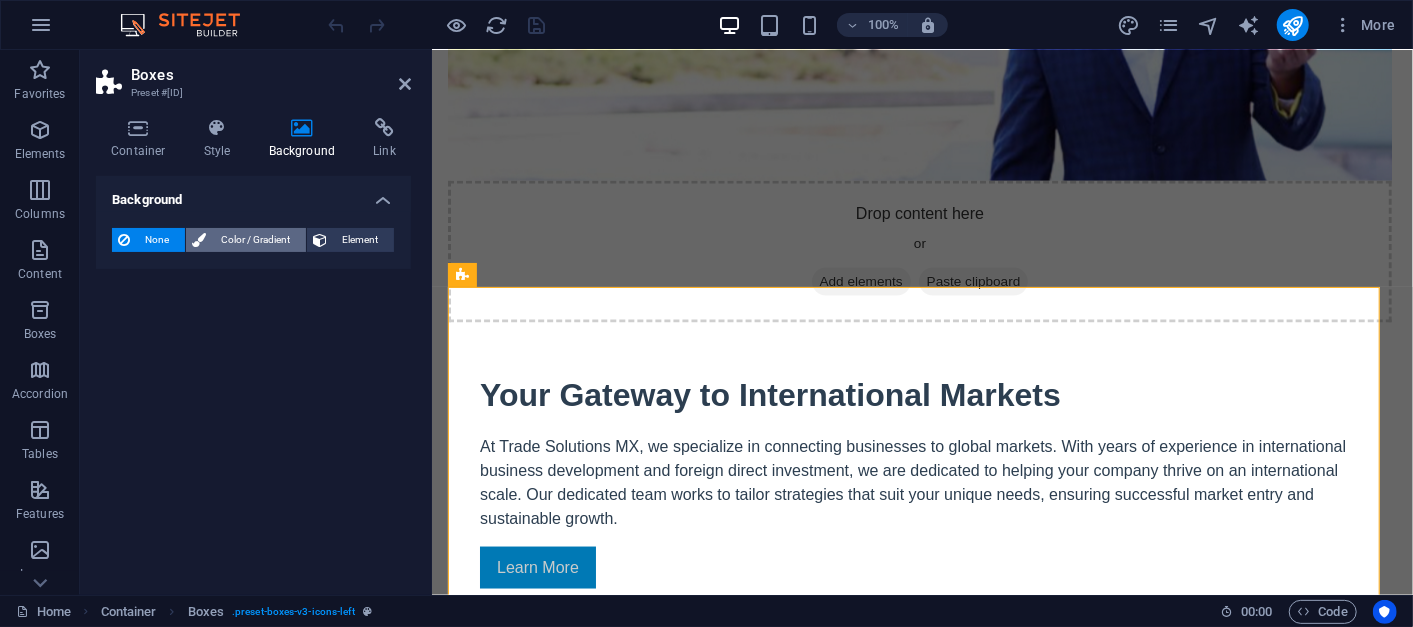 click on "Color / Gradient" at bounding box center (256, 240) 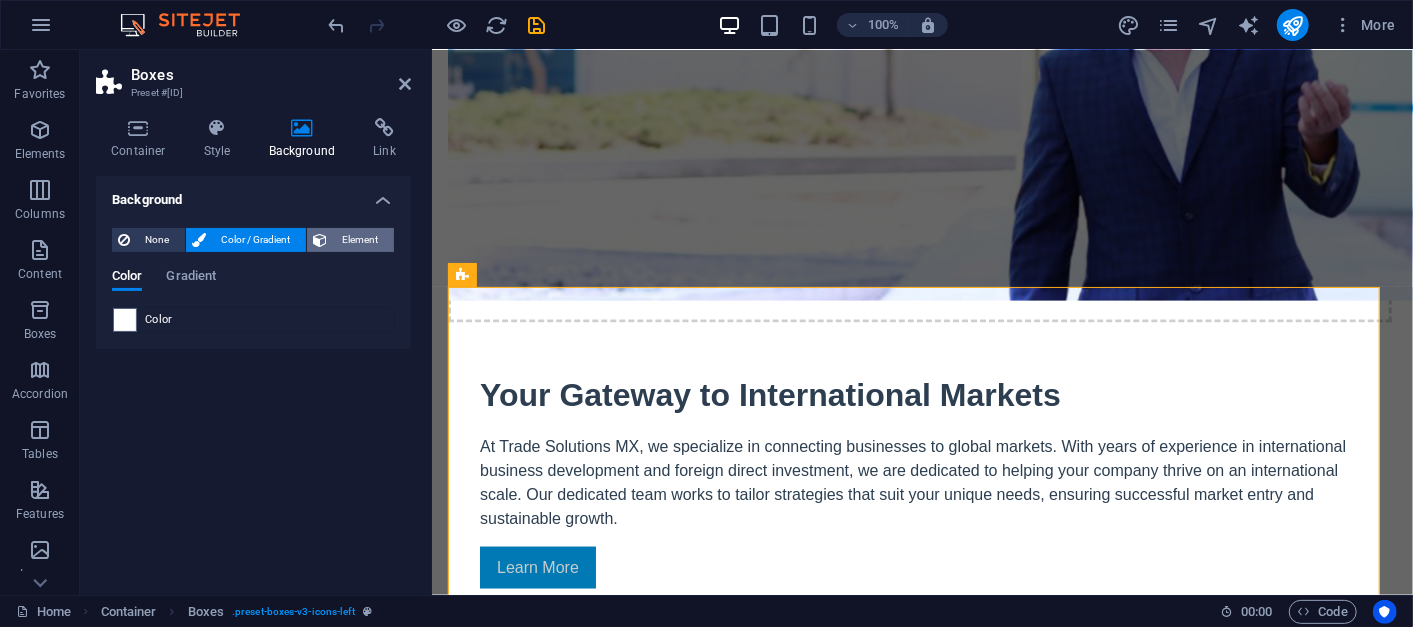 click on "Element" at bounding box center (350, 240) 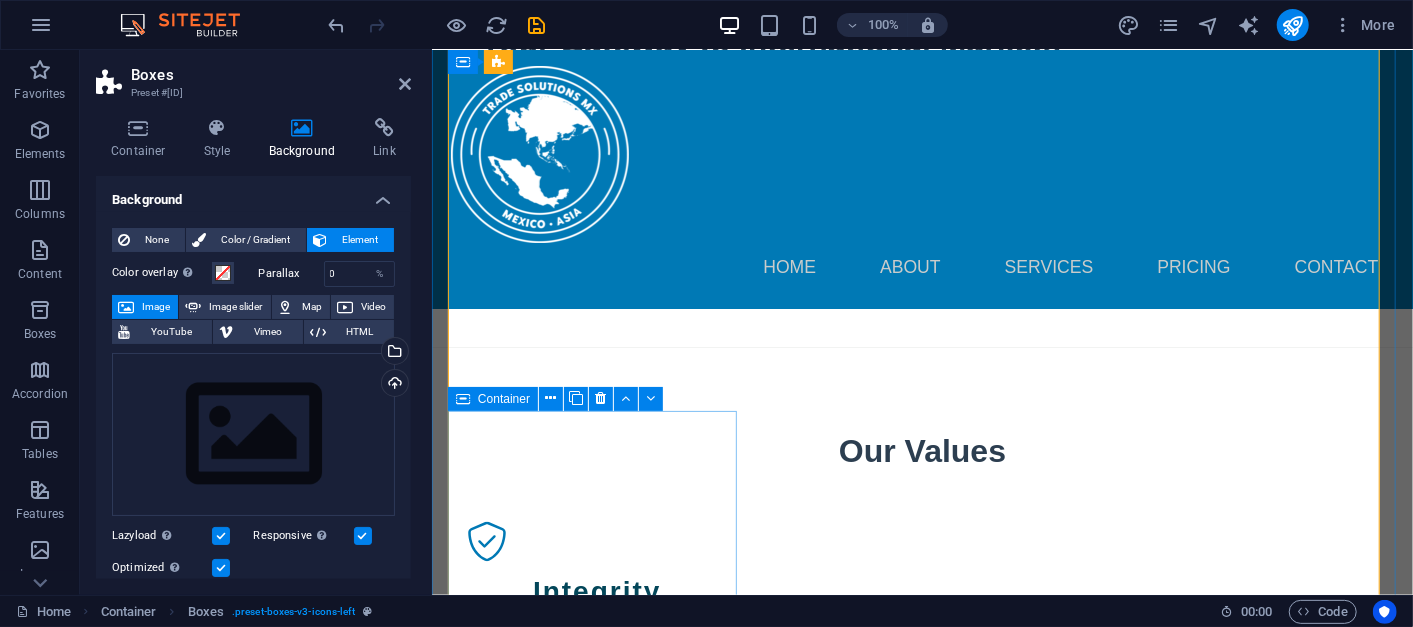 scroll, scrollTop: 1773, scrollLeft: 0, axis: vertical 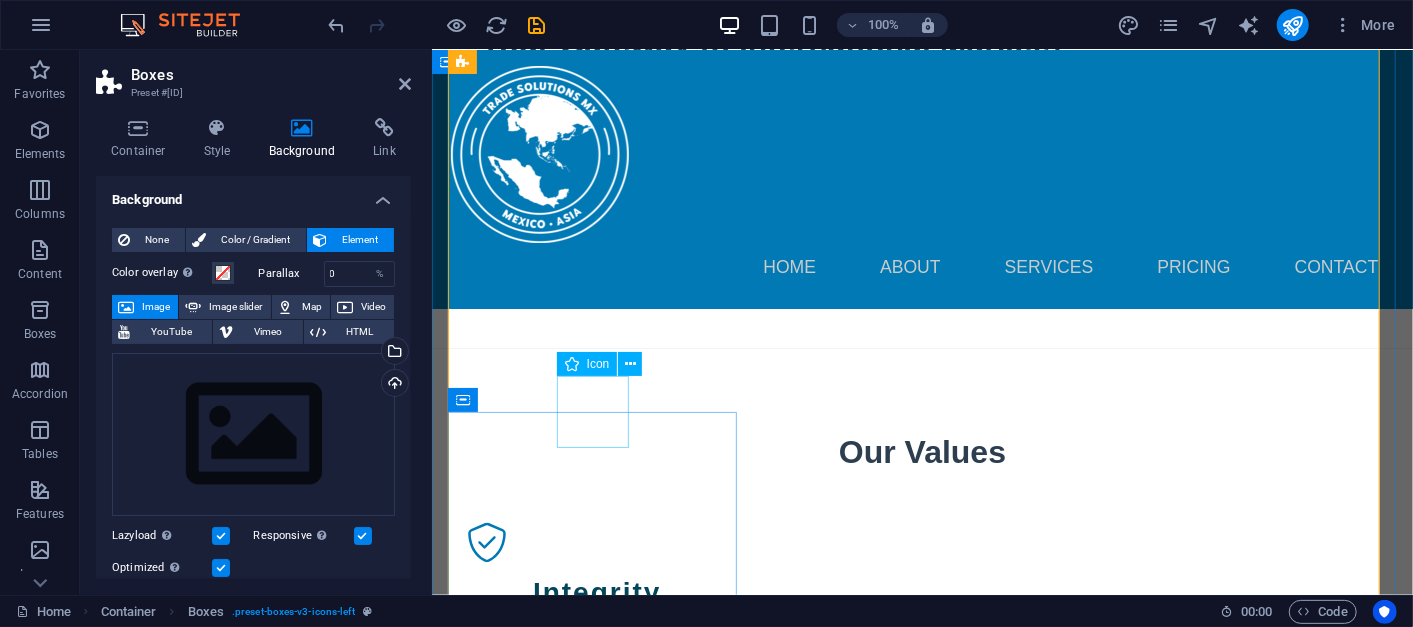 click at bounding box center (596, 3124) 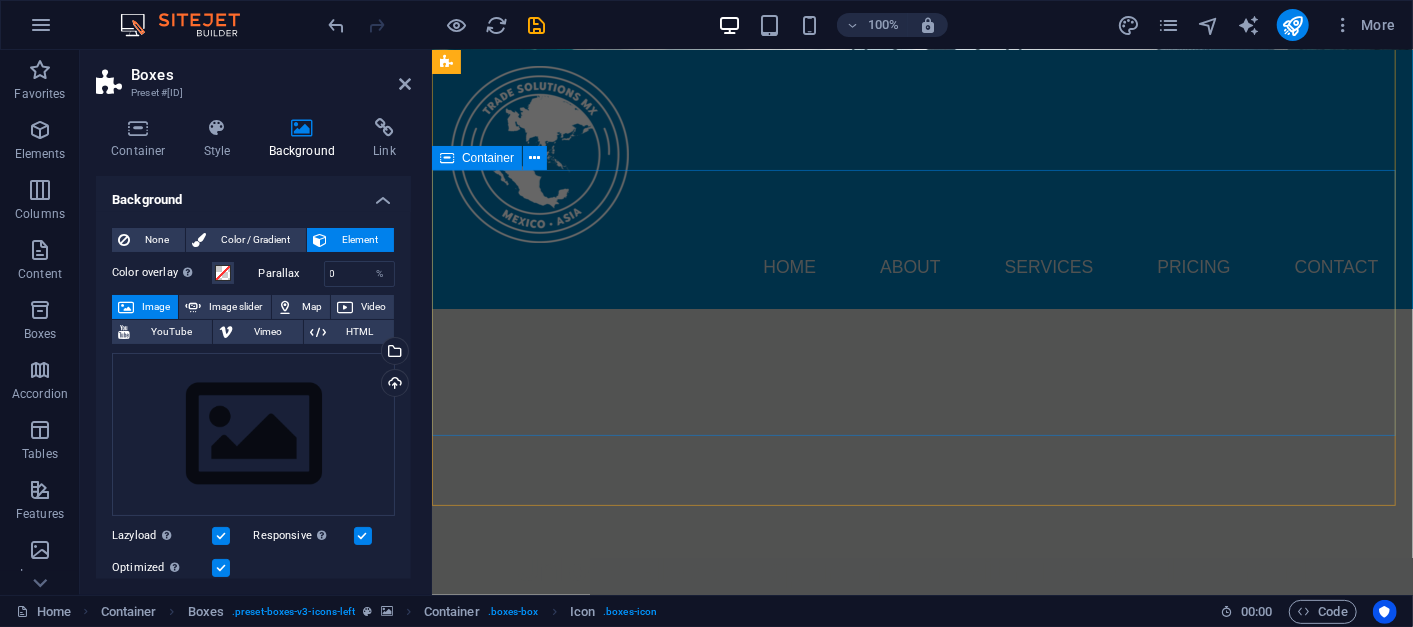 scroll, scrollTop: 0, scrollLeft: 0, axis: both 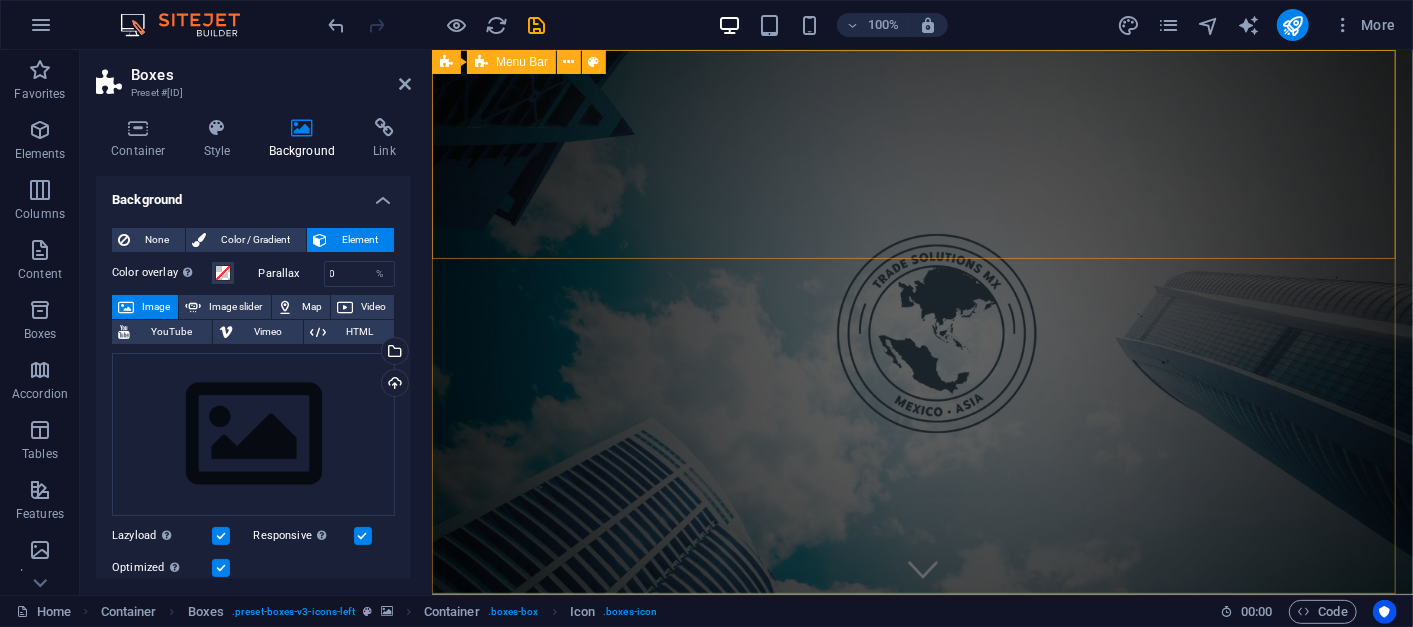 click on "Home About Services Pricing Contact" at bounding box center (921, 722) 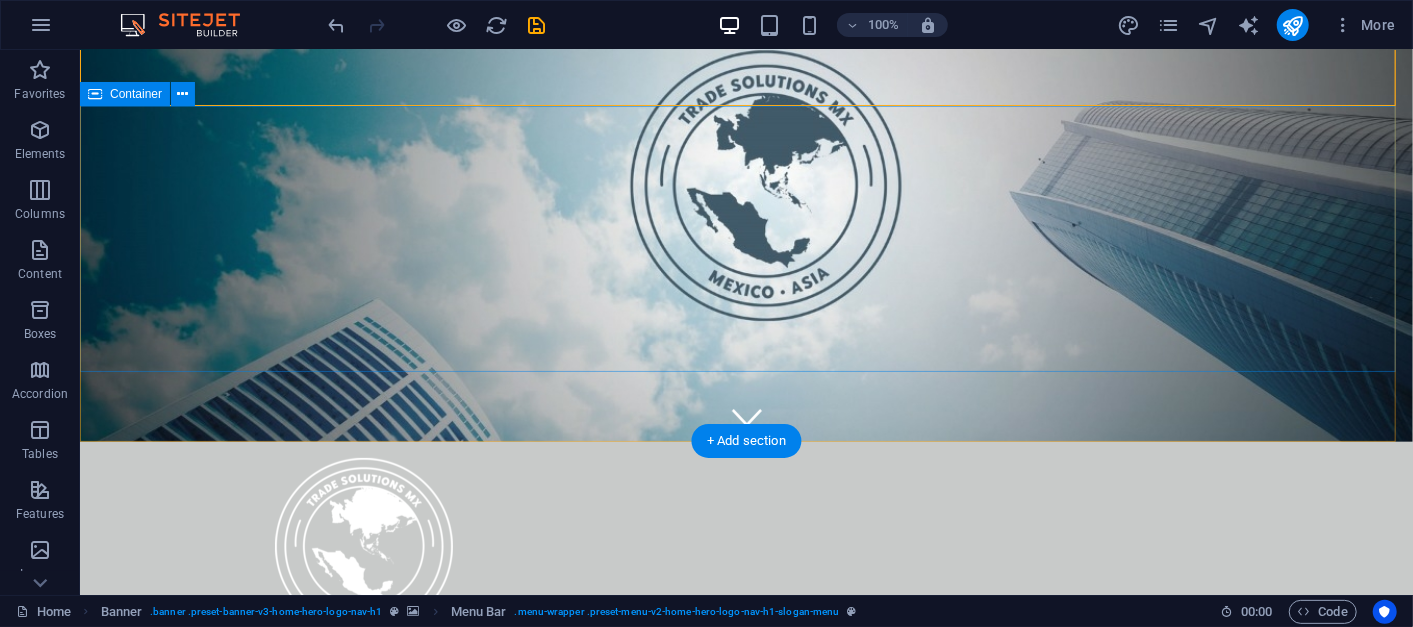 scroll, scrollTop: 0, scrollLeft: 0, axis: both 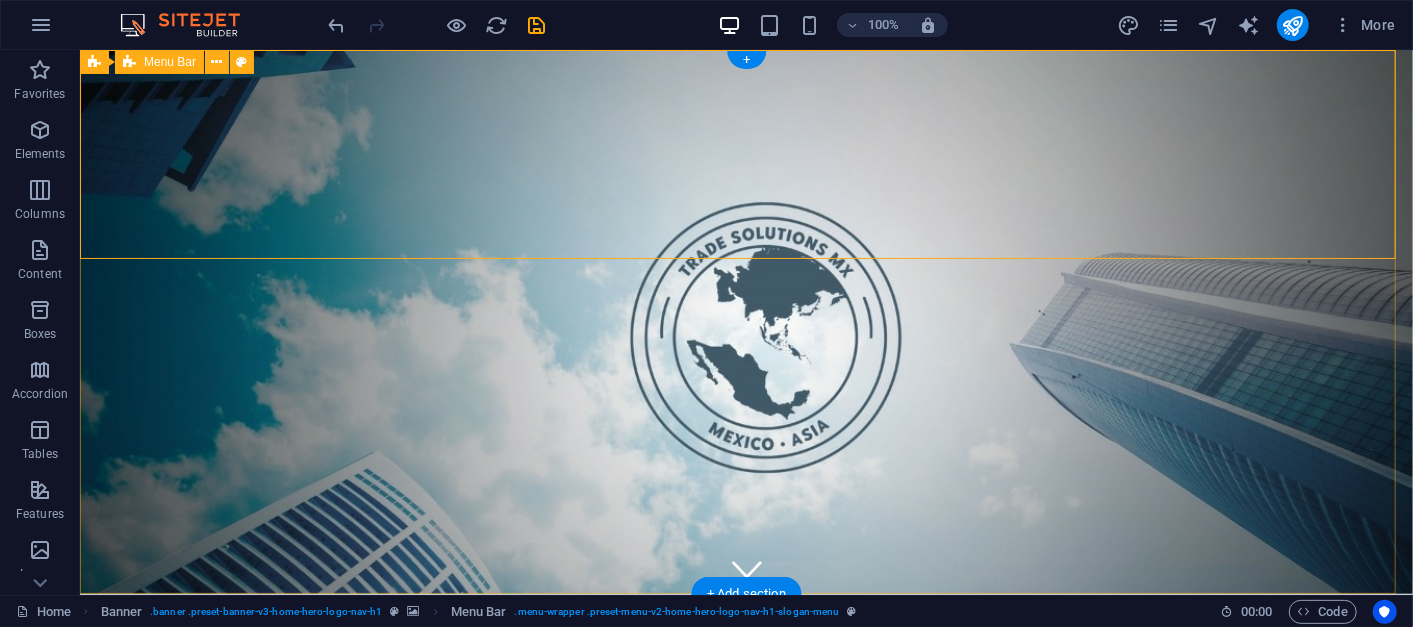 click on "Home About Services Pricing Contact" at bounding box center [745, 722] 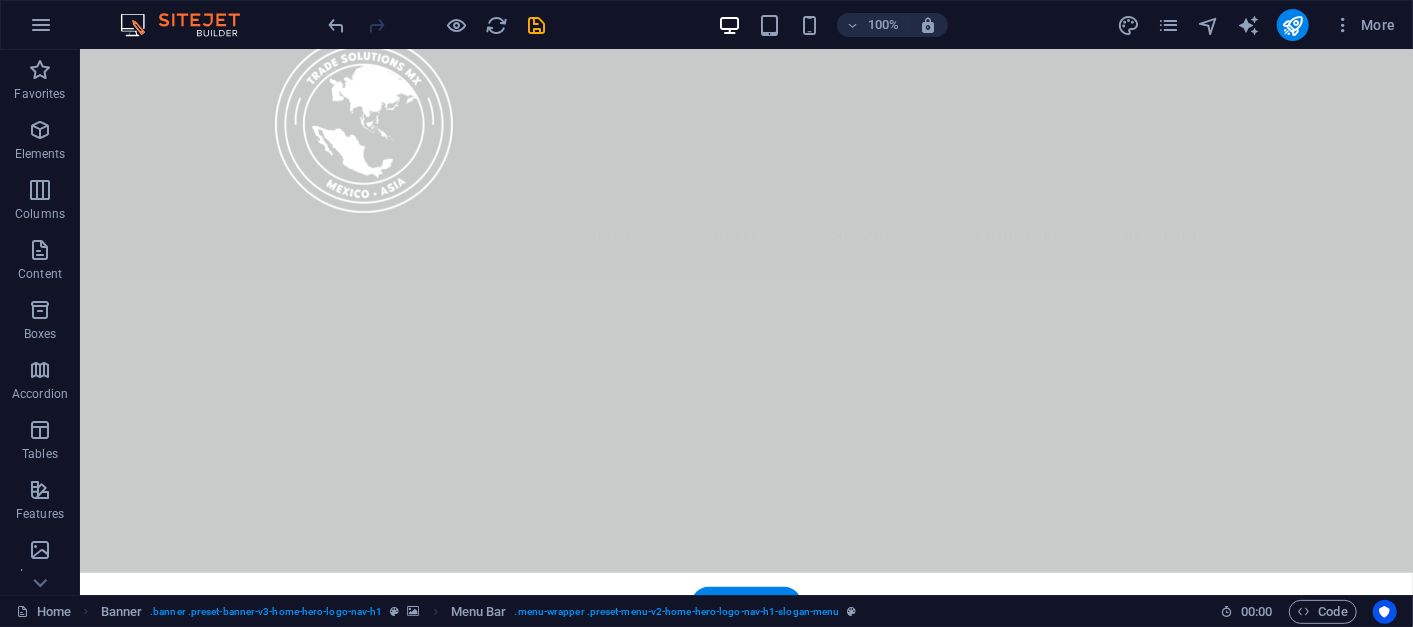 scroll, scrollTop: 575, scrollLeft: 0, axis: vertical 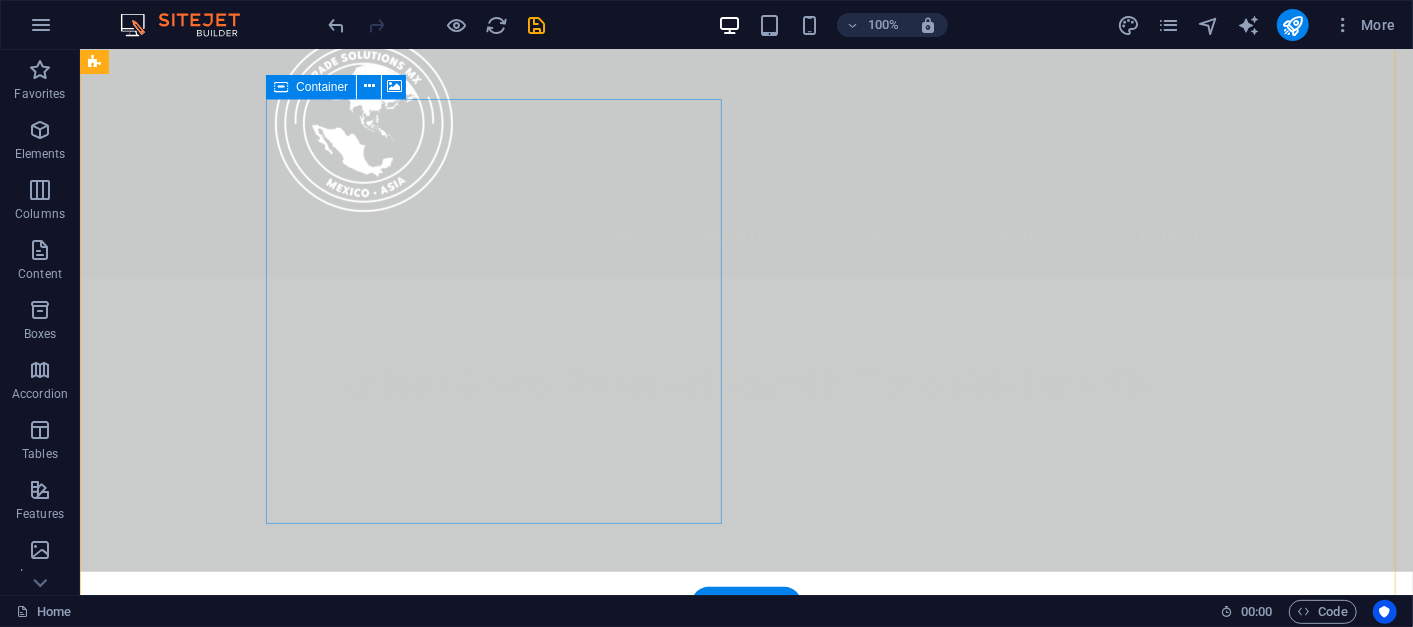 click on "Add elements" at bounding box center (508, 1177) 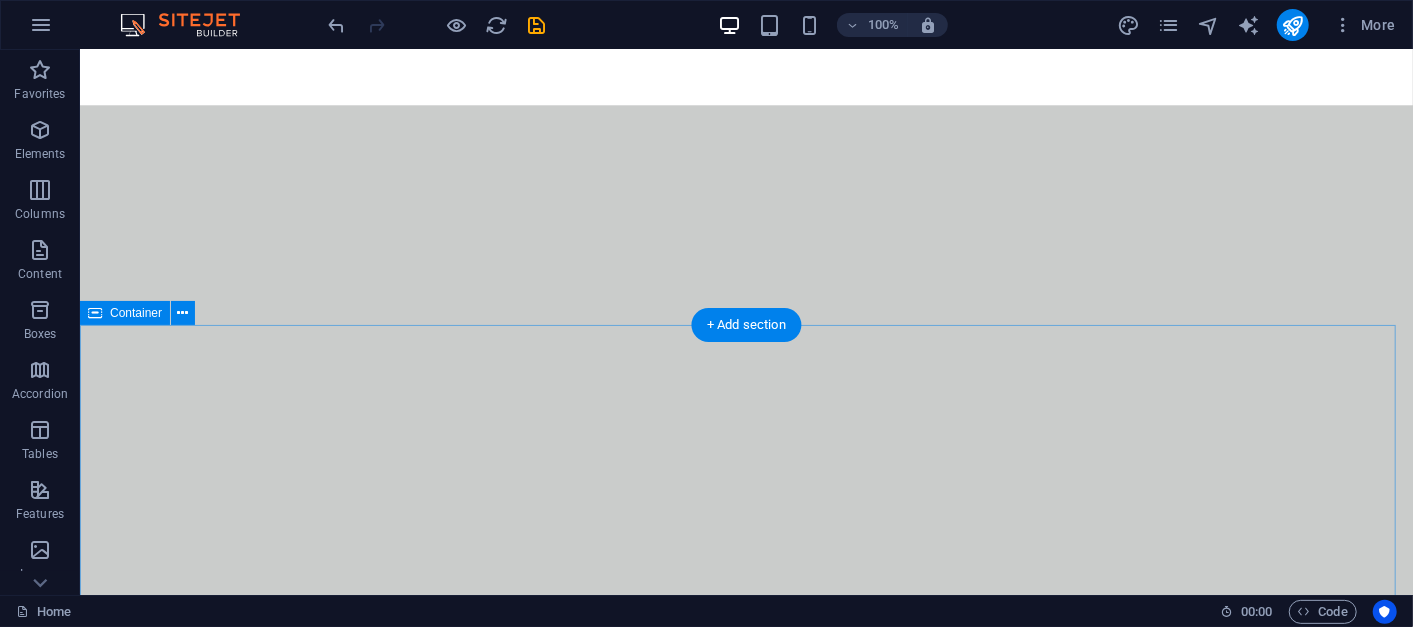 scroll, scrollTop: 11657, scrollLeft: 0, axis: vertical 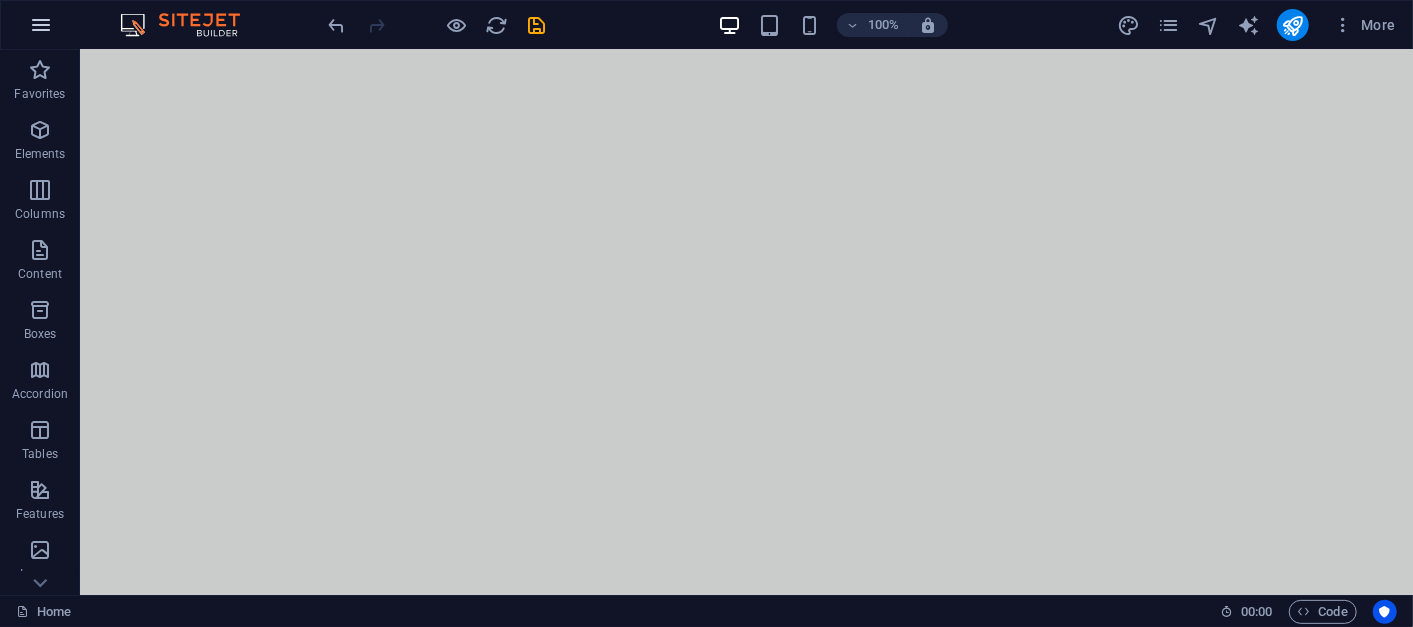 click at bounding box center [41, 25] 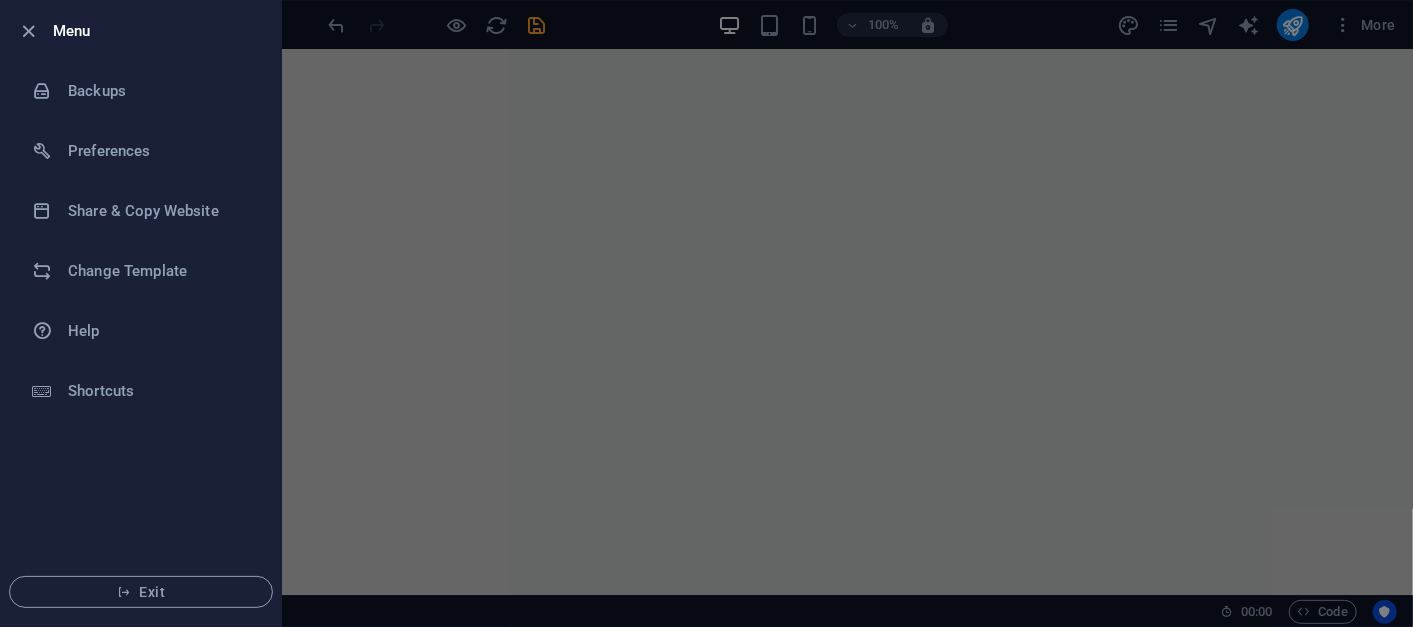 click at bounding box center [706, 313] 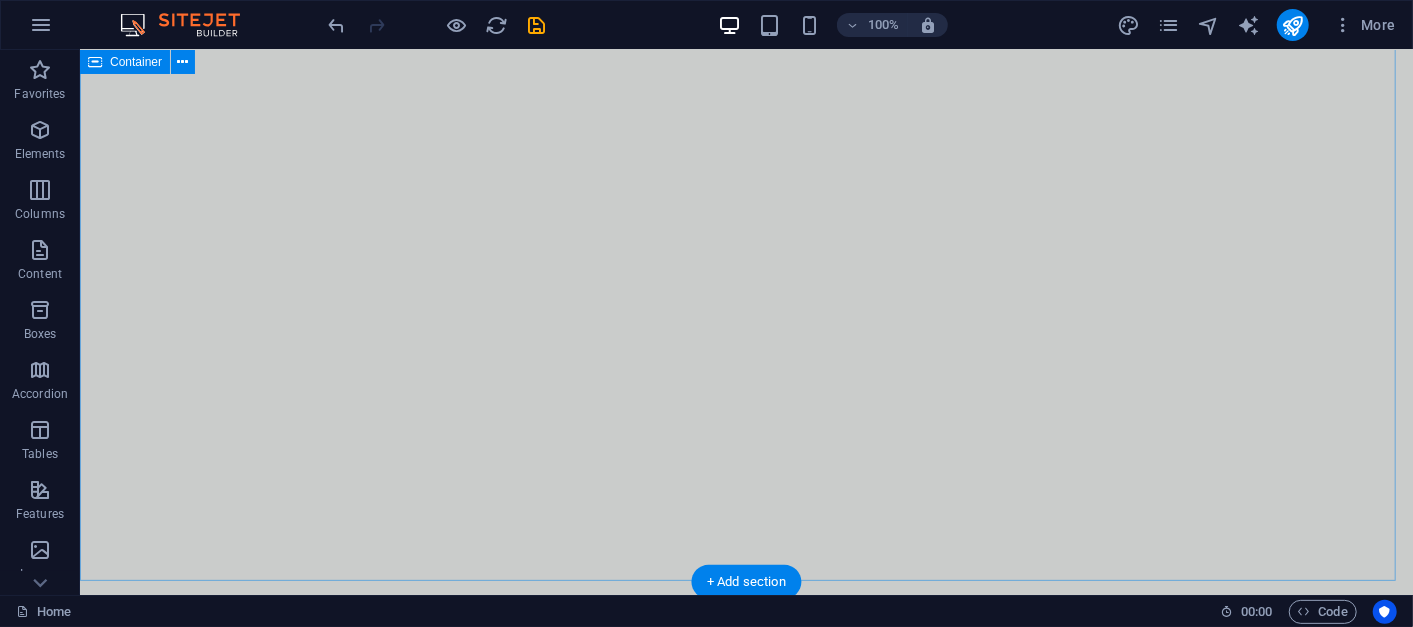 scroll, scrollTop: 11854, scrollLeft: 0, axis: vertical 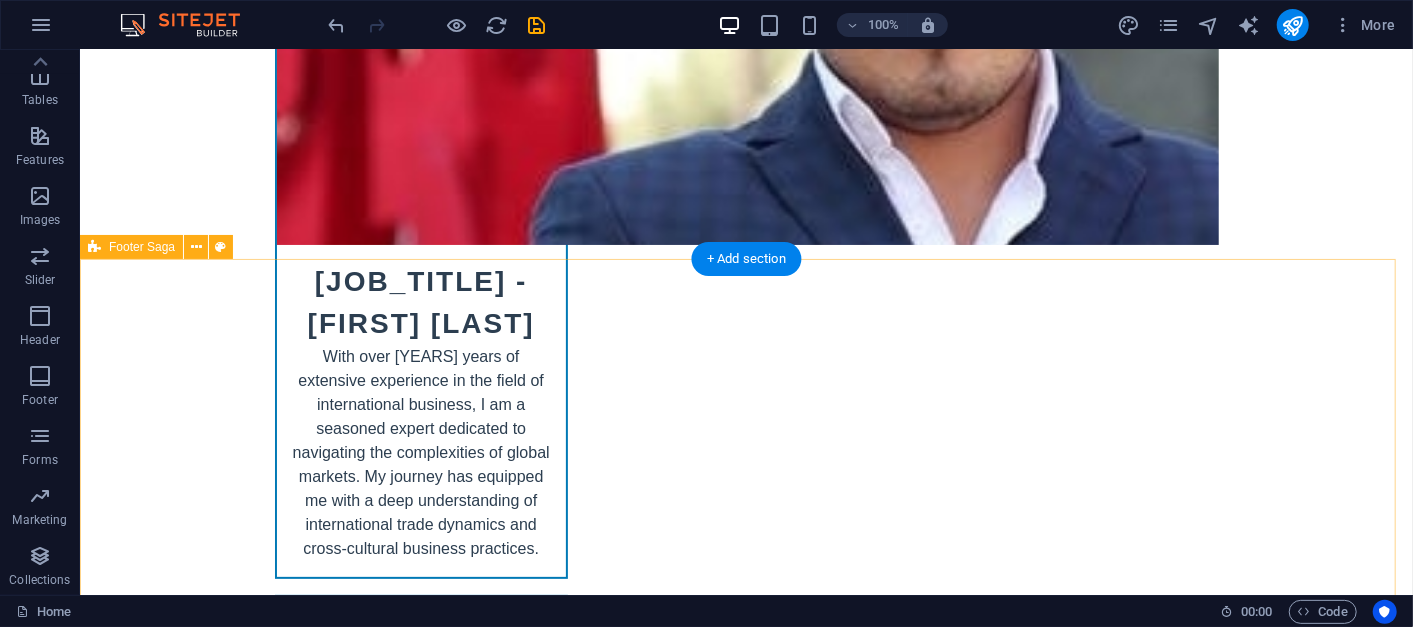 click on "Lorem ipsum dolor sit amet, consectetuer adipiscing elit. Aenean commodo ligula eget dolor. Contact [NUMBER] [STREET] [POSTAL_CODE] [CITY] Phone: +[COUNTRYCODE] [AREACODE] [PHONE] Mobile: +[COUNTRYCODE] [AREACODE] [PHONE] Email: [EMAIL] Navigation Home About Service Contact Legal Notice Privacy Policy Social media Facebook Twitter Instagram" at bounding box center [745, 6071] 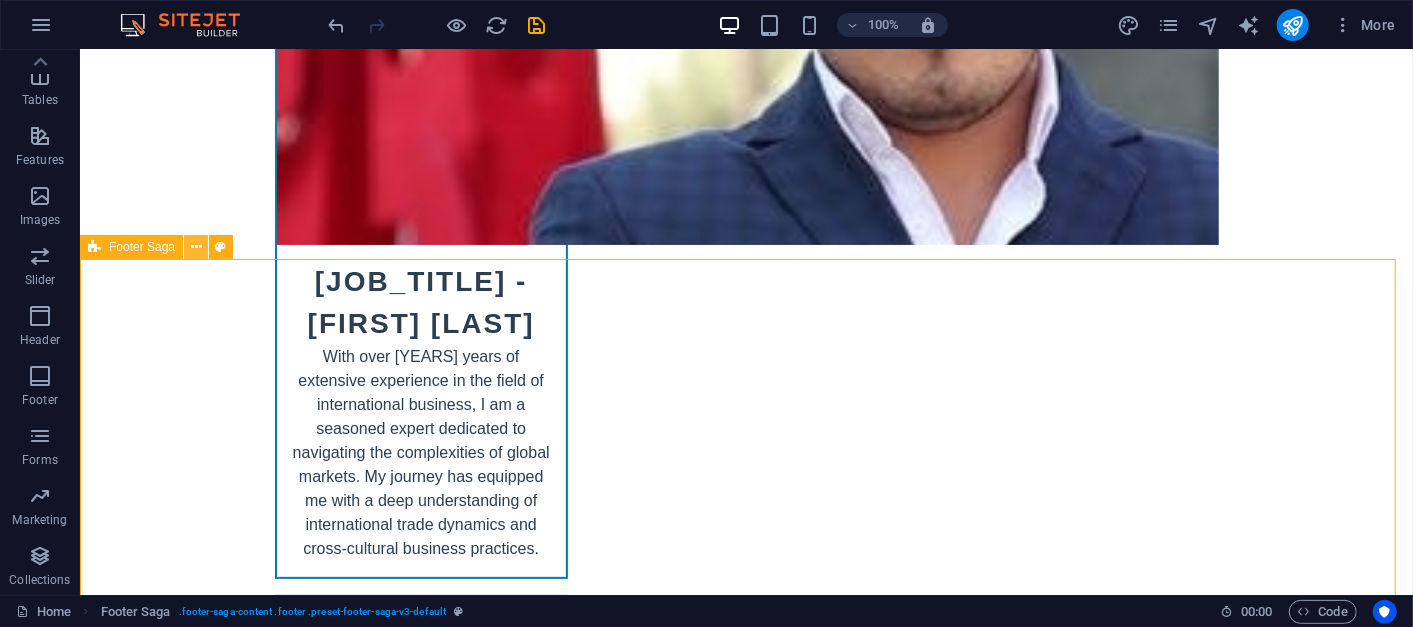 click at bounding box center (196, 247) 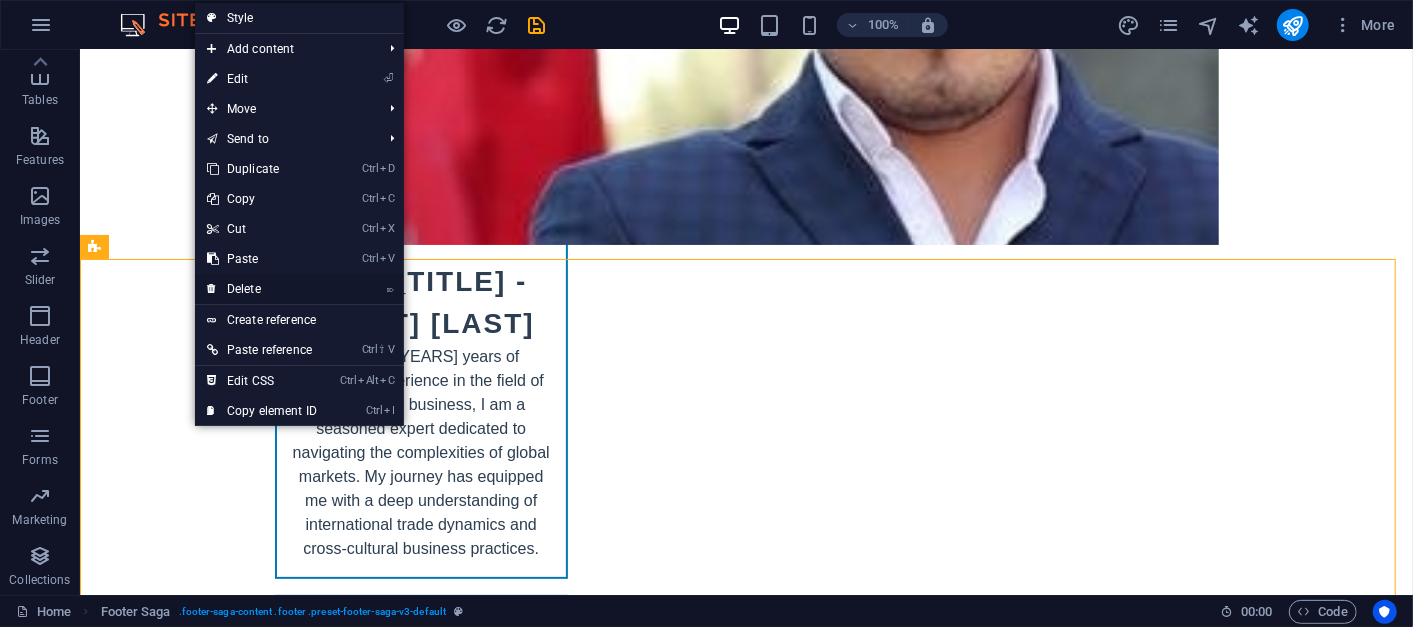 click on "⌦  Delete" at bounding box center (262, 289) 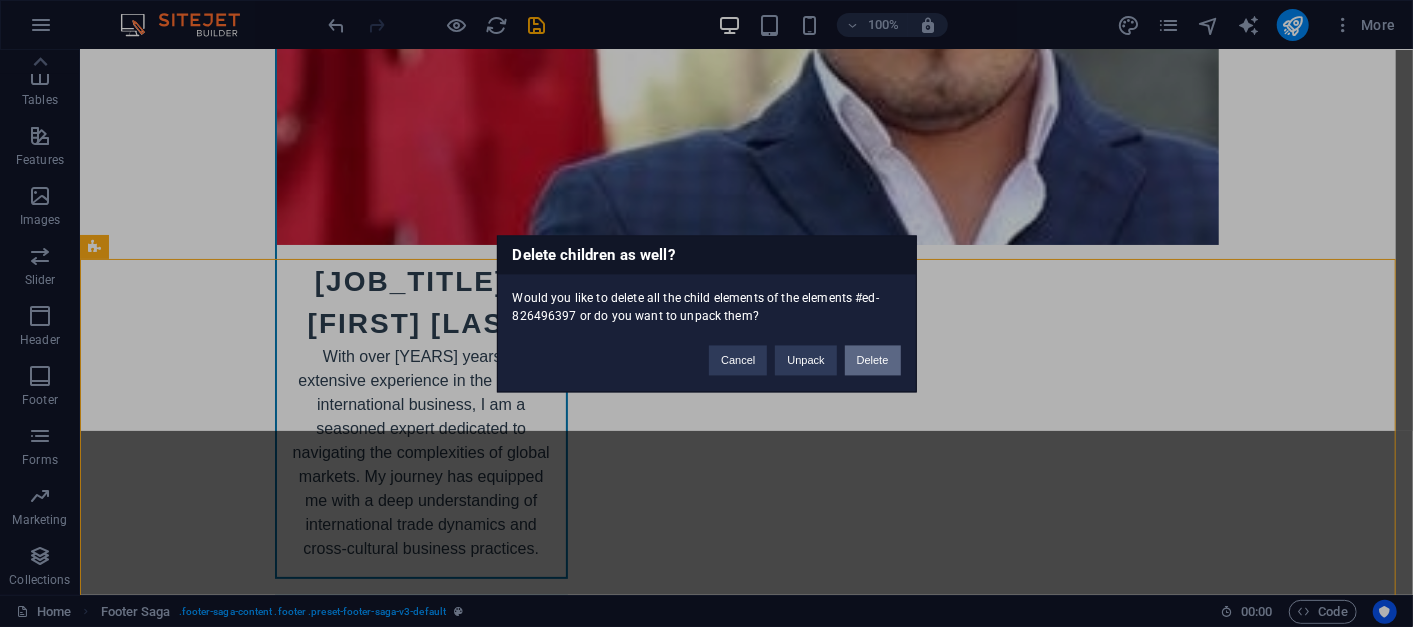 click on "Delete" at bounding box center [873, 360] 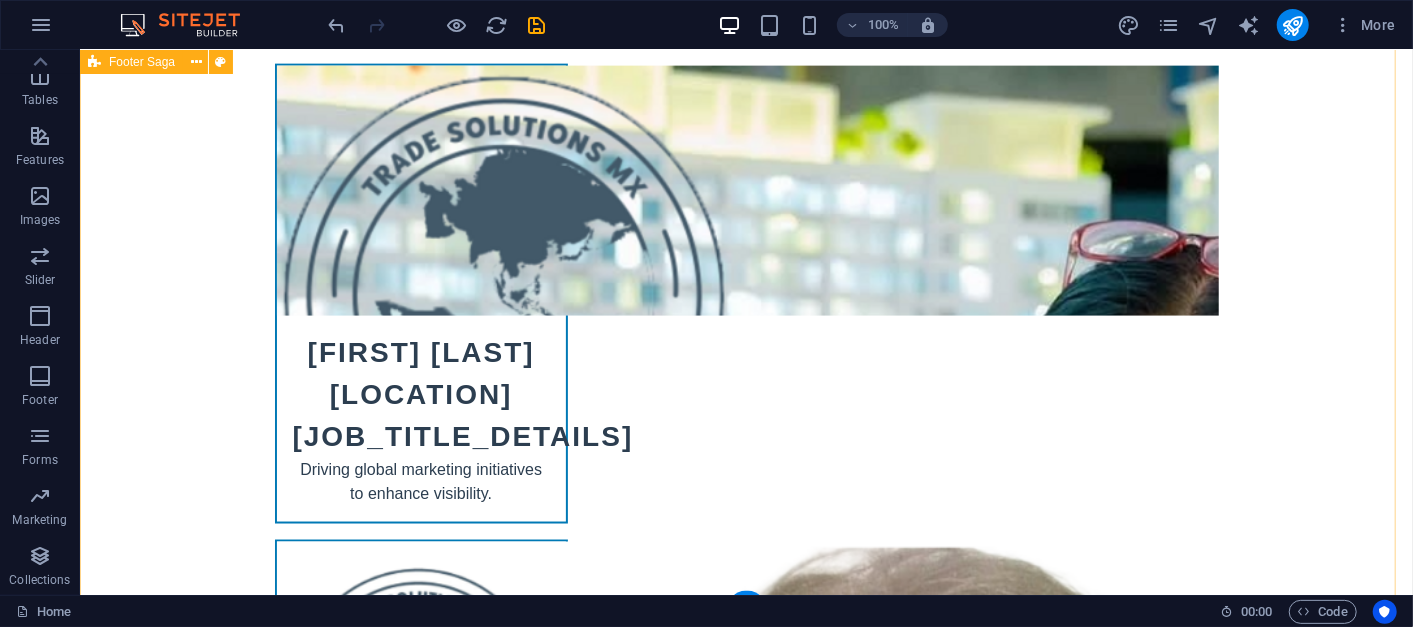 scroll, scrollTop: 10537, scrollLeft: 0, axis: vertical 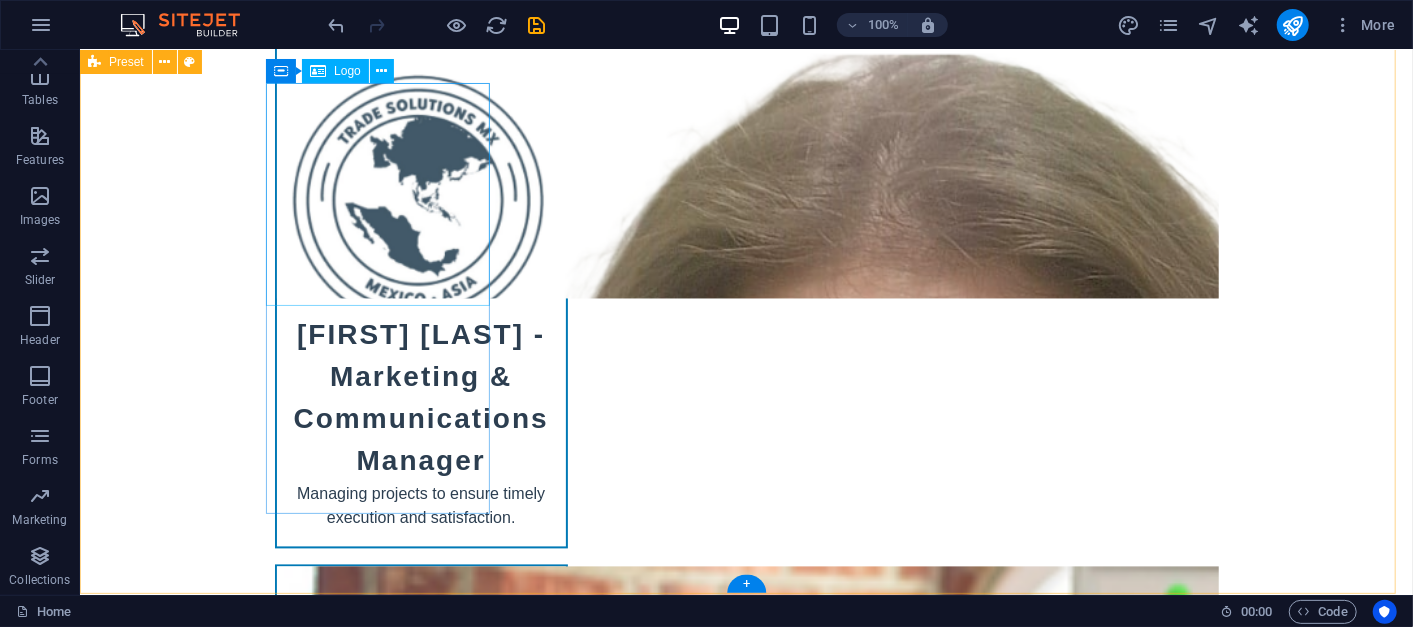 click at bounding box center (207, 6478) 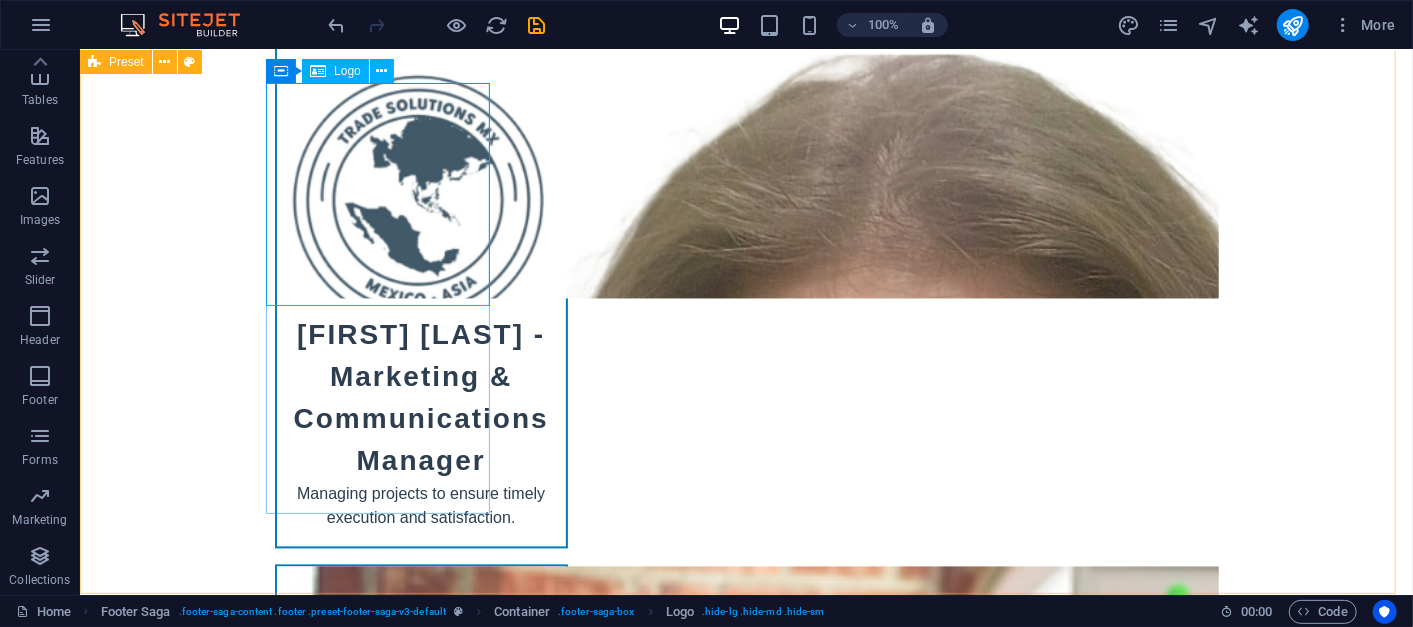 click on "Logo" at bounding box center [335, 71] 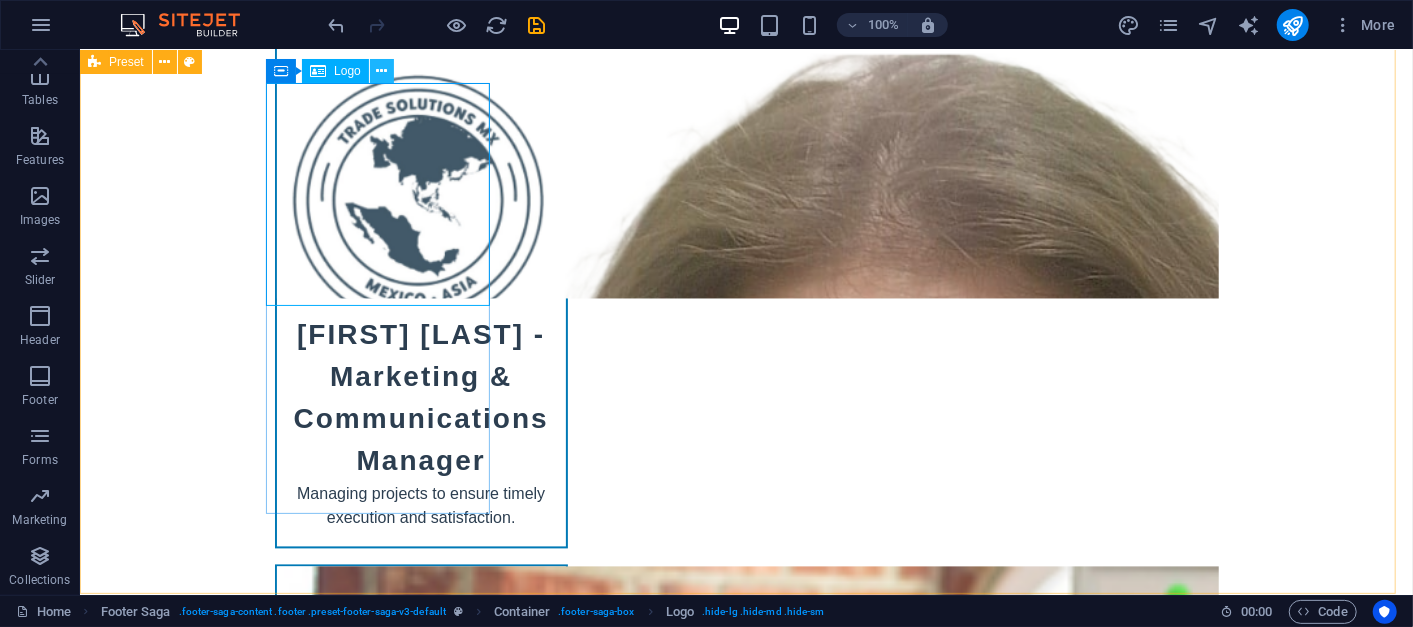 click at bounding box center (382, 71) 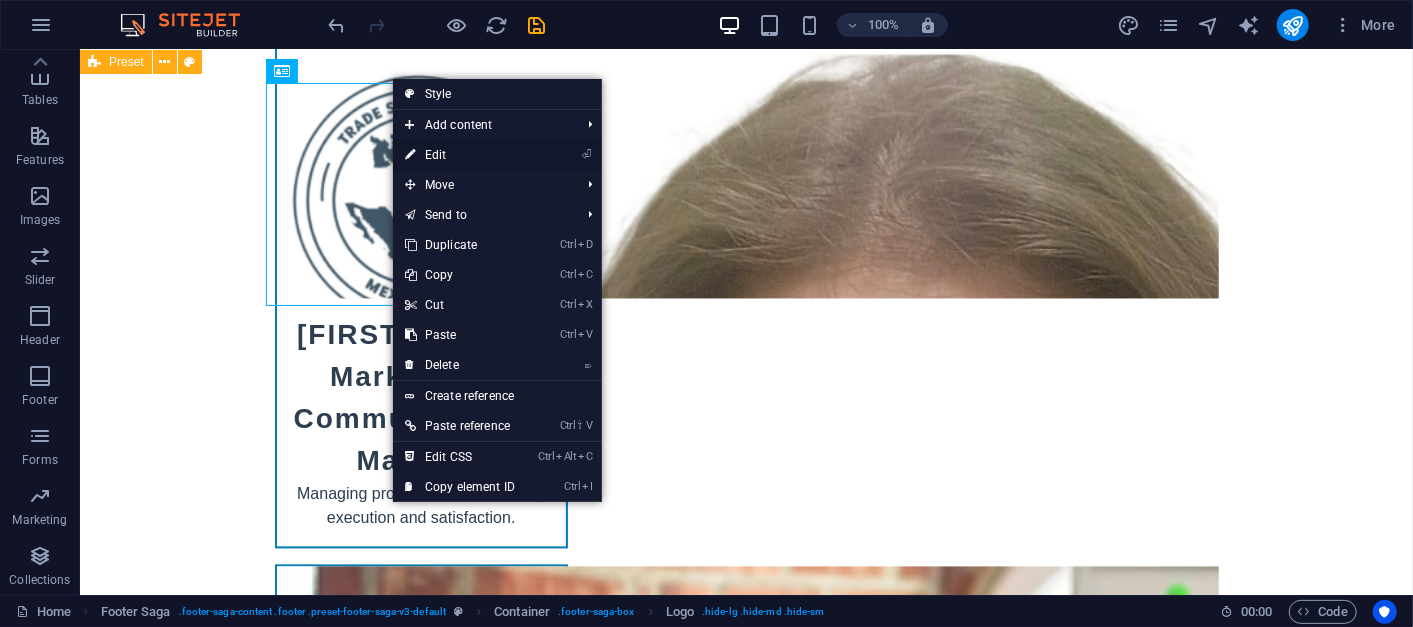 click on "⏎  Edit" at bounding box center (460, 155) 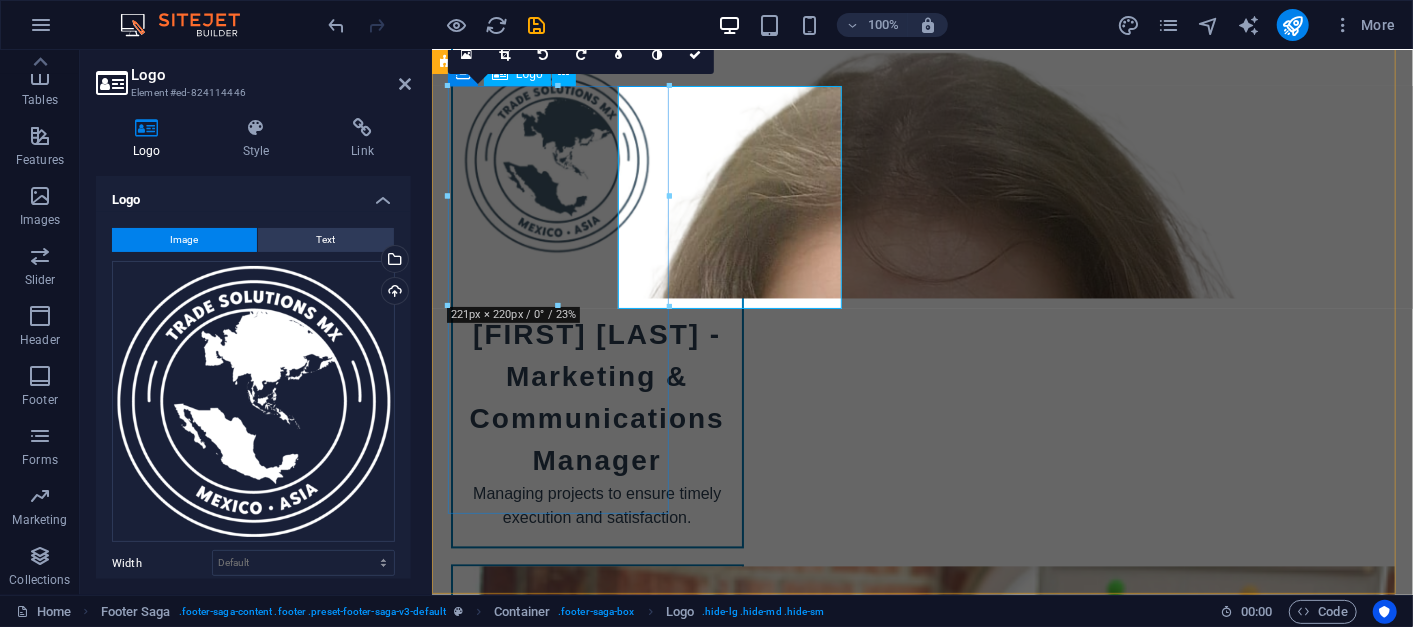 scroll, scrollTop: 10270, scrollLeft: 0, axis: vertical 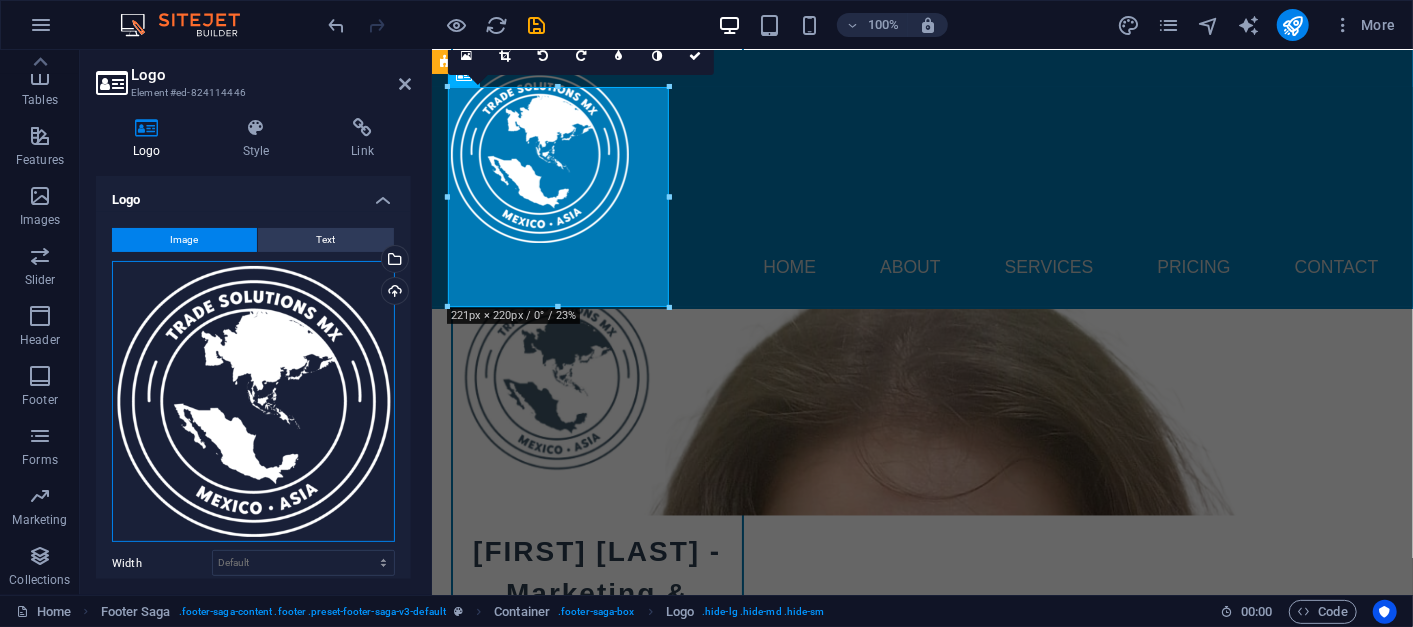 click on "Drag files here, click to choose files or select files from Files or our free stock photos & videos" at bounding box center [253, 402] 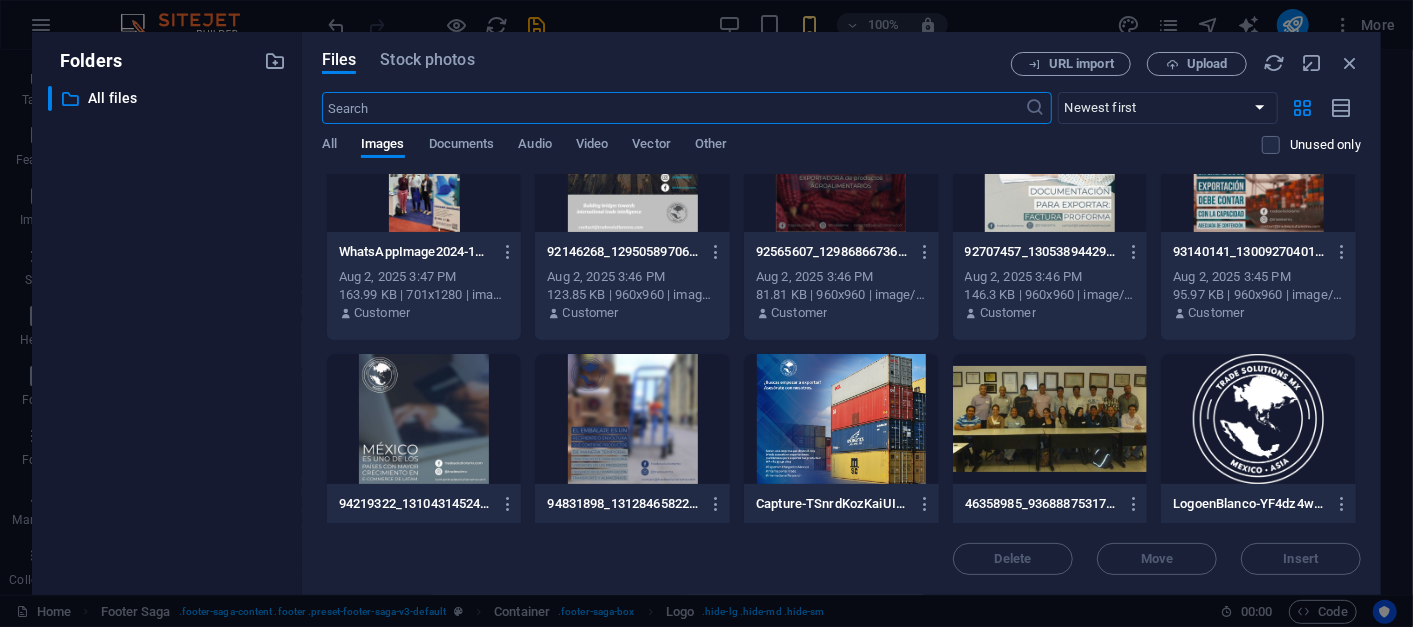 scroll, scrollTop: 13286, scrollLeft: 0, axis: vertical 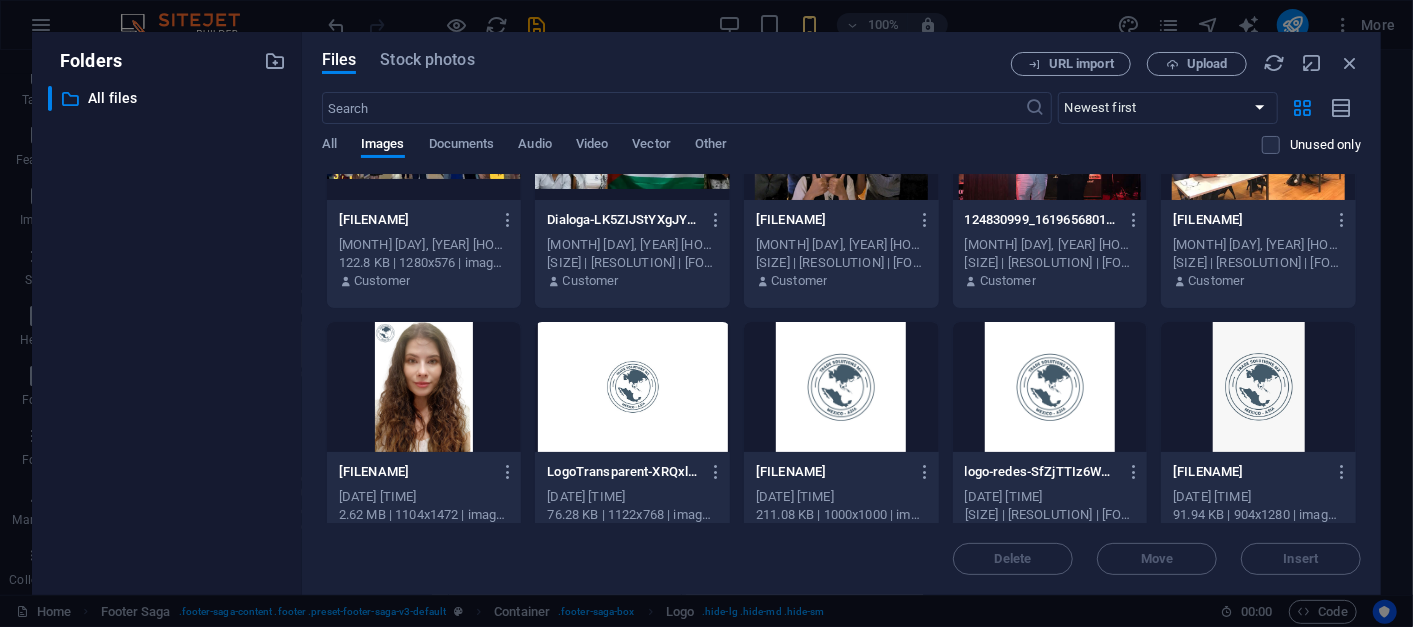 click at bounding box center [841, 387] 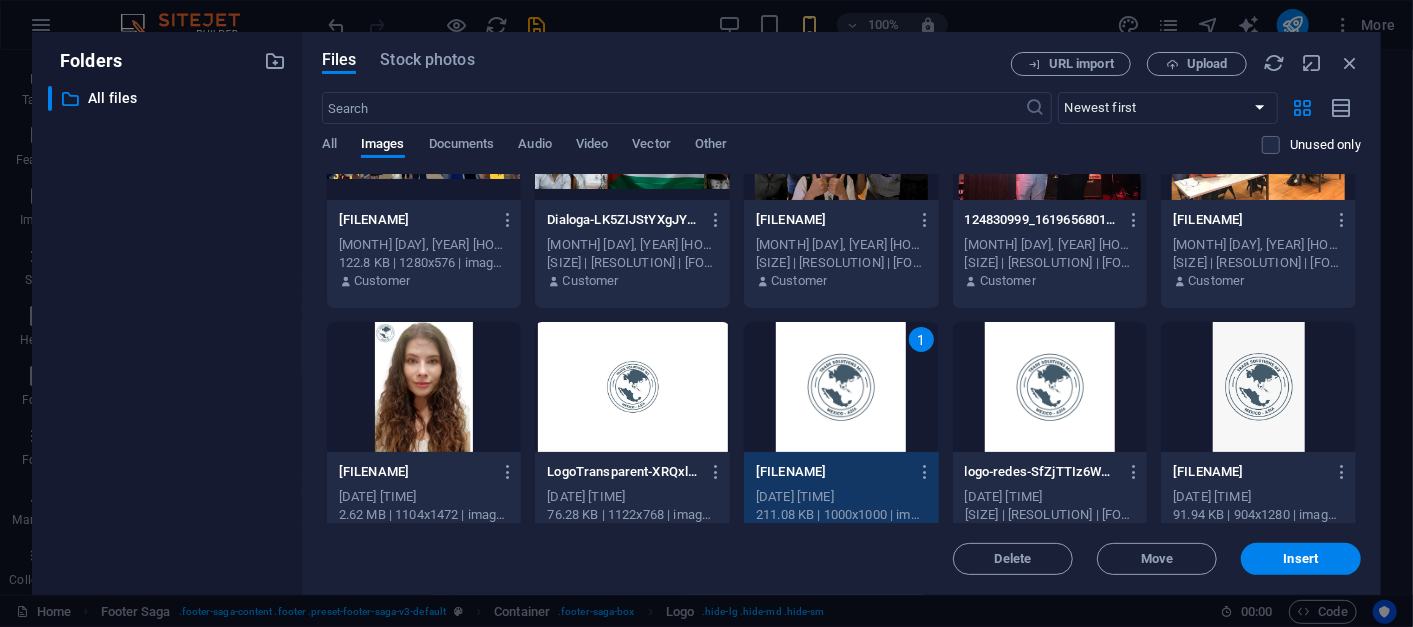 click on "1" at bounding box center [841, 387] 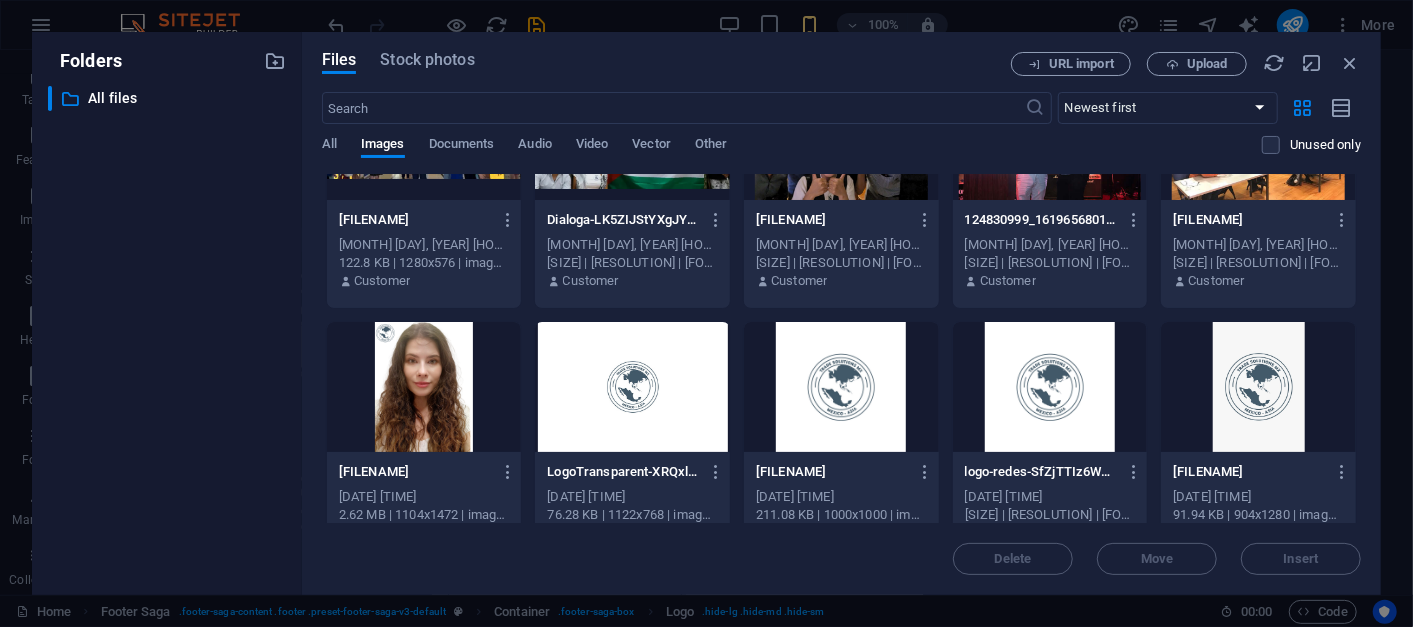 click at bounding box center (841, 387) 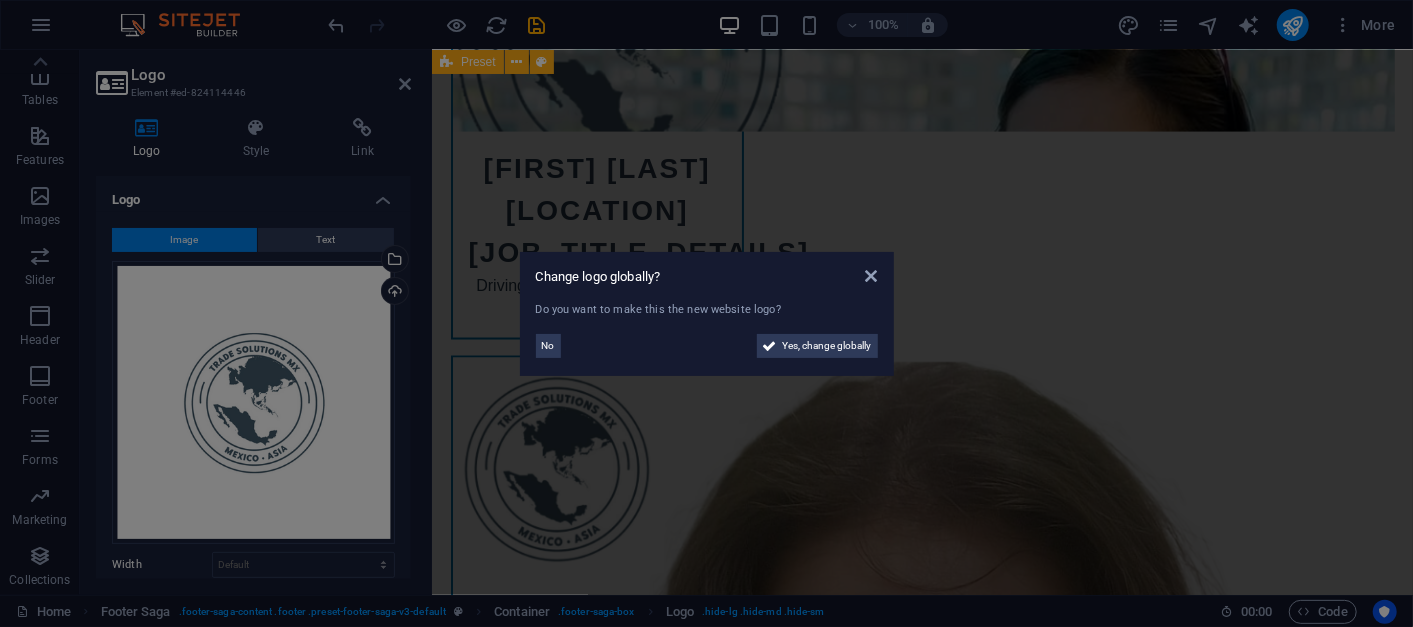 scroll, scrollTop: 10834, scrollLeft: 0, axis: vertical 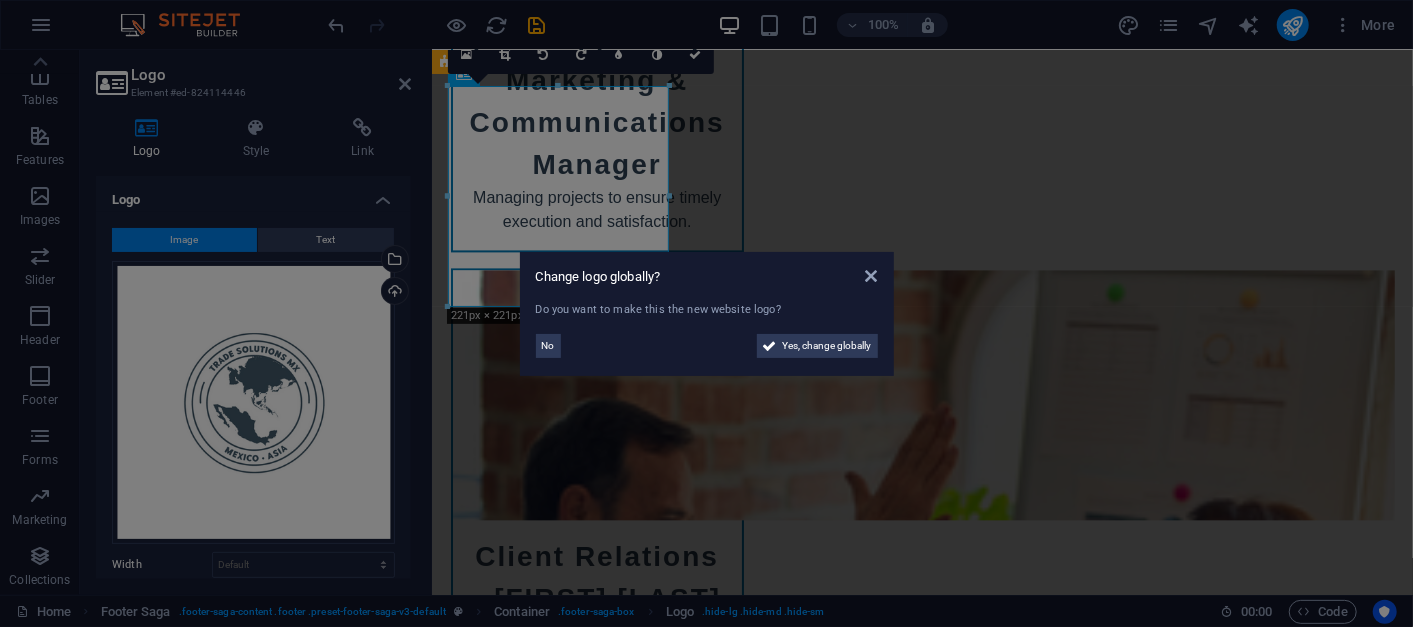 click on "Change logo globally? Do you want to make this the new website logo? No Yes, change globally" at bounding box center (706, 313) 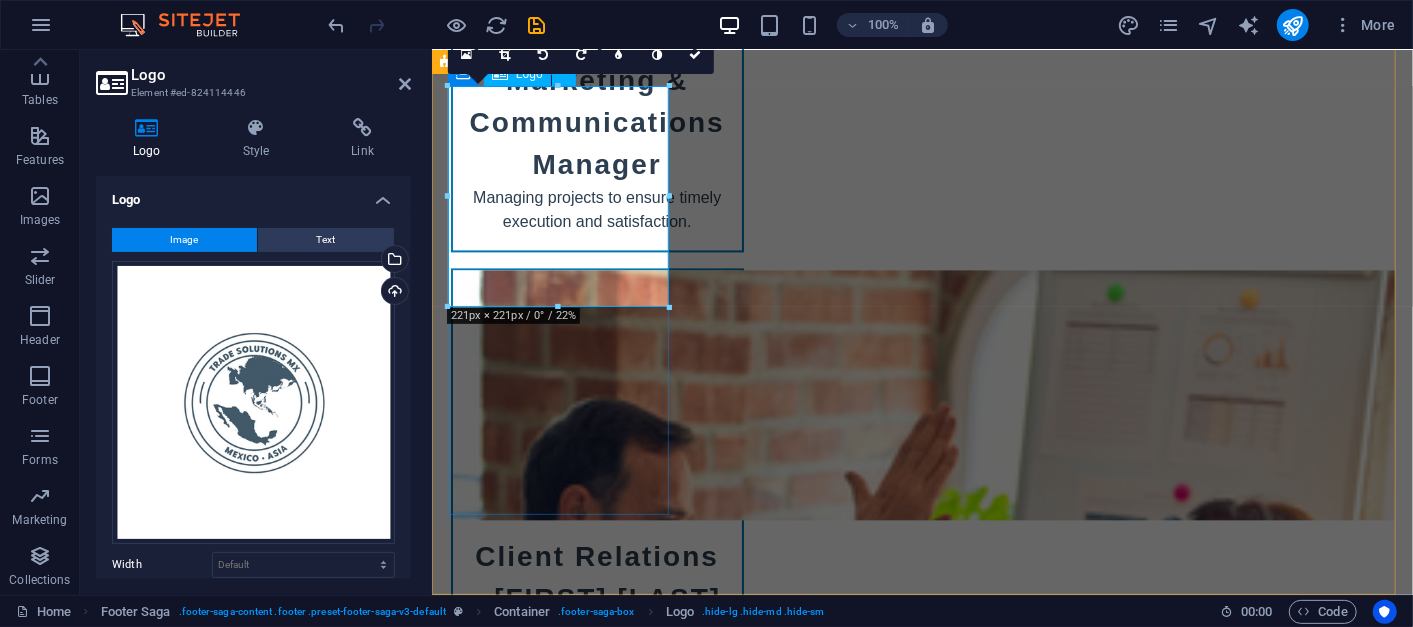 click at bounding box center (559, 6340) 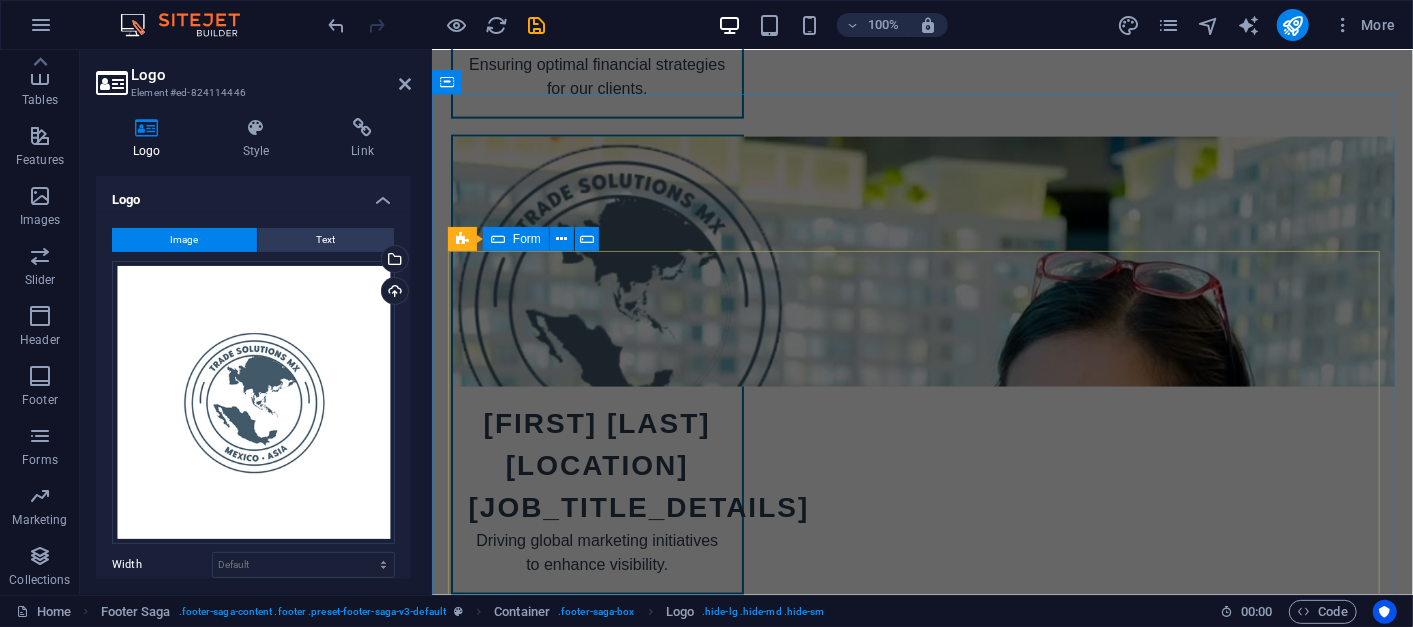 scroll, scrollTop: 10834, scrollLeft: 0, axis: vertical 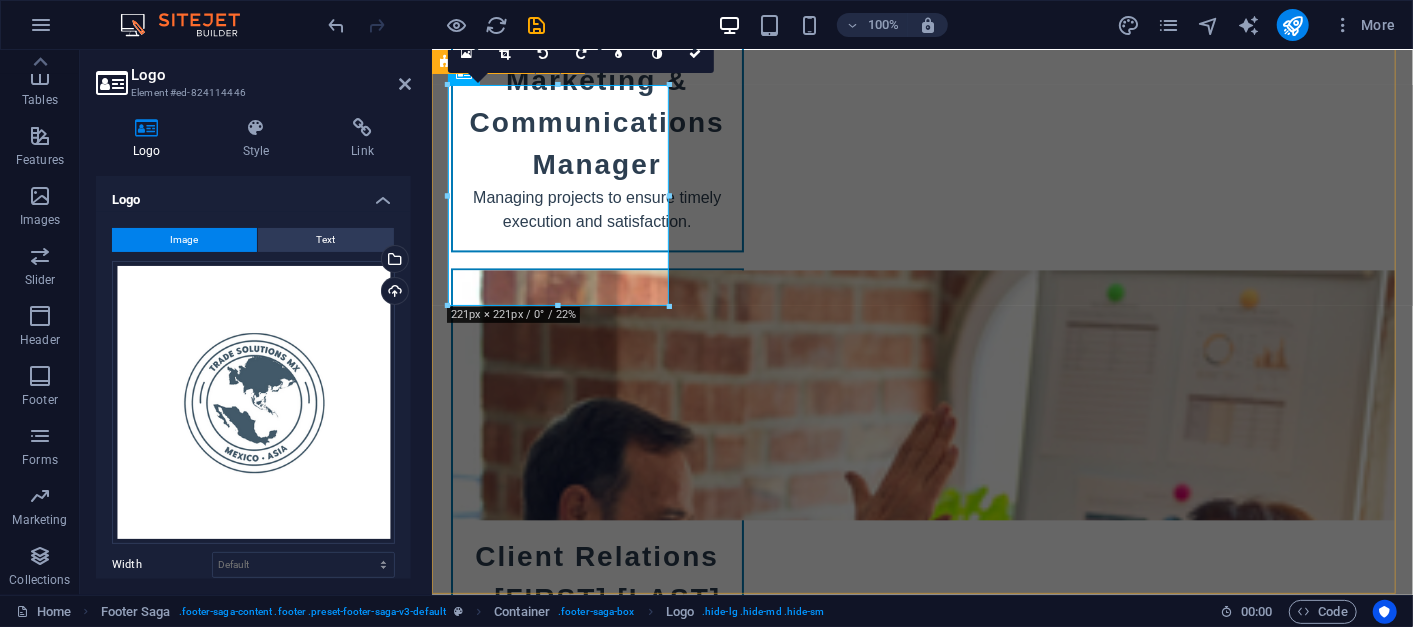 click on "[COMPANY_NAME] is your partner in exploring global business opportunities. We help you navigate international markets with confidence. For more information about our services, please contact us or visit our website. Contact [NUMBER] [STREET] [POSTAL_CODE] [CITY] Phone: +[COUNTRYCODE] [AREACODE] [PHONE] Mobile: +[COUNTRYCODE] [AREACODE] [PHONE] Email: [EMAIL] Navigation Home About Services Pricing Contact Legal Notice Privacy Policy Social media Facebook Linkedin Instagram" at bounding box center (921, 6771) 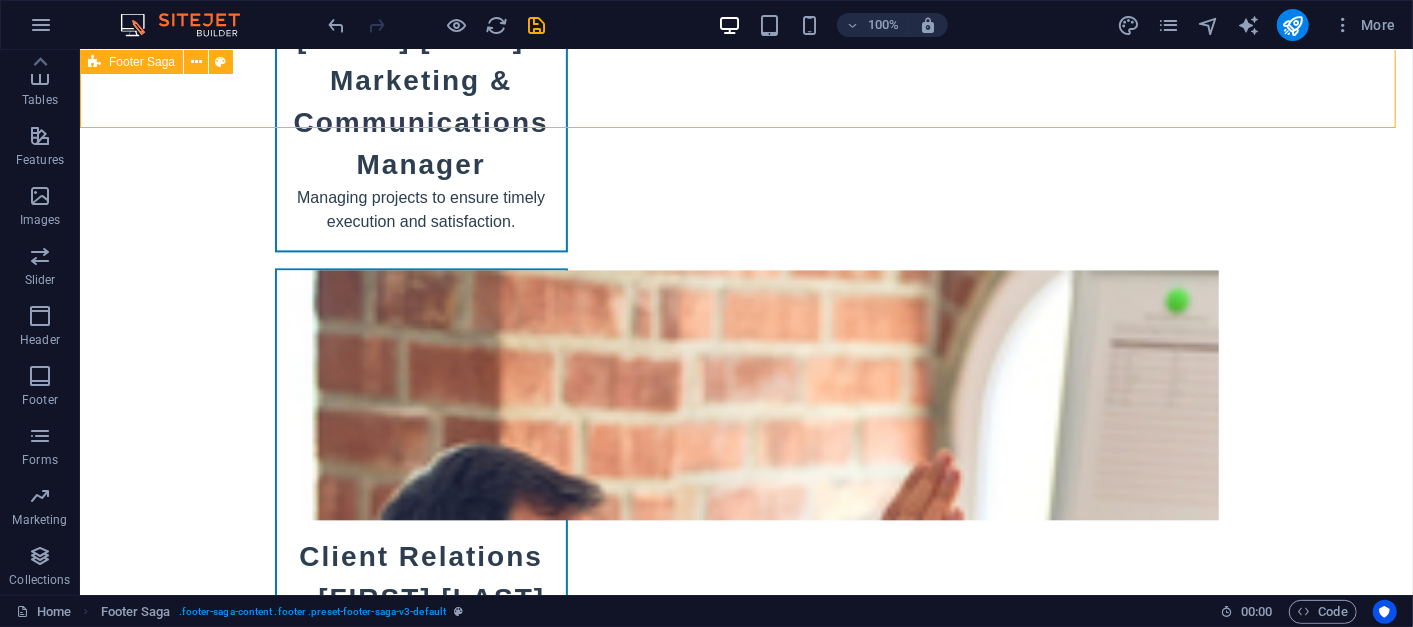 scroll, scrollTop: 11303, scrollLeft: 0, axis: vertical 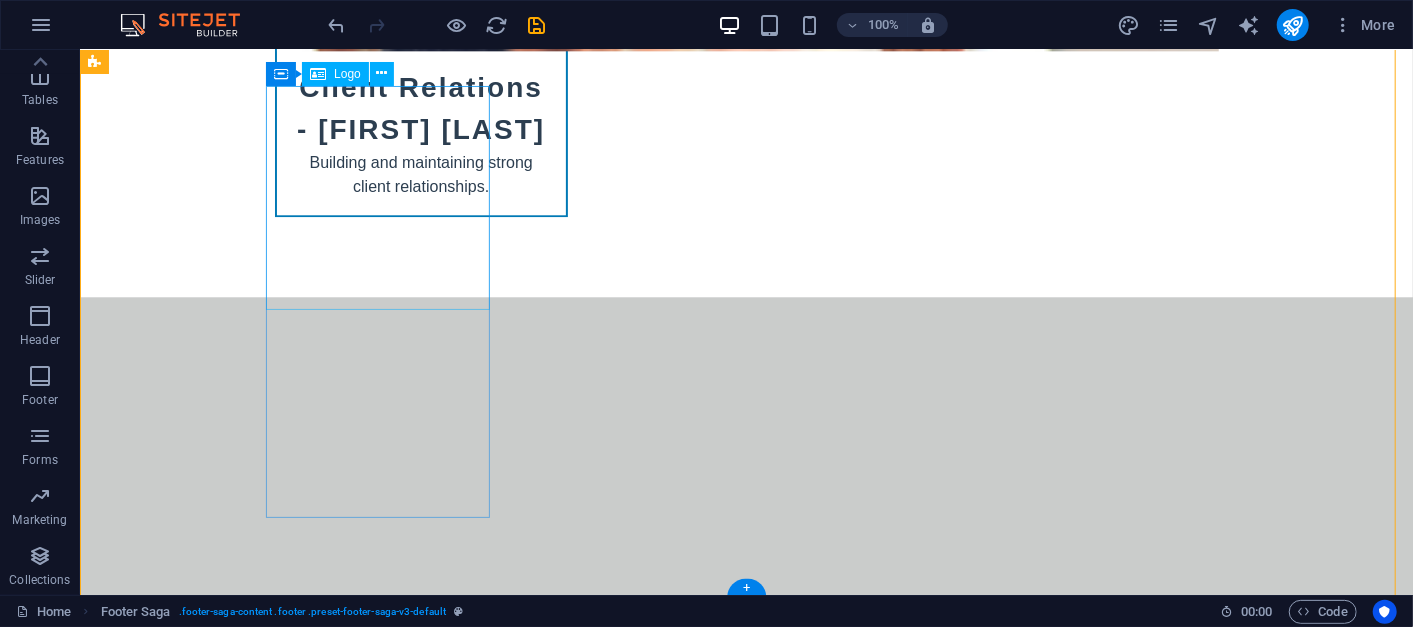 click at bounding box center (207, 6517) 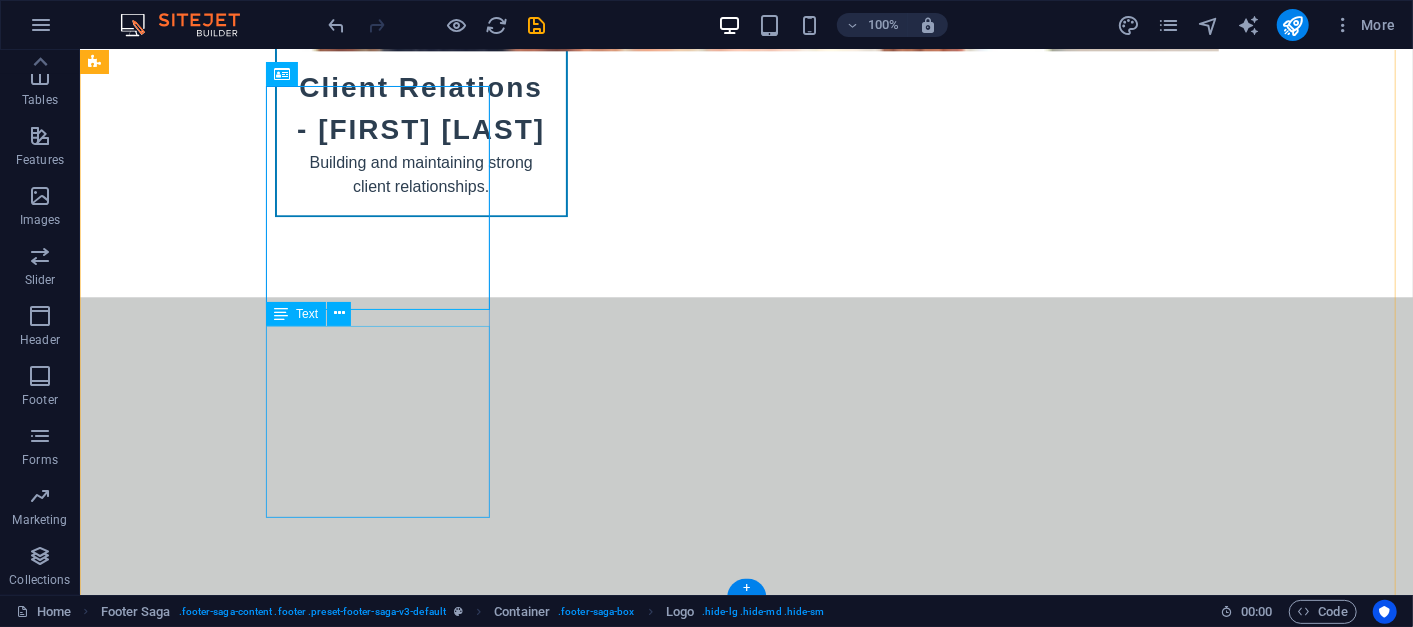 click on "Trade Solutions MX is your partner in exploring global business opportunities. We help you navigate international markets with confidence. For more information about our services, please contact us or visit our website." at bounding box center [207, 7296] 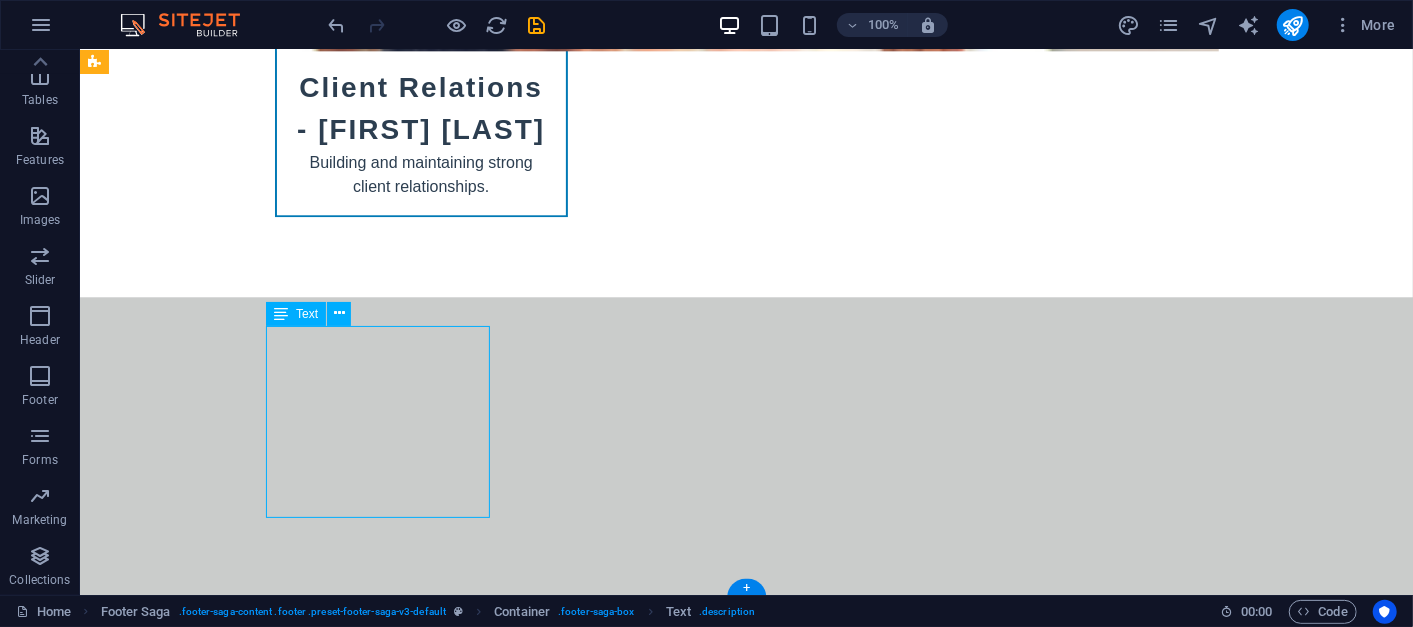 click on "Trade Solutions MX is your partner in exploring global business opportunities. We help you navigate international markets with confidence. For more information about our services, please contact us or visit our website." at bounding box center (207, 7296) 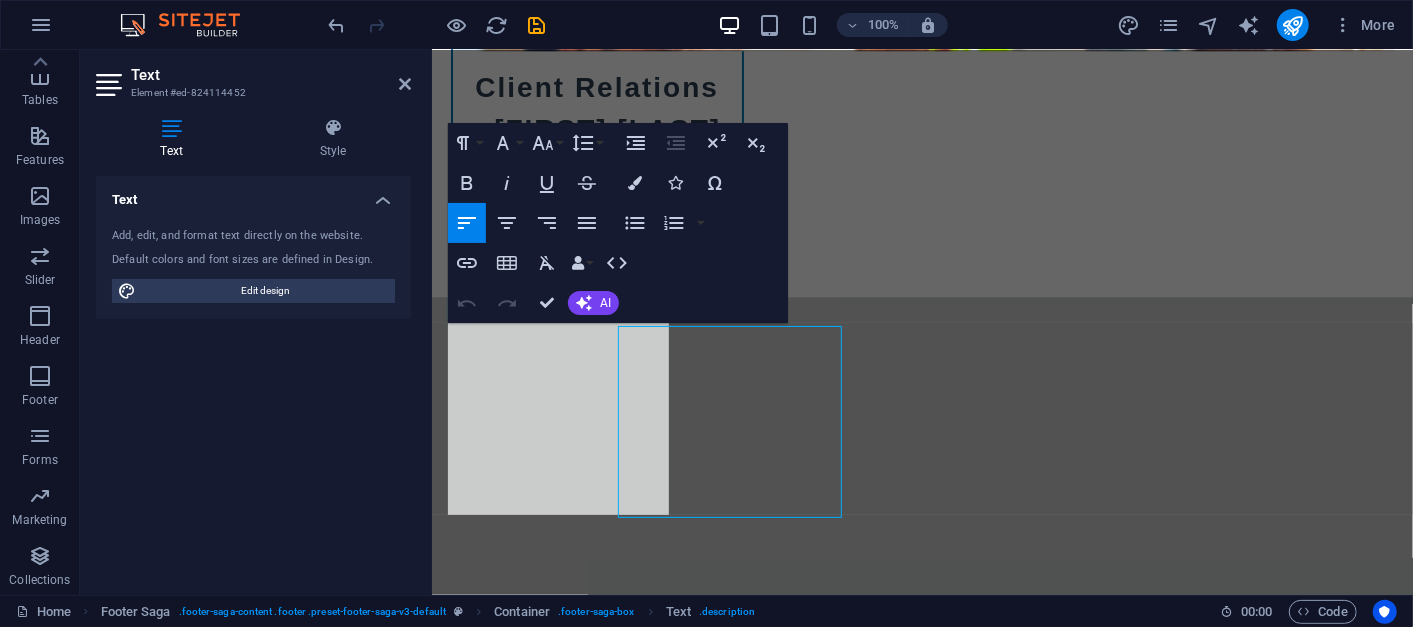 click on "Text Element #[ID] Text Style Text Add, edit, and format text directly on the website. Default colors and font sizes are defined in Design. Edit design Alignment Left aligned Centered Right aligned Footer Saga Element
H2   Banner   Container   Menu Bar   Preset   Container   Container   Boxes   Icon   Container   Container   Spacer   Container   Container   Container   H3   Container   Container   Spacer   Container   Spacer   Boxes   Container   Container   Container   H3   Icon   Text   Menu   Spacer   Logo   Text   Container   Container   Spacer   Container   Container   H3   Icon   Placeholder   Container   Container   Text   Spacer   Button   Container   Boxes   Text   Container   H2   Container   Pricing table   Container   Text   Pricing table   Pricing table   Container   Container   H2   Pricing table   H3   Pricing table   Spacer   Container   Text   Container   Pricing table   Spacer" at bounding box center [746, 322] 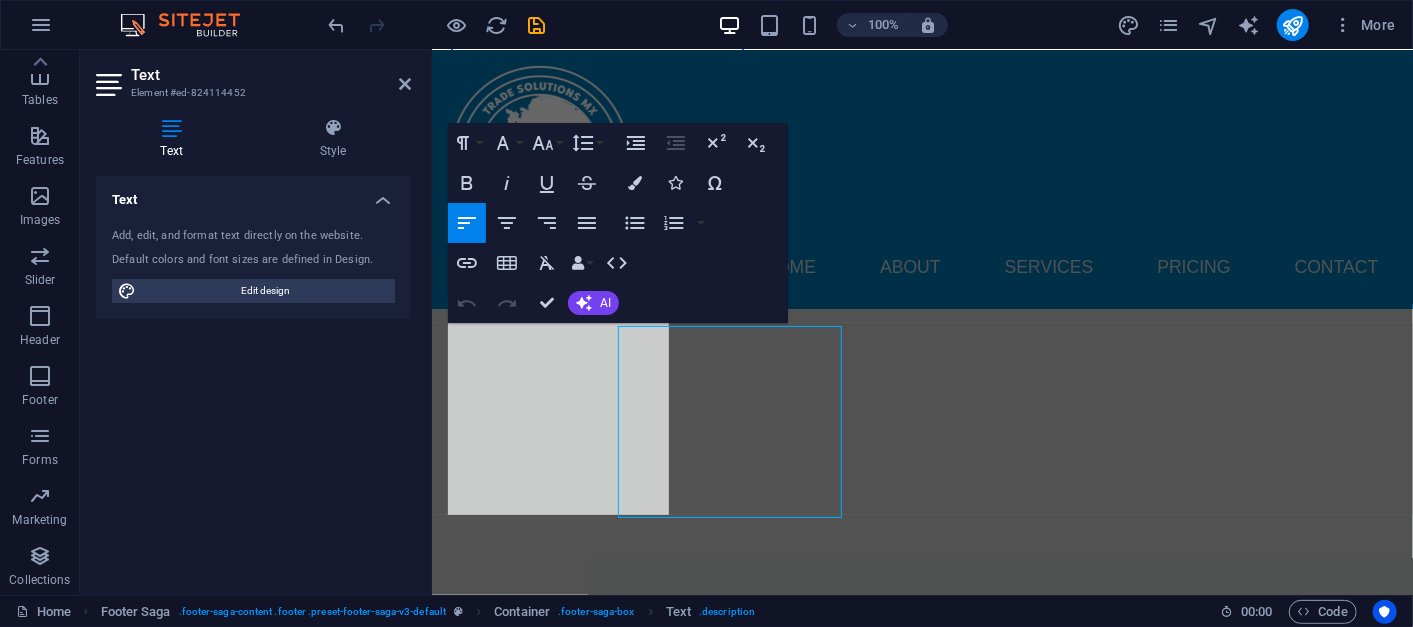scroll, scrollTop: 10834, scrollLeft: 0, axis: vertical 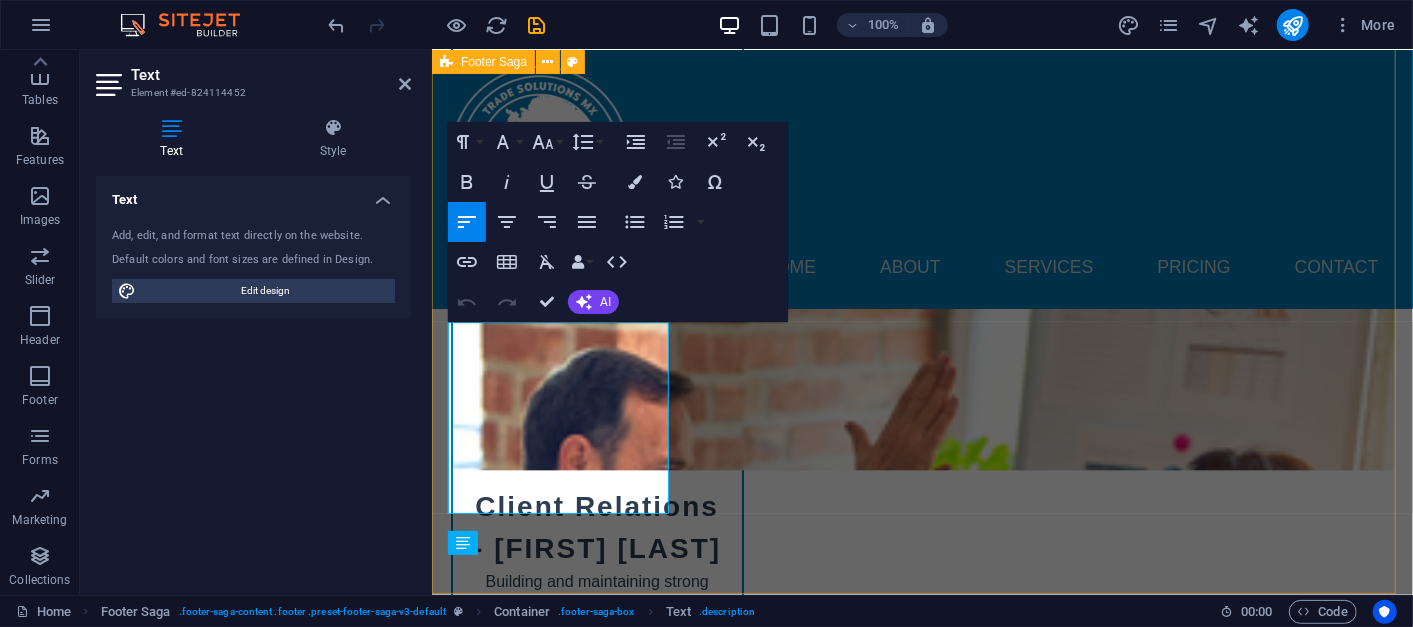 click on "[COMPANY_NAME] is your partner in exploring global business opportunities. We help you navigate international markets with confidence. For more information about our services, please contact us or visit our website. Contact [NUMBER] [STREET] [POSTAL_CODE] [CITY] Phone: +[COUNTRYCODE] [AREACODE] [PHONE] Mobile: +[COUNTRYCODE] [AREACODE] [PHONE] Email: [EMAIL] Navigation Home About Services Pricing Contact Legal Notice Privacy Policy Social media Facebook Linkedin Instagram" at bounding box center (921, 6722) 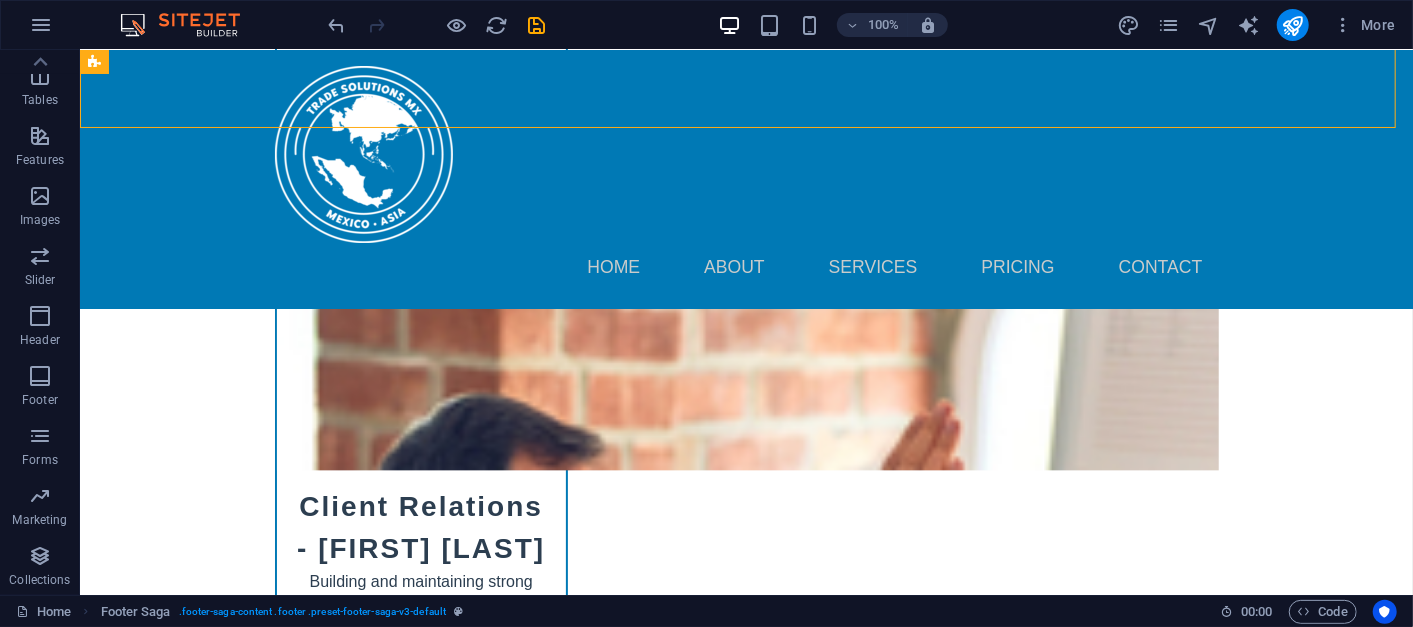 scroll, scrollTop: 11303, scrollLeft: 0, axis: vertical 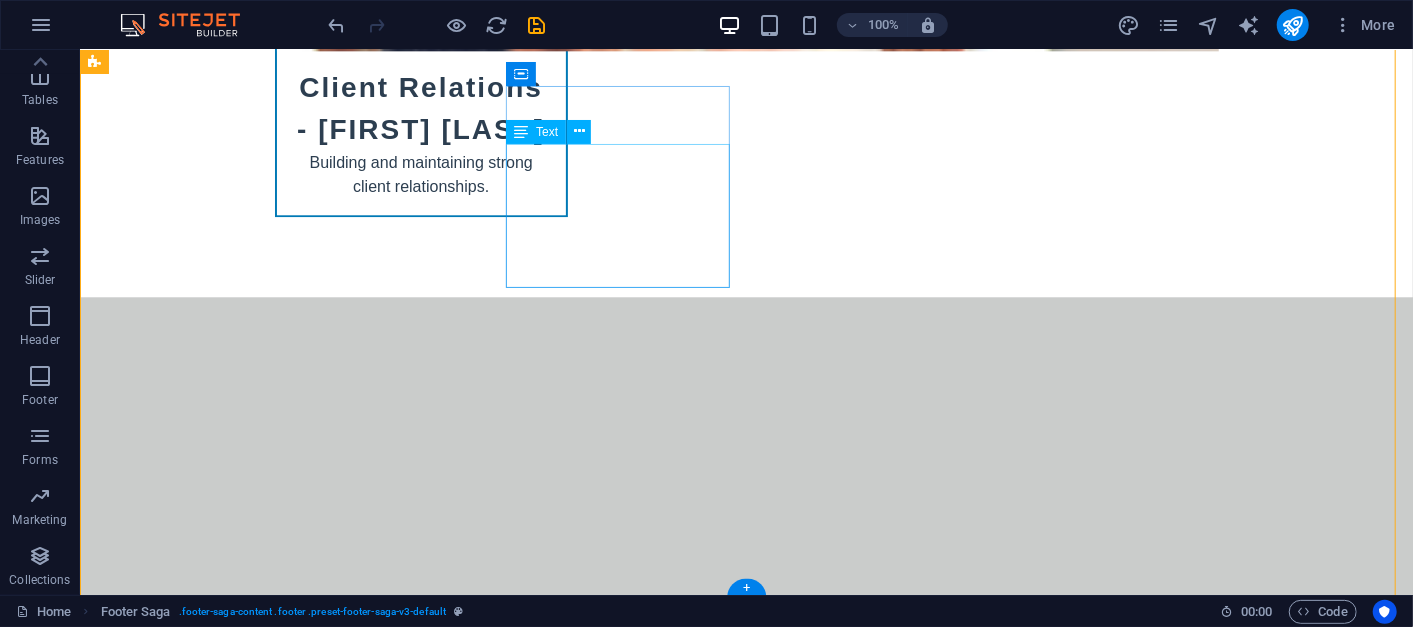 click on "[NUMBER] [STREET]." at bounding box center (174, 7469) 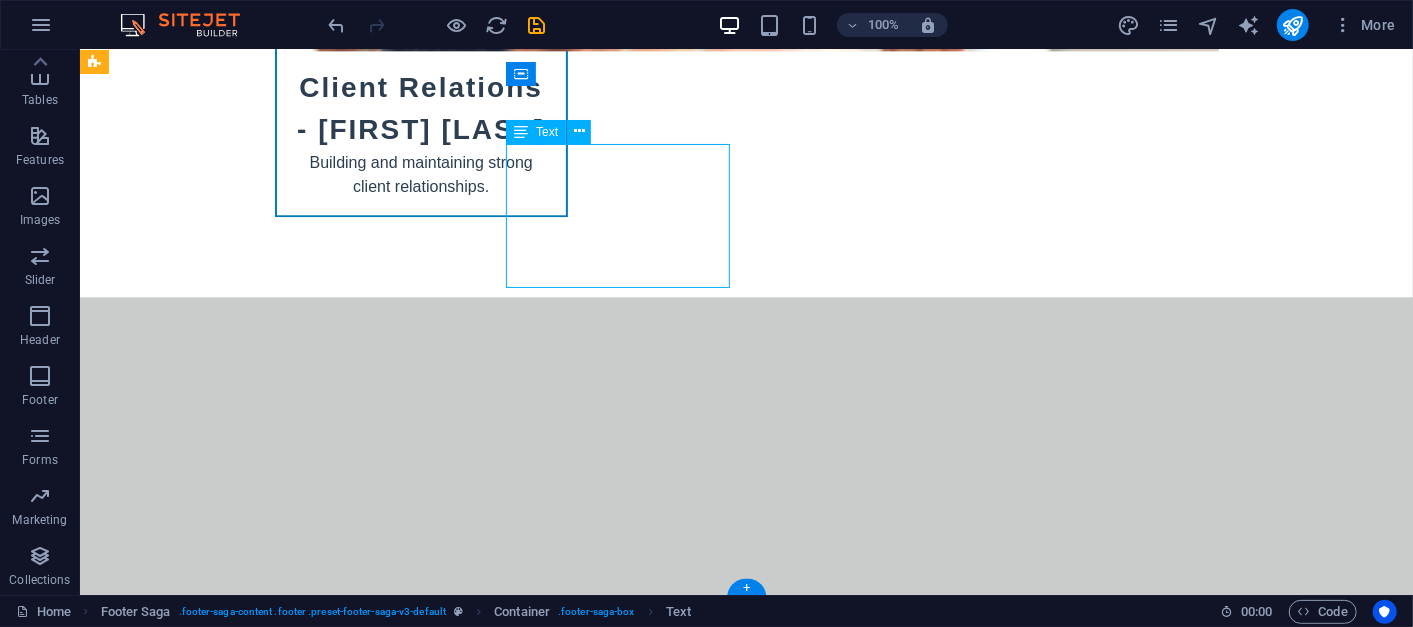 click on "[NUMBER] [STREET]." at bounding box center (174, 7469) 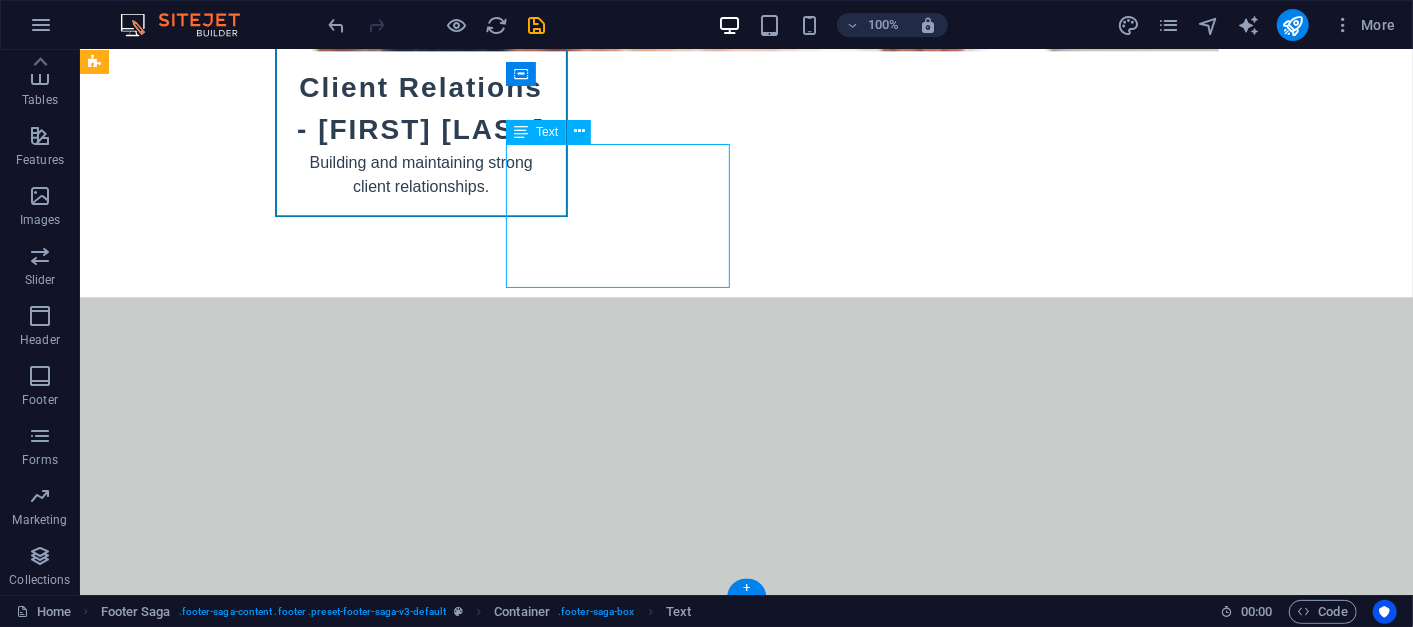 click at bounding box center [207, 6517] 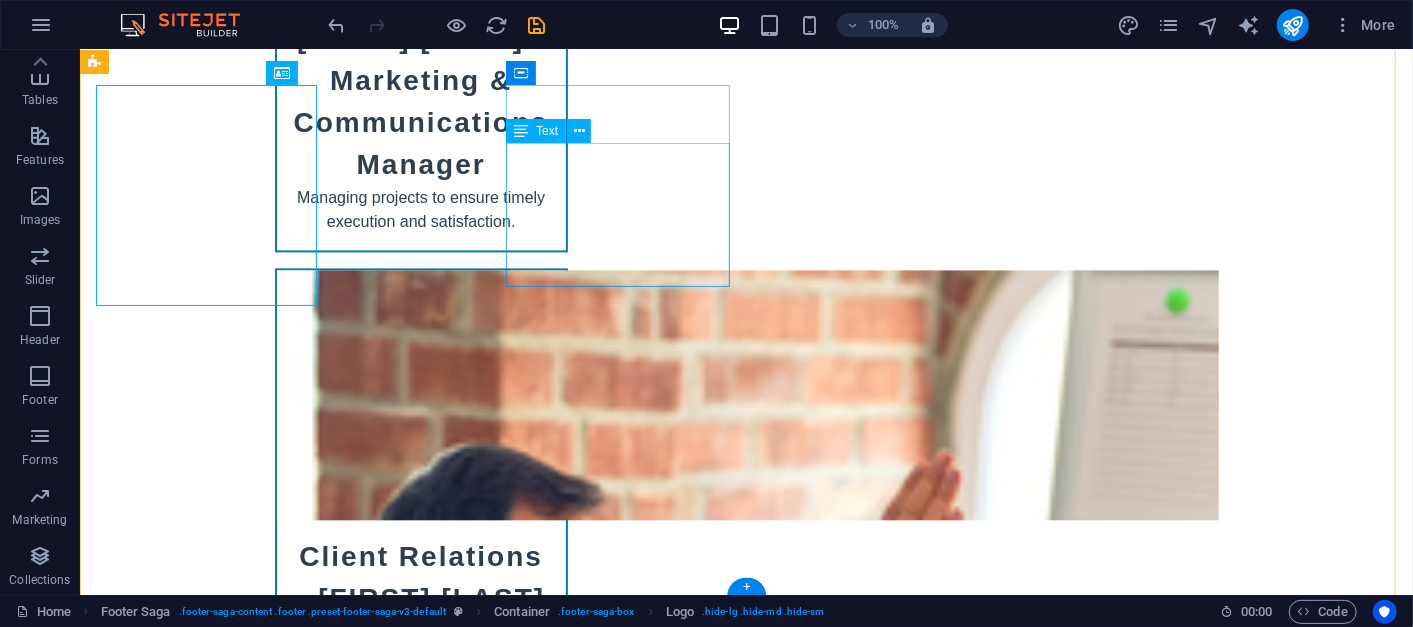scroll, scrollTop: 11303, scrollLeft: 0, axis: vertical 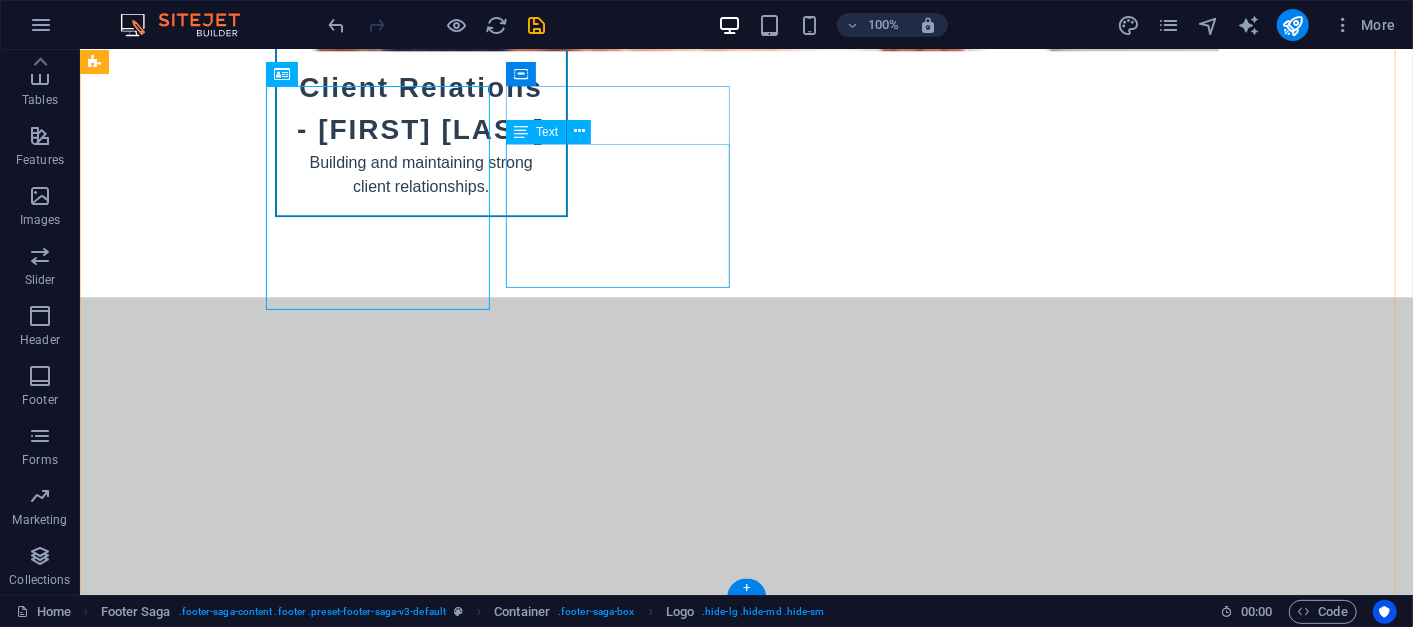 click on "+84 [PHONE]" at bounding box center (195, 7565) 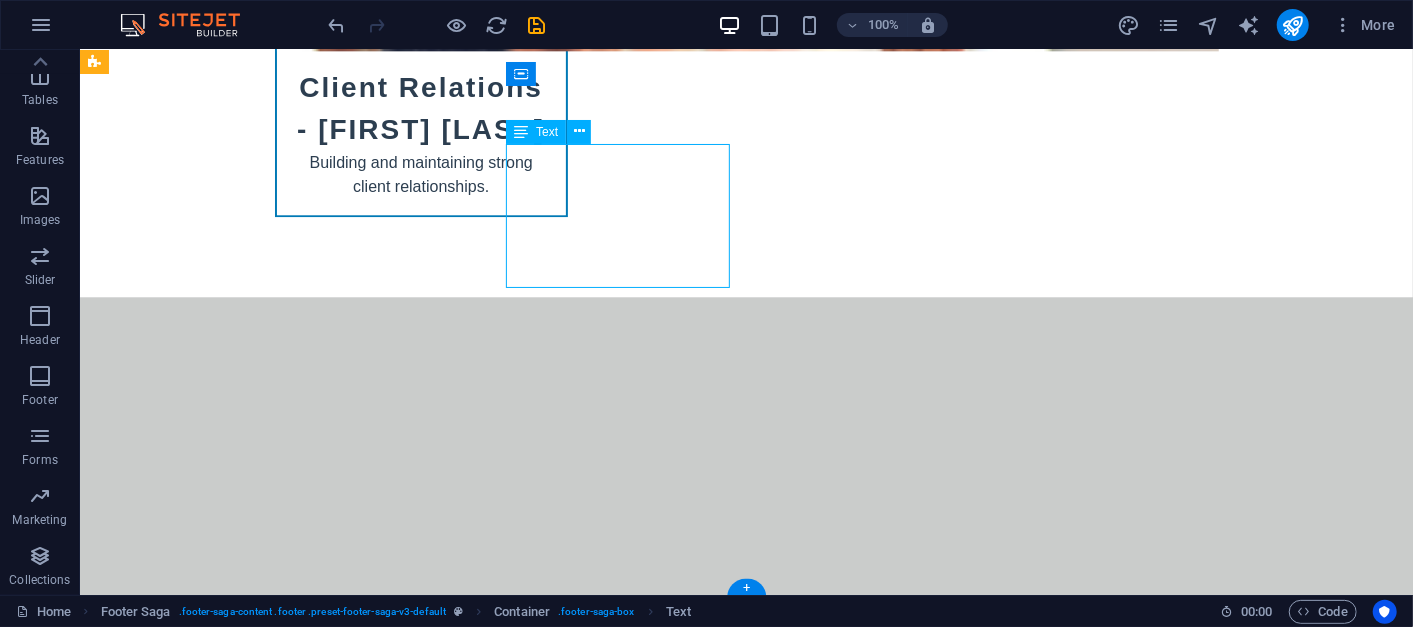 click on "+84 [PHONE]" at bounding box center [195, 7565] 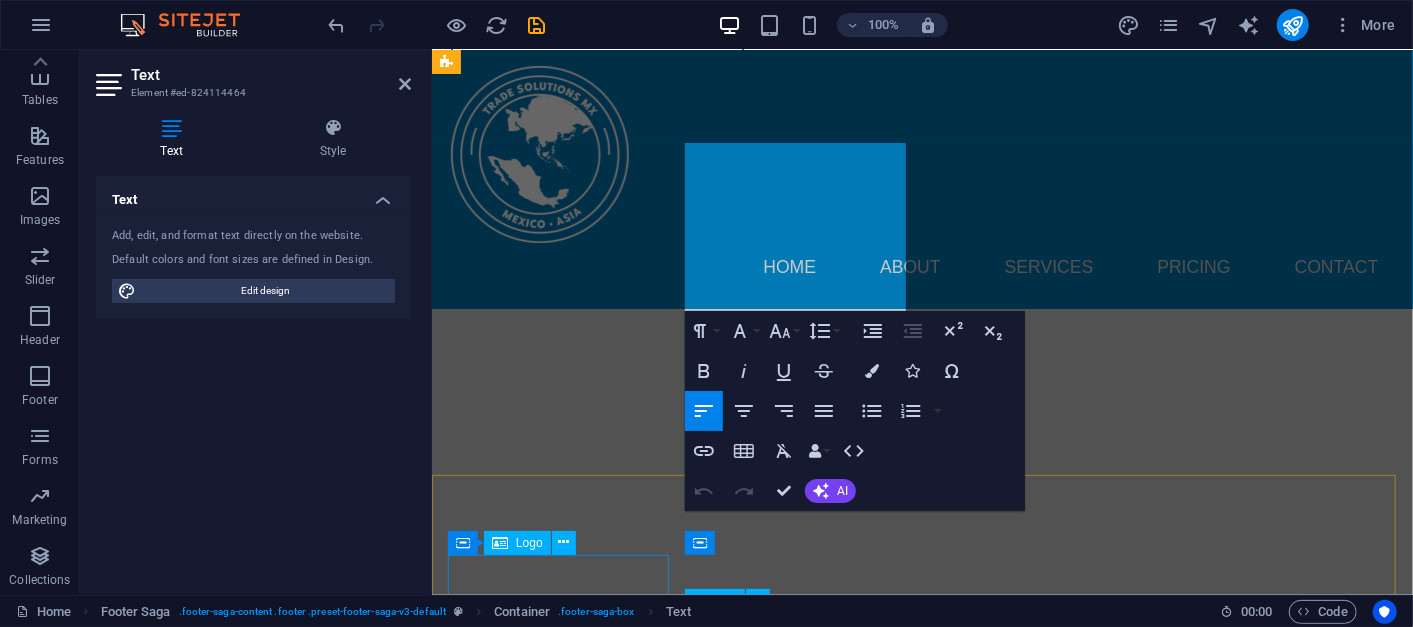 click at bounding box center [559, 5822] 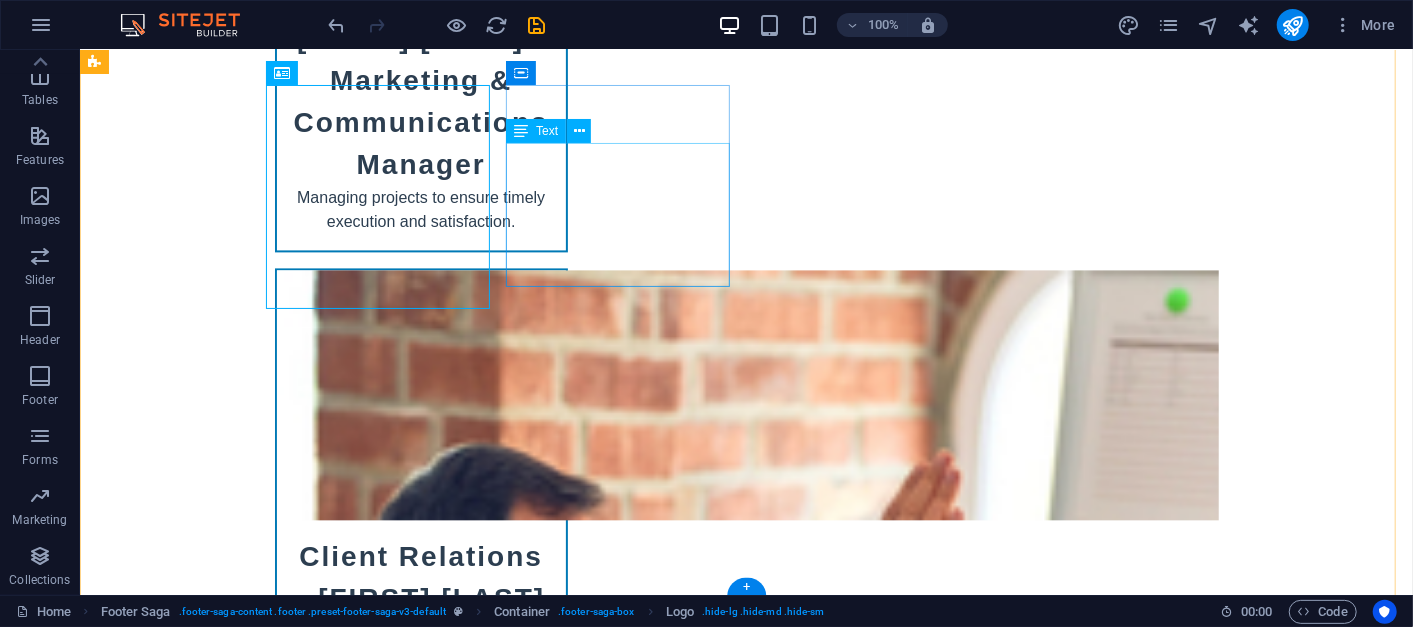 scroll, scrollTop: 11303, scrollLeft: 0, axis: vertical 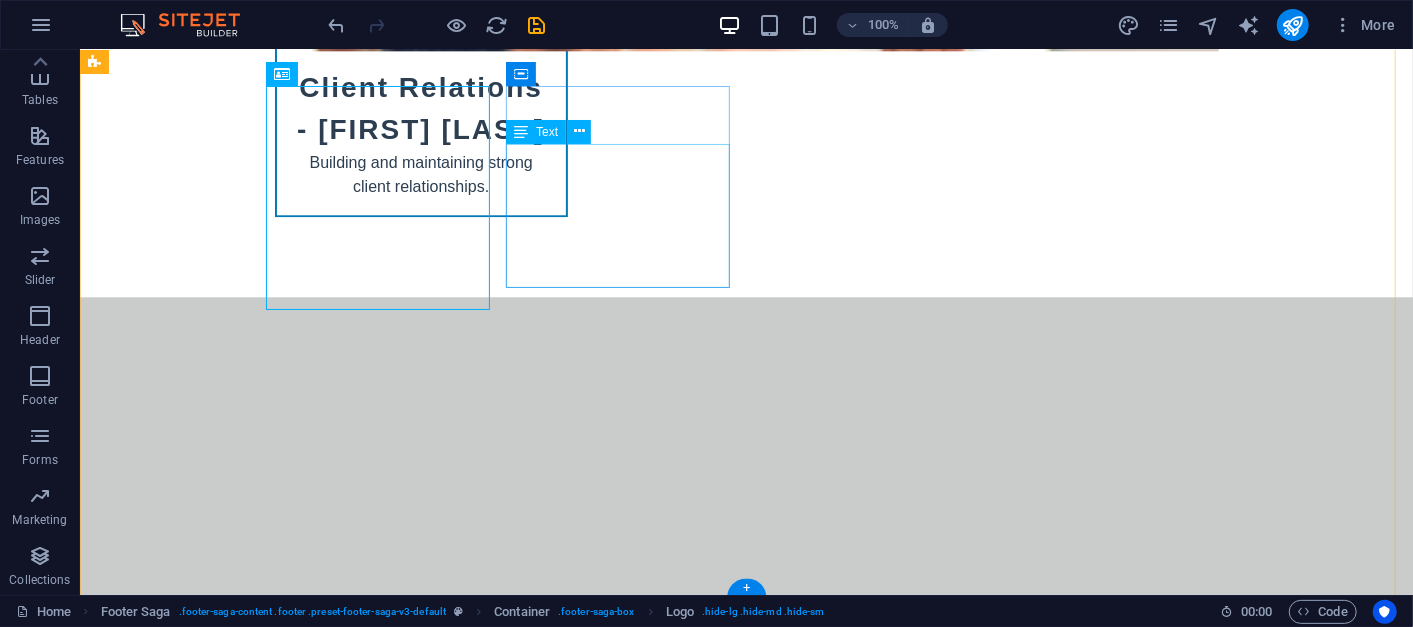click on "+84 [PHONE]" at bounding box center (195, 7565) 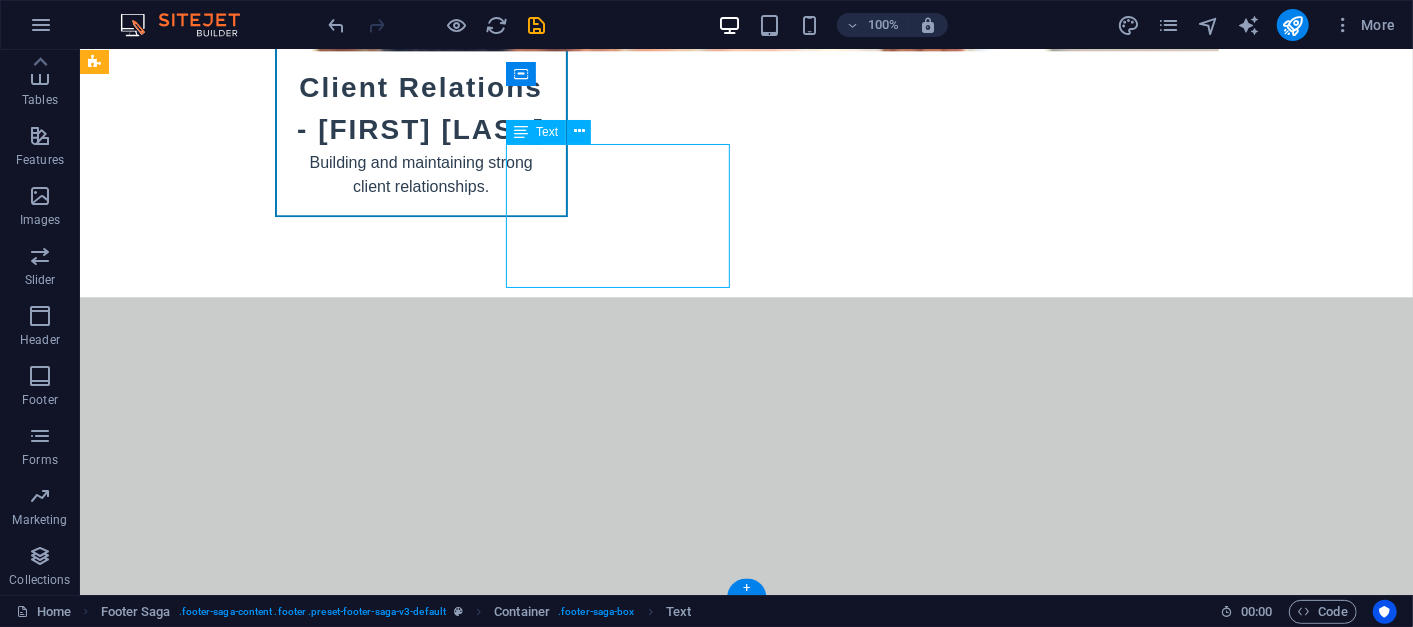 click on "+84 [PHONE]" at bounding box center (195, 7565) 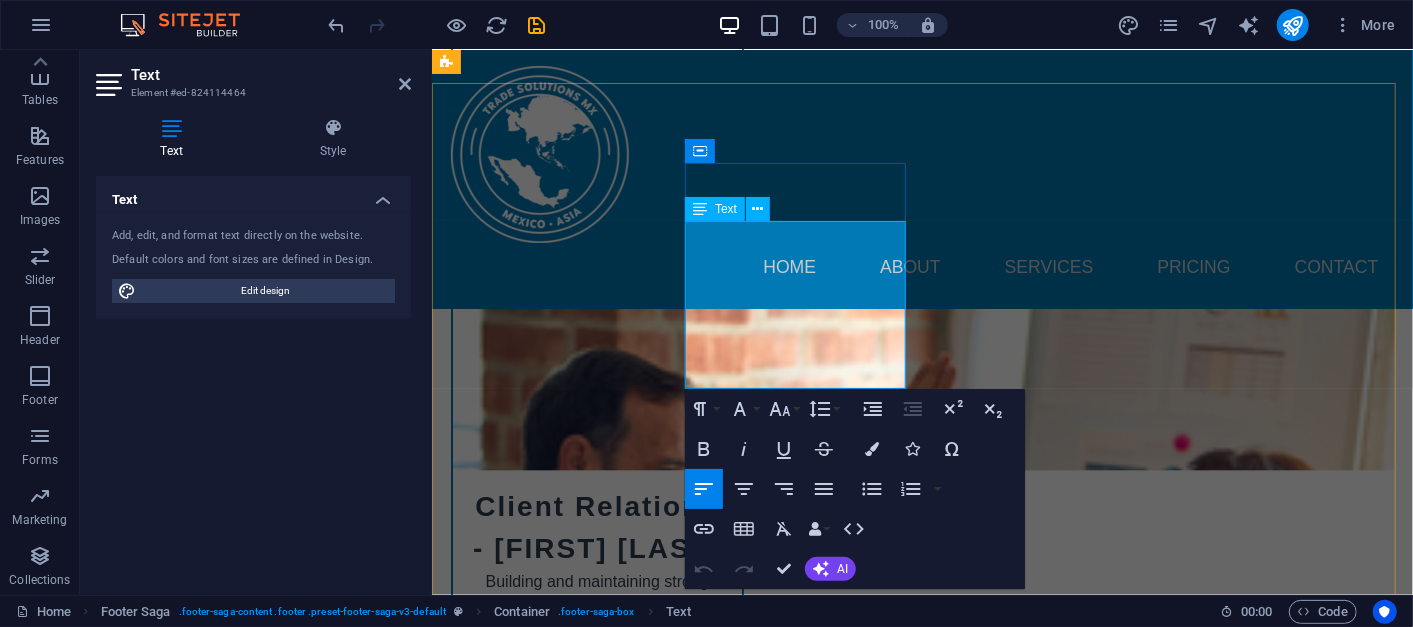 scroll, scrollTop: 10751, scrollLeft: 0, axis: vertical 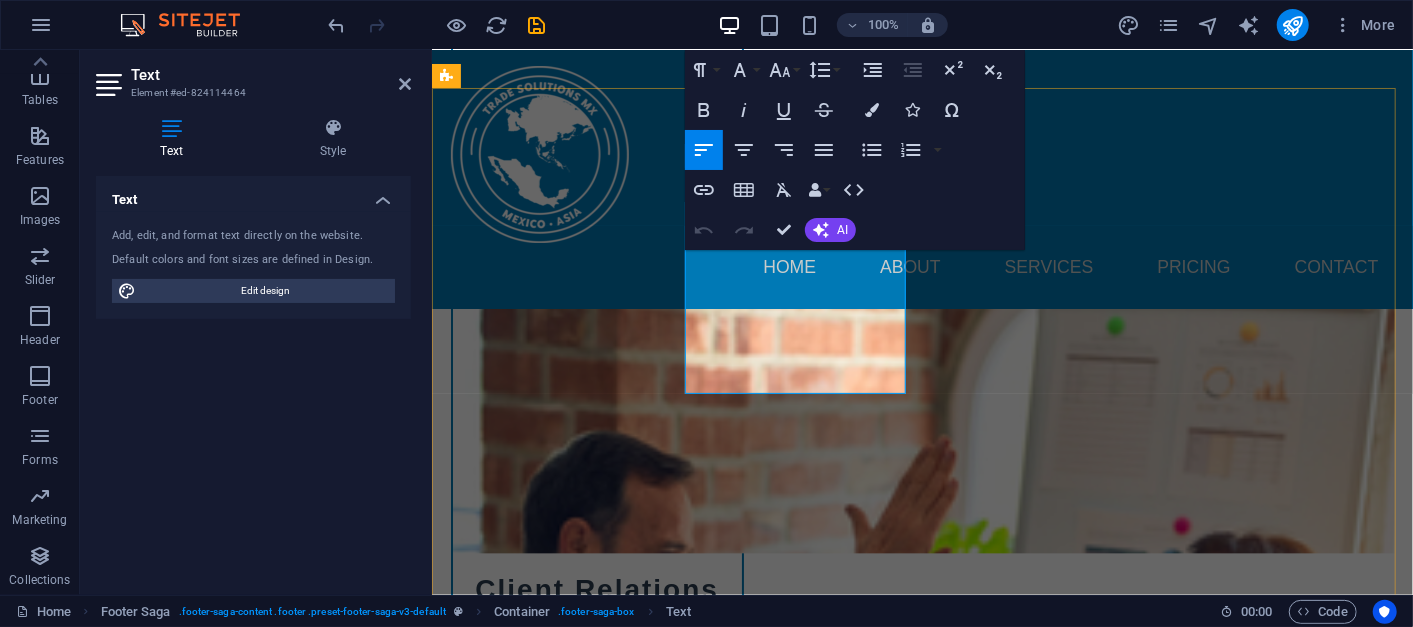 click on "+84 [PHONE]" at bounding box center (547, 7246) 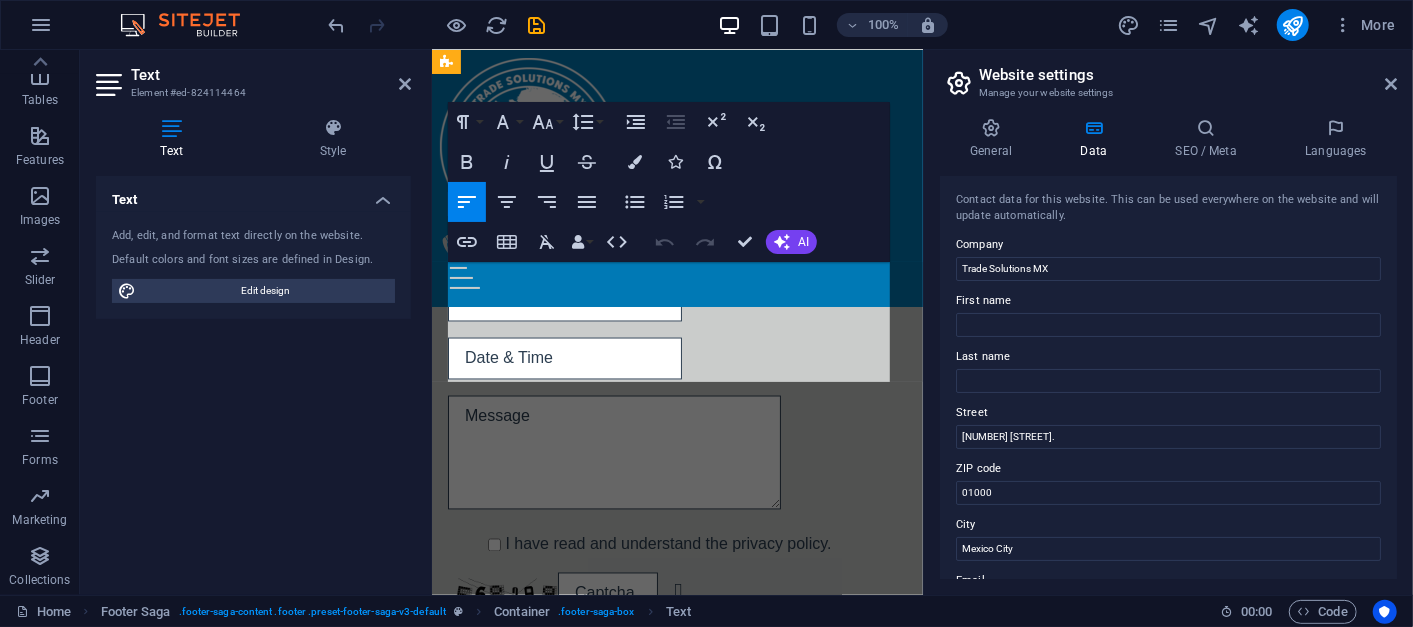 scroll, scrollTop: 13964, scrollLeft: 0, axis: vertical 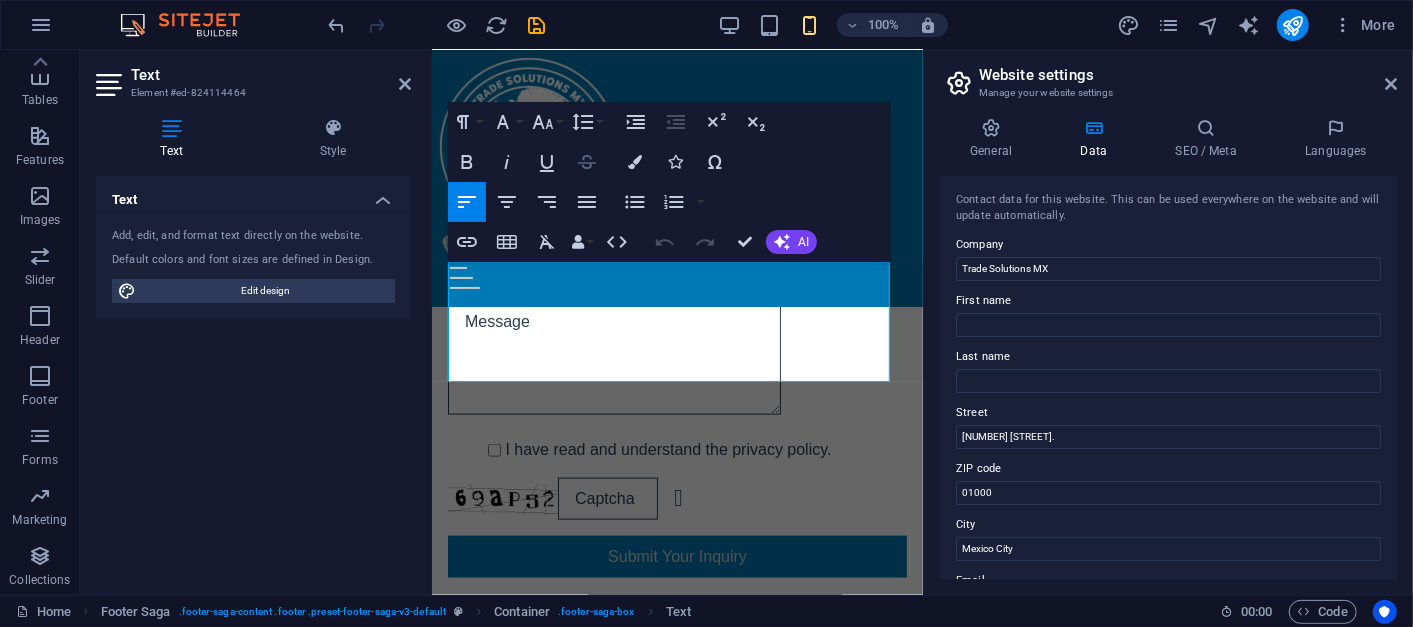 click 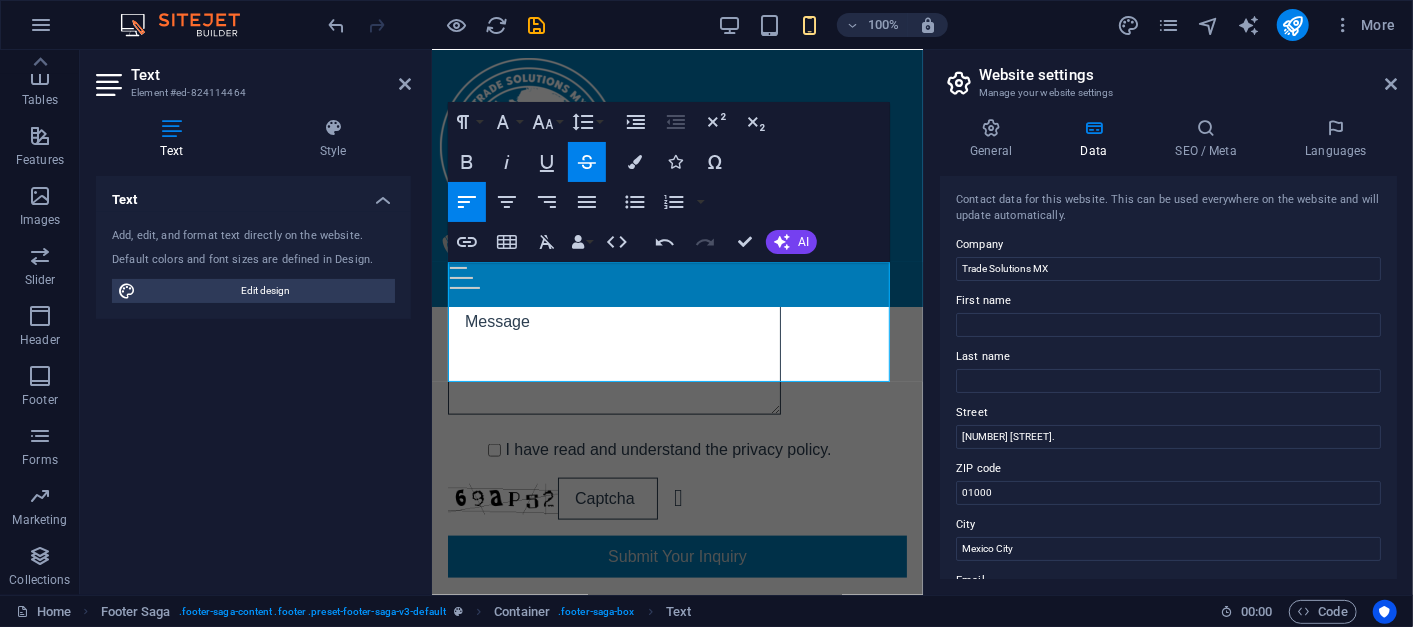 click 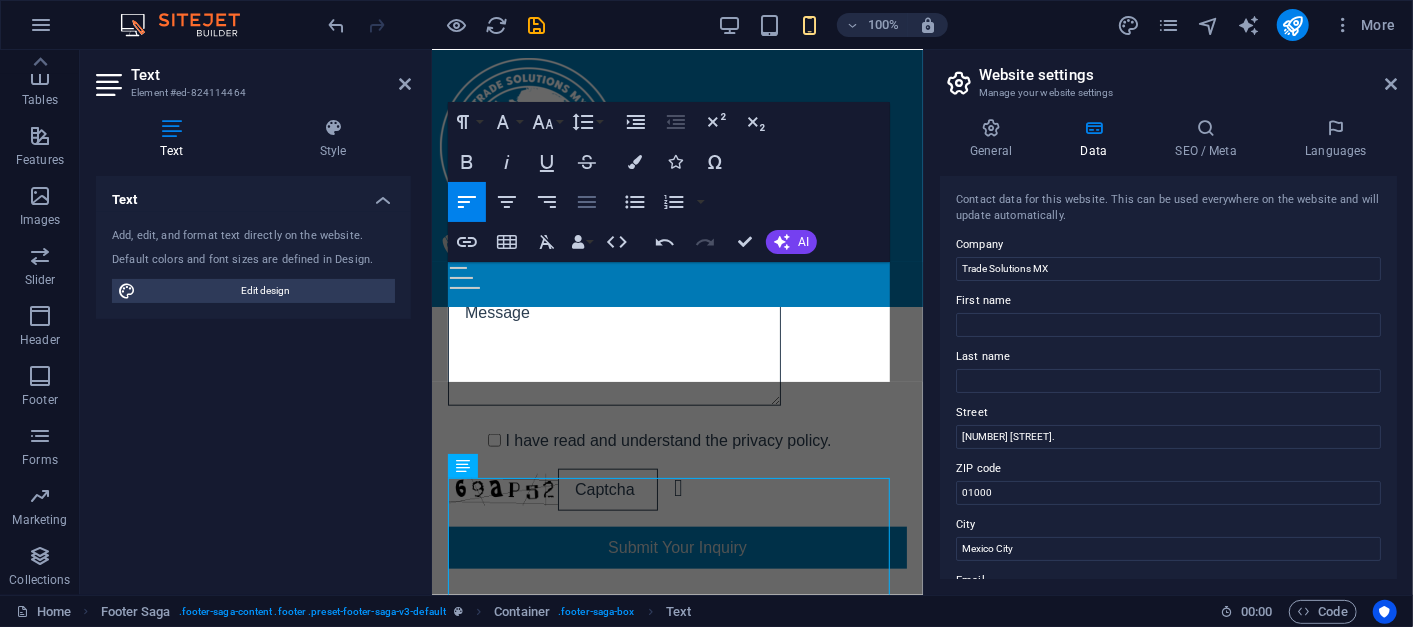 scroll, scrollTop: 13687, scrollLeft: 0, axis: vertical 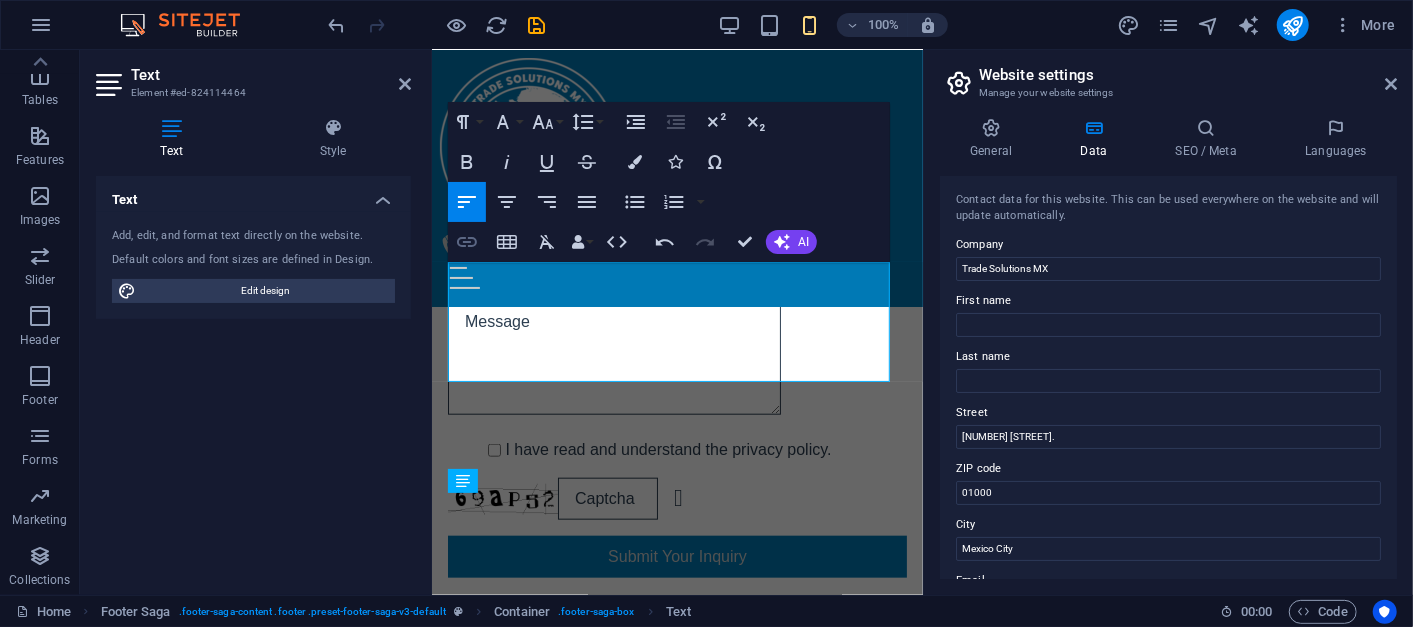 click 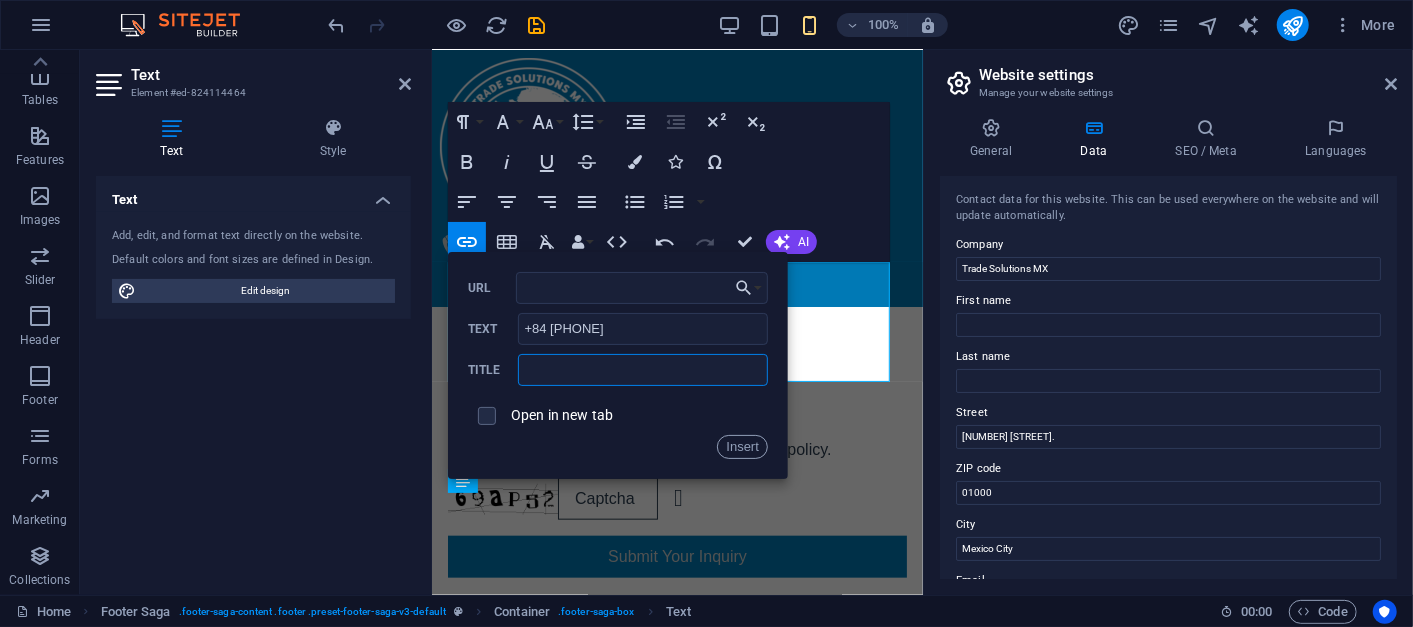 click at bounding box center (643, 370) 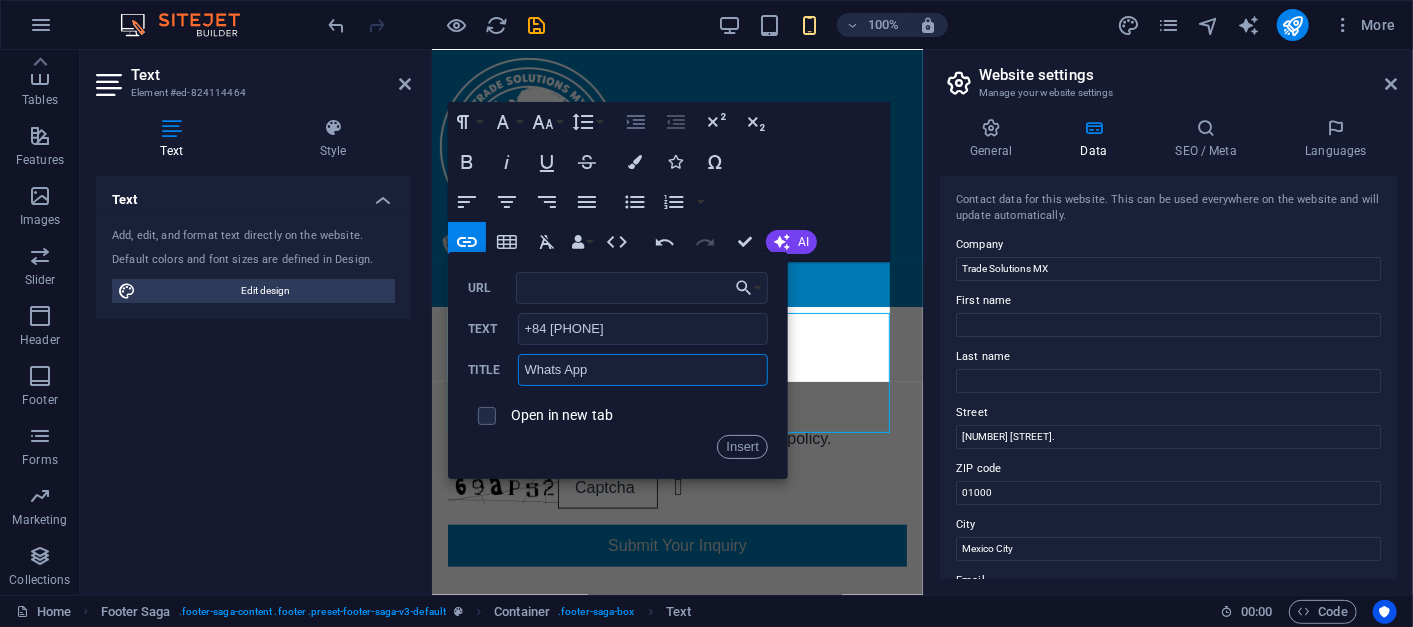 scroll, scrollTop: 13806, scrollLeft: 0, axis: vertical 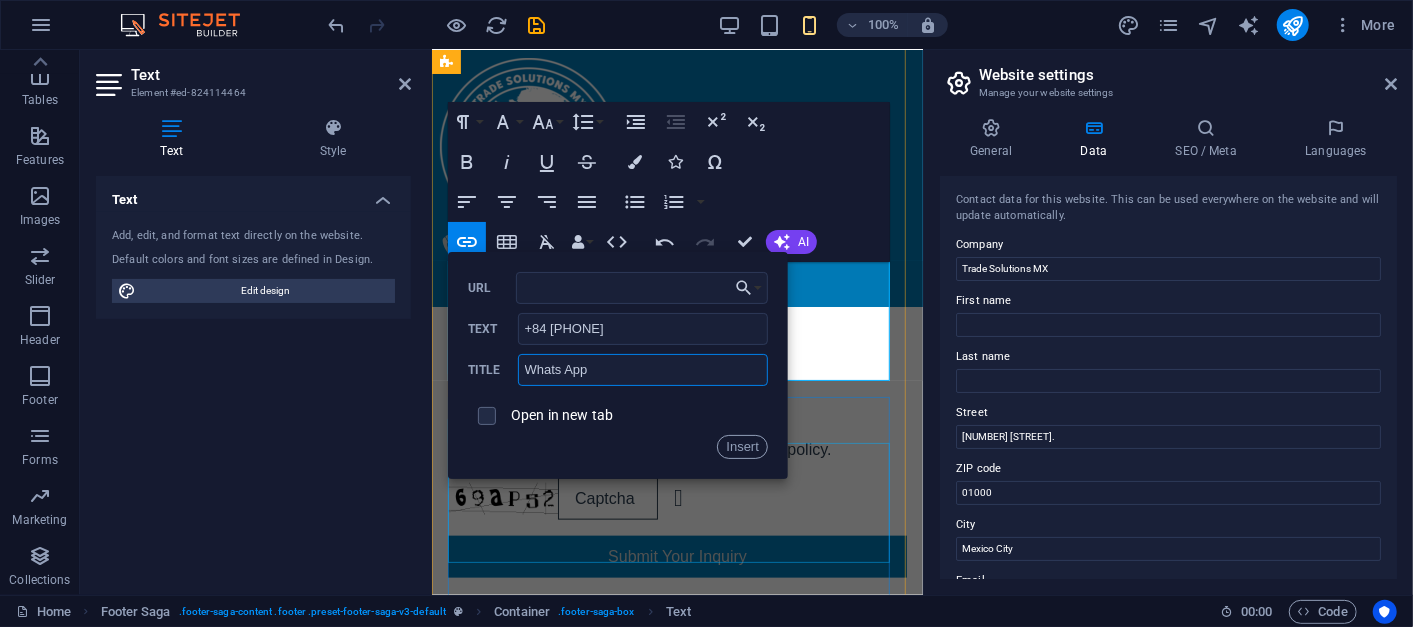 type on "Whats App" 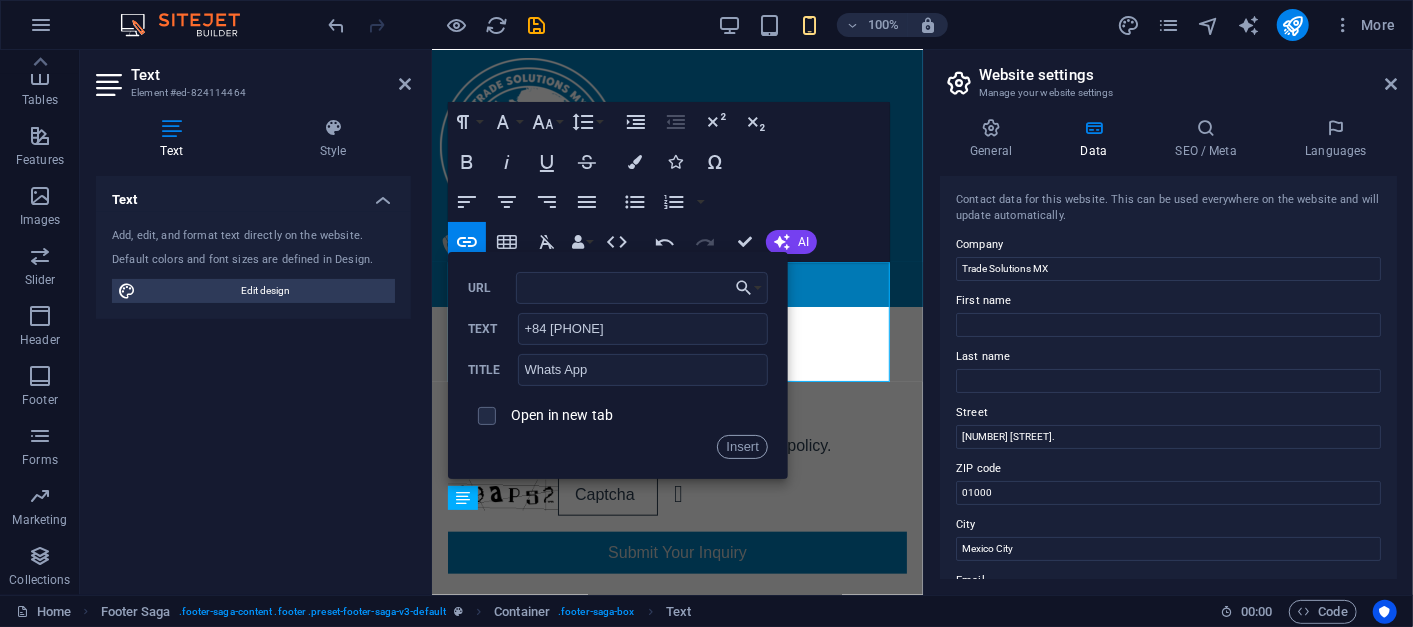 scroll, scrollTop: 13670, scrollLeft: 0, axis: vertical 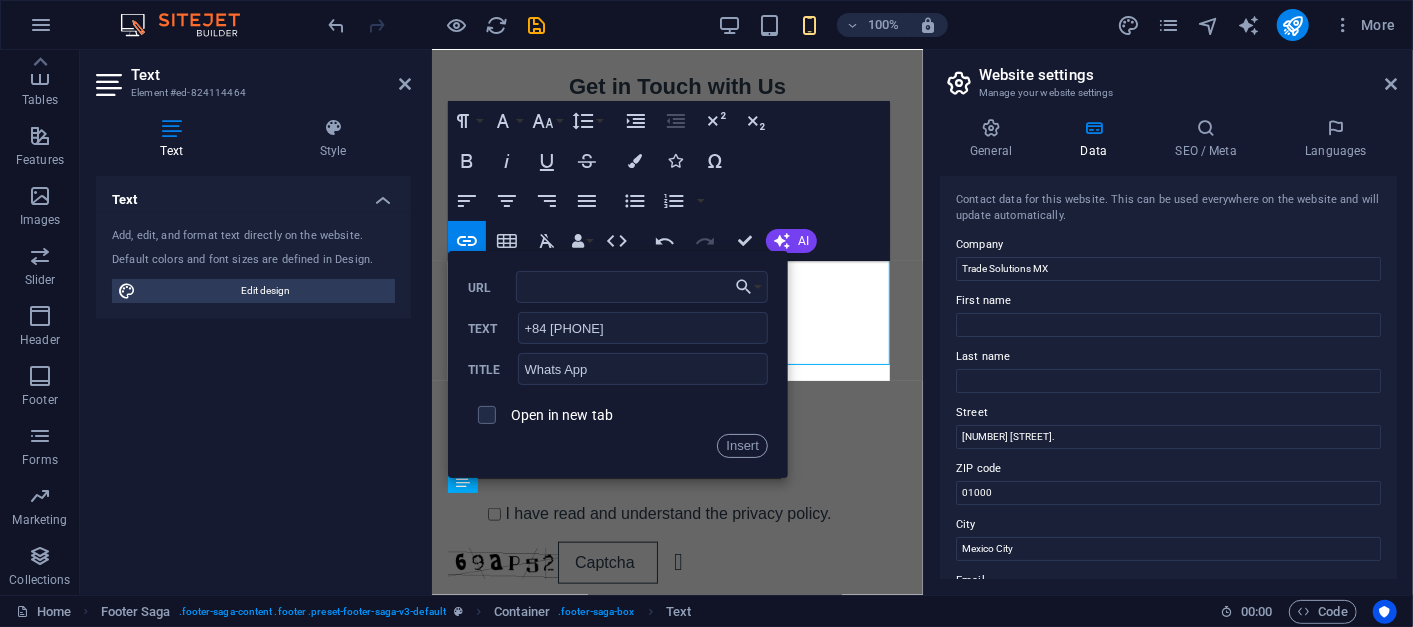 drag, startPoint x: 825, startPoint y: 602, endPoint x: 632, endPoint y: 305, distance: 354.2005 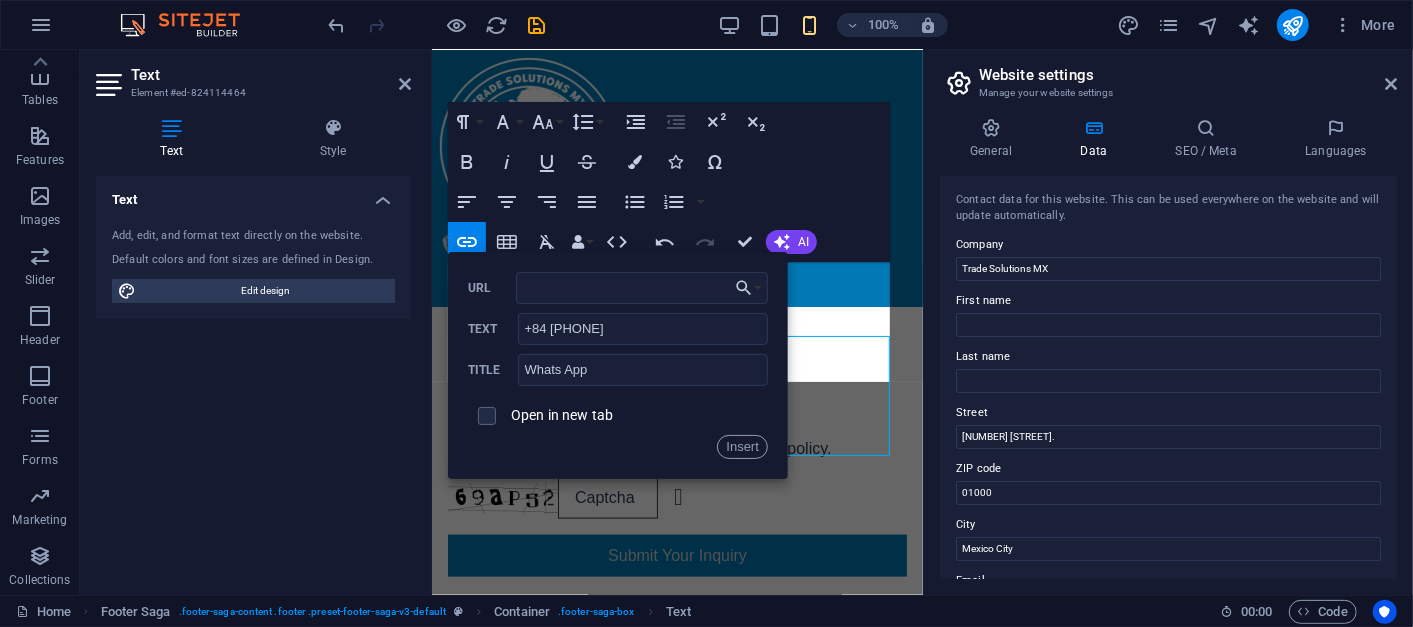 scroll, scrollTop: 13940, scrollLeft: 0, axis: vertical 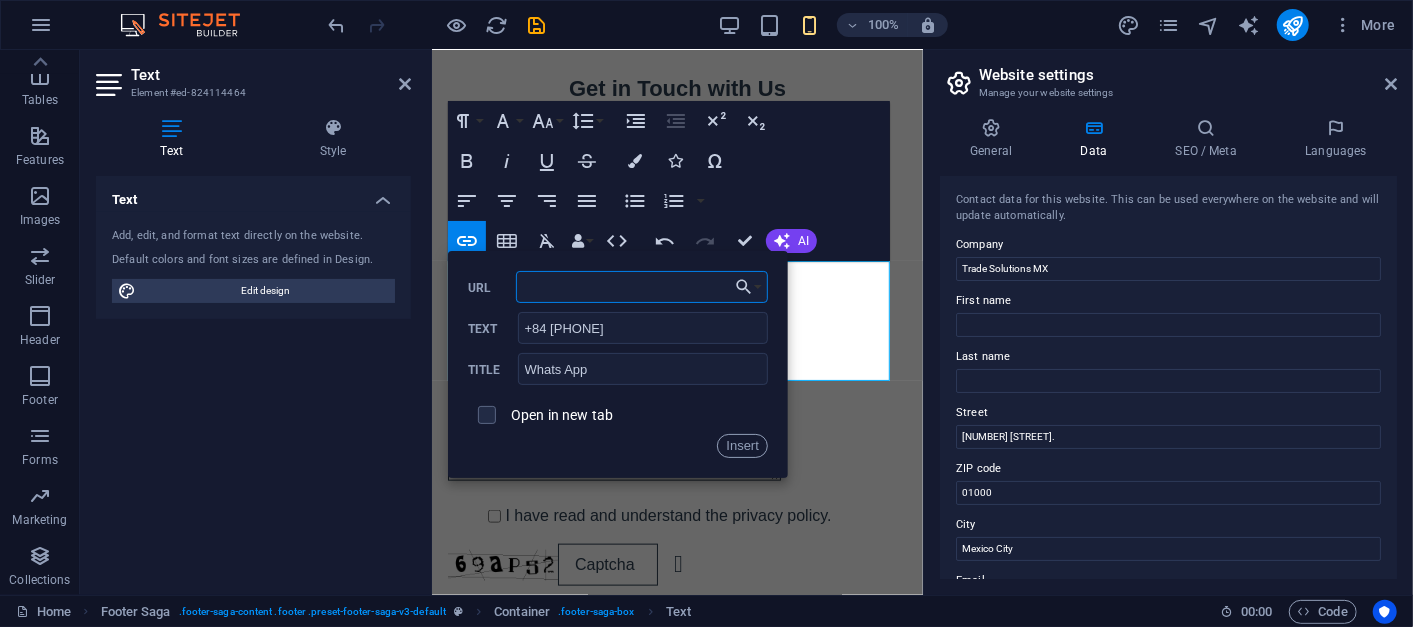 click on "URL" at bounding box center [642, 287] 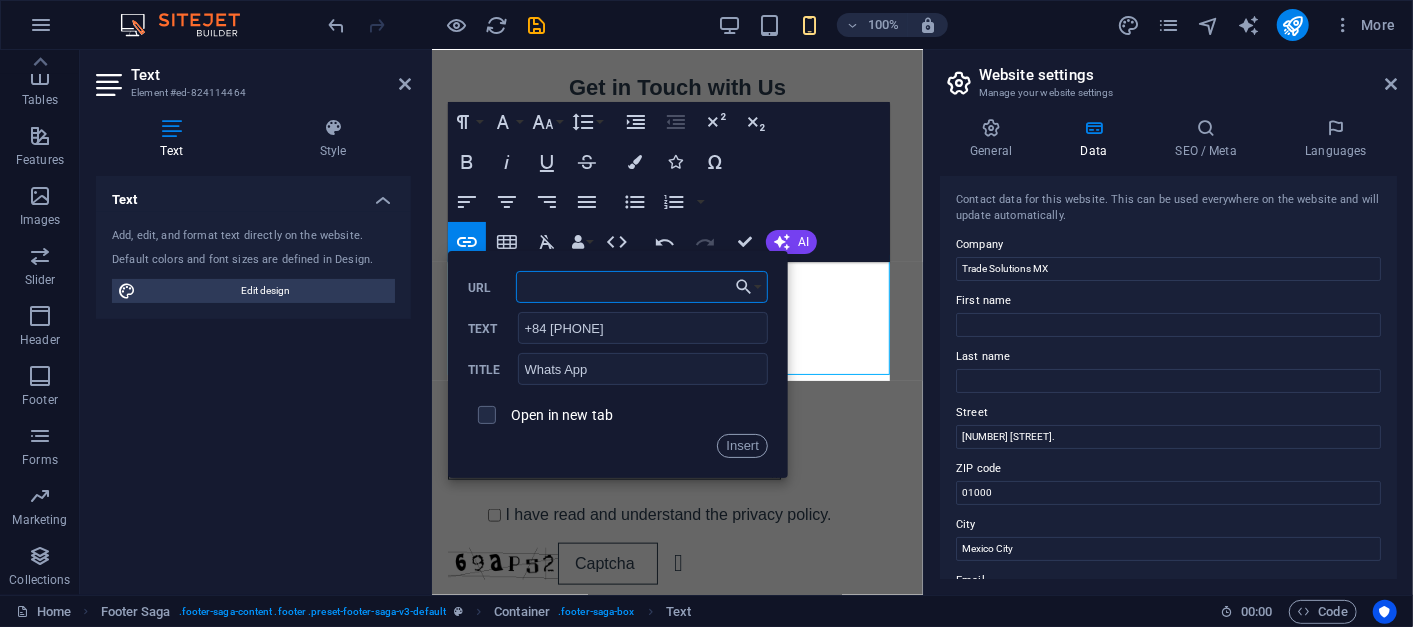 scroll, scrollTop: 13806, scrollLeft: 0, axis: vertical 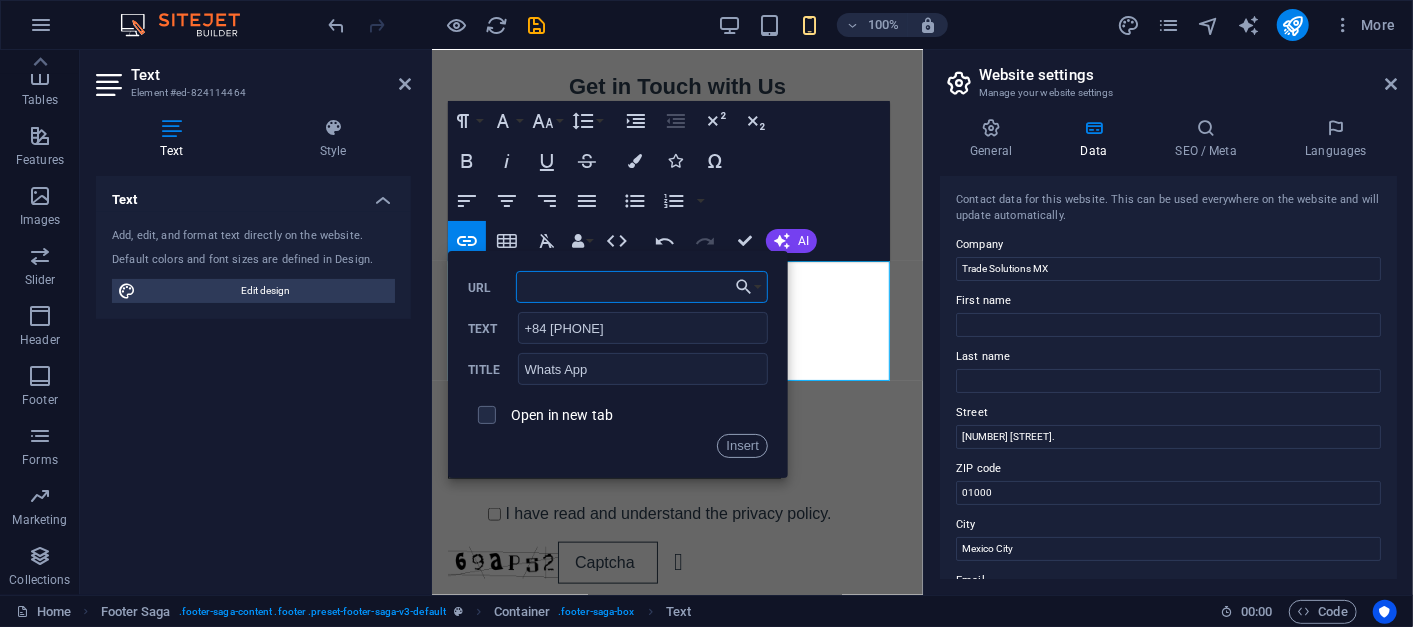 paste on "https://linktr.ee/tradesolutionsmx" 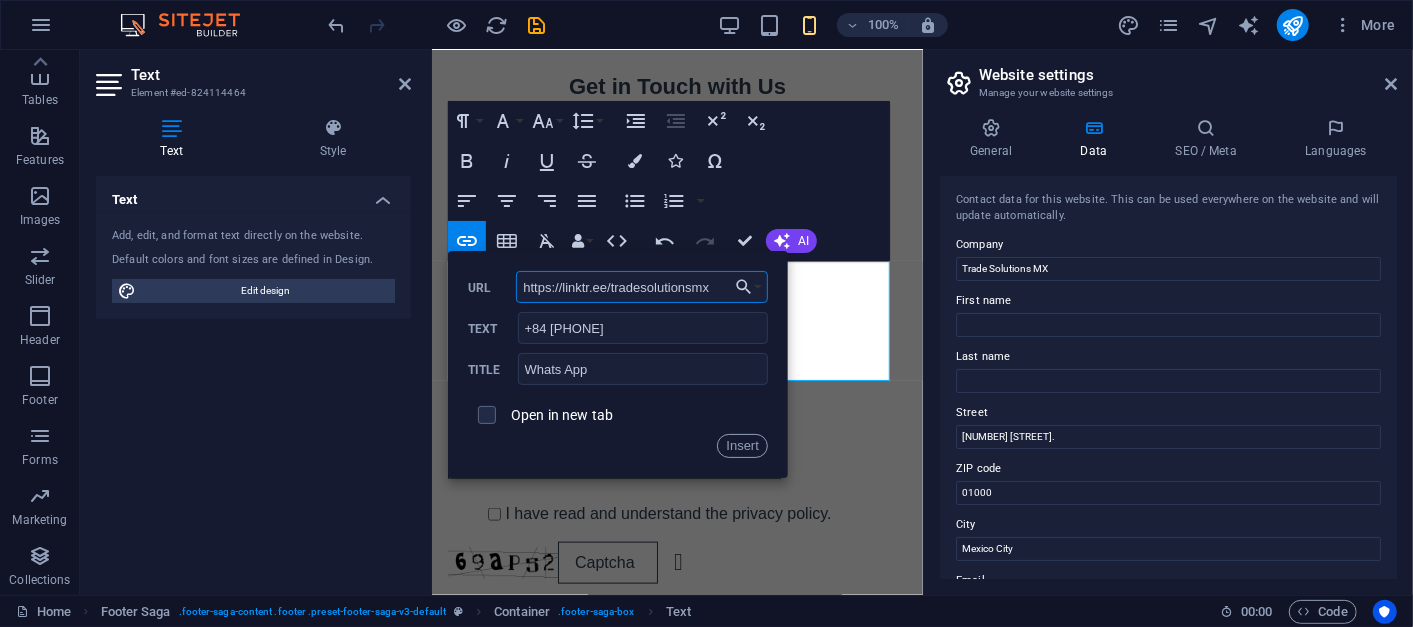 type on "https://linktr.ee/tradesolutionsmx" 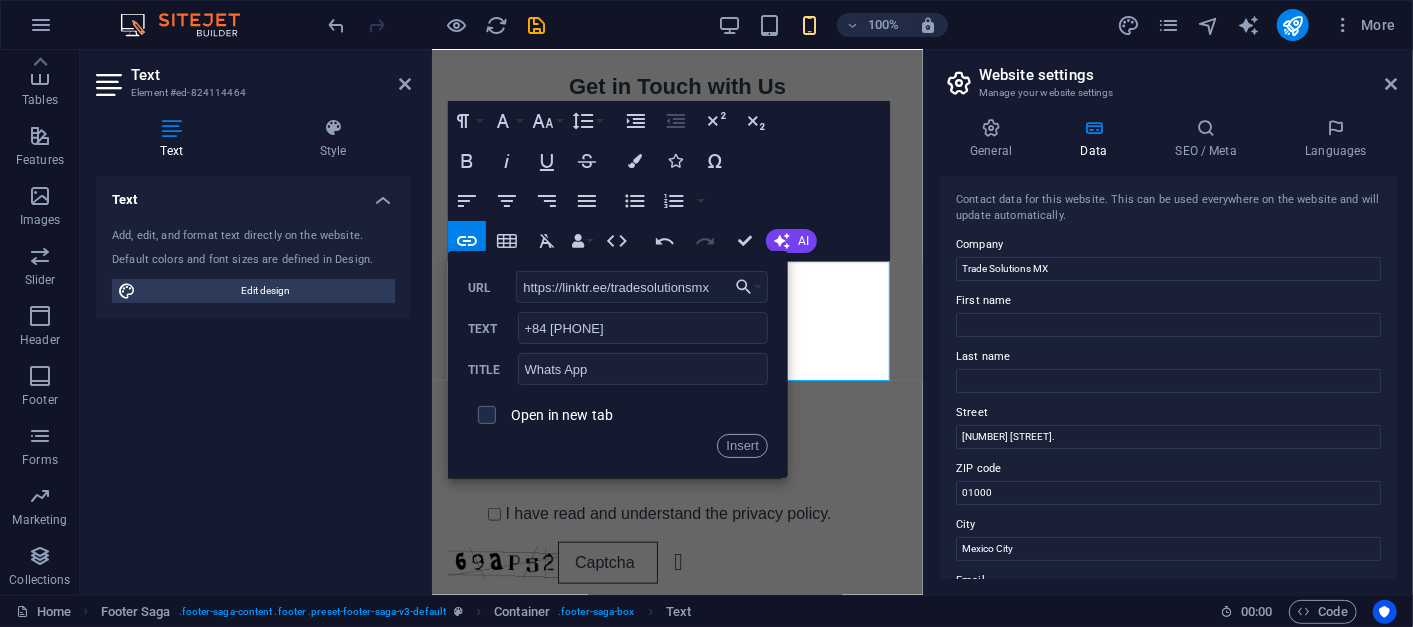 click on "Open in new tab" at bounding box center (562, 415) 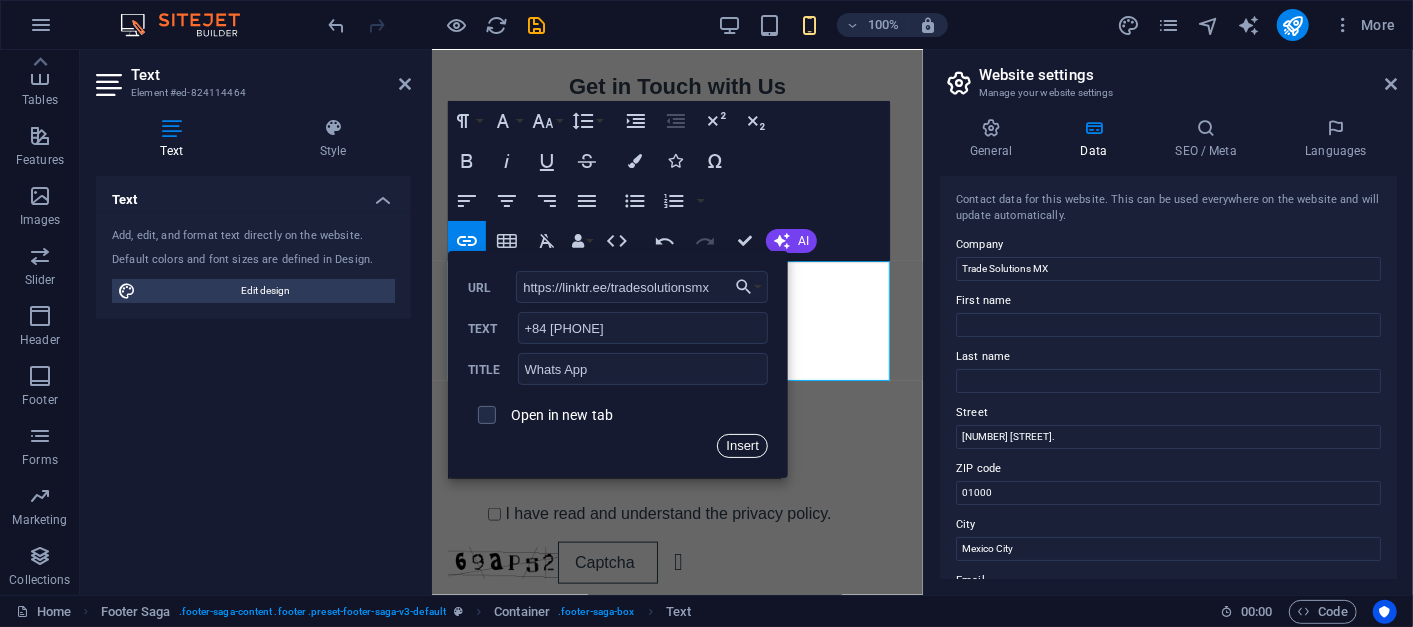 click on "Insert" at bounding box center [742, 446] 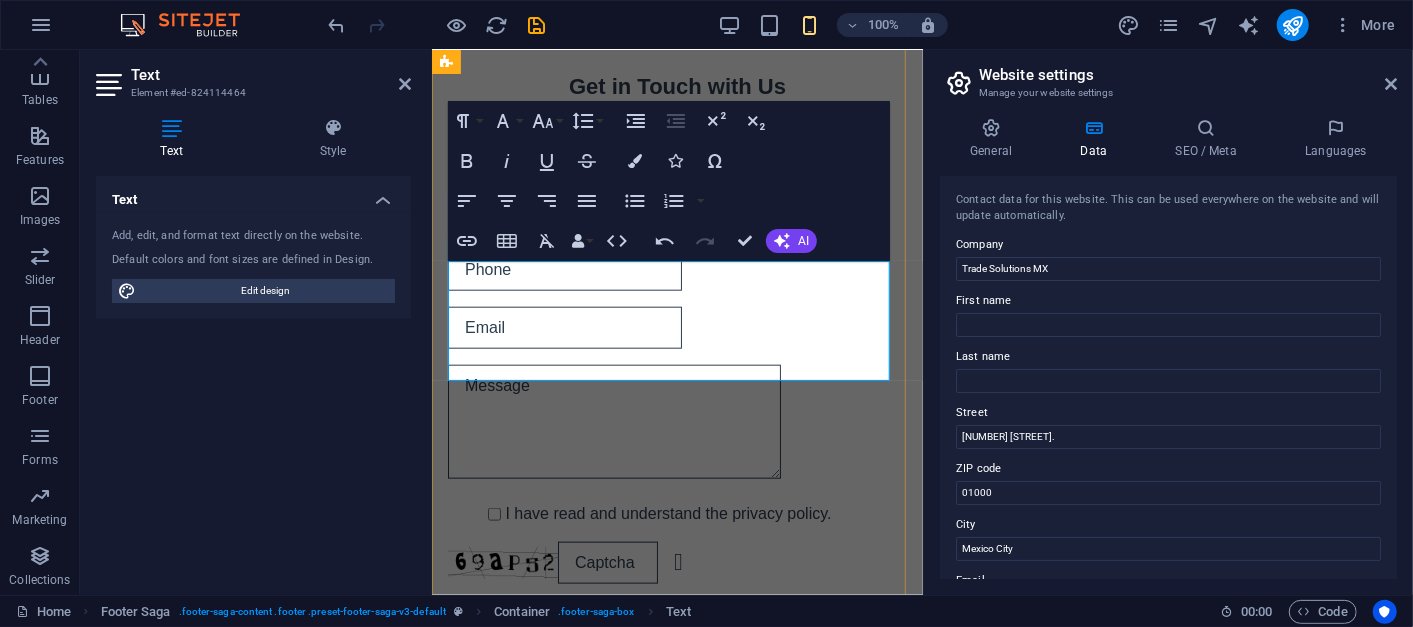 click on "+[COUNTRYCODE] [AREACODE] [PHONE]" at bounding box center [656, 2185] 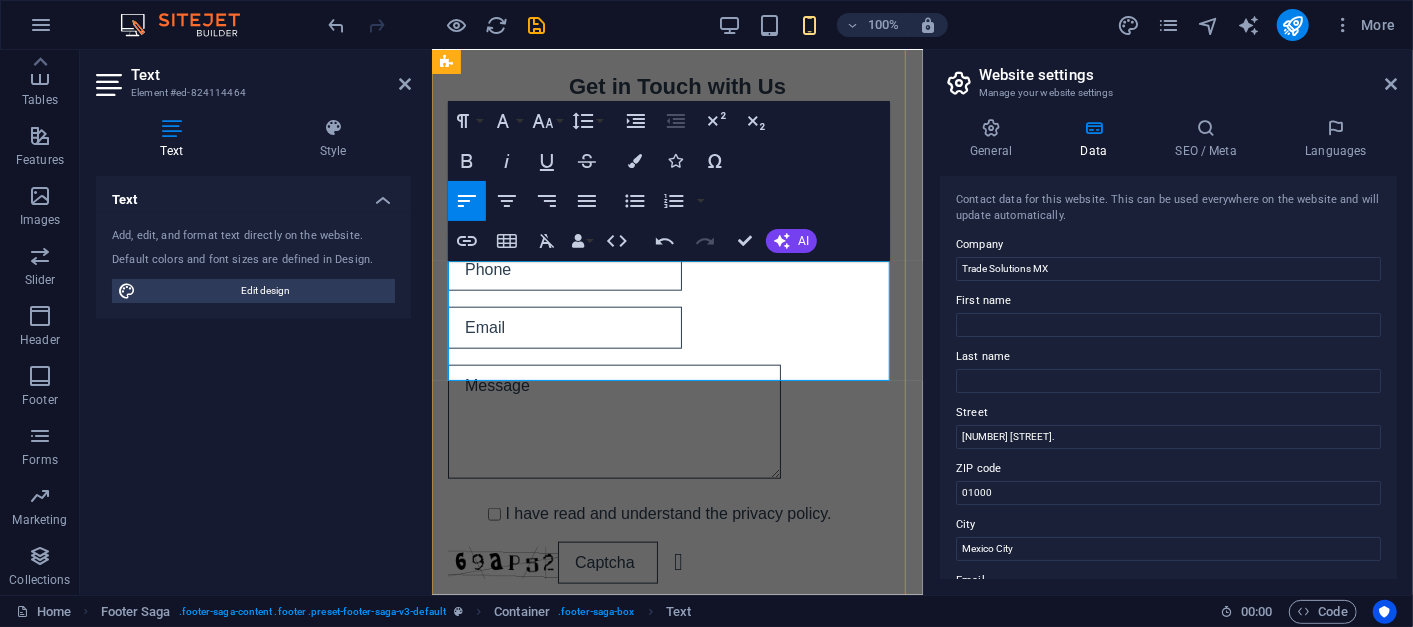 click on "+[COUNTRYCODE] [AREACODE] [PHONE]" at bounding box center [656, 2185] 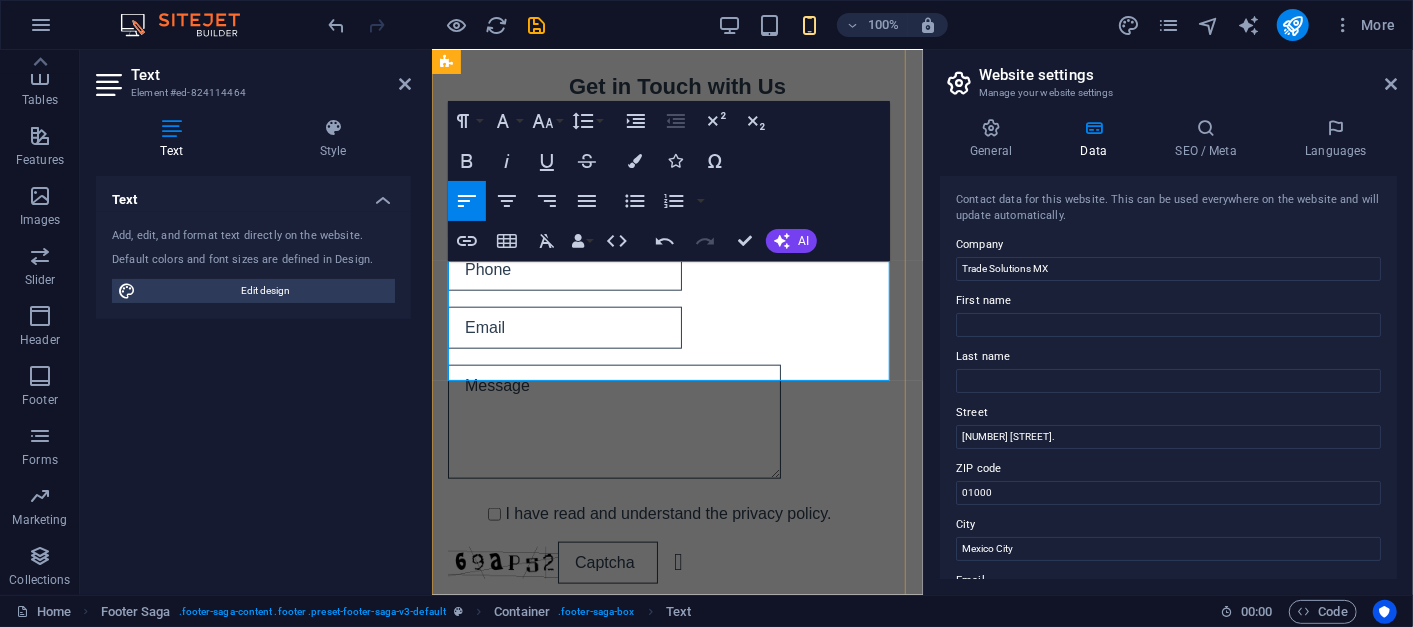 click on "+[COUNTRYCODE] [AREACODE] [PHONE]" at bounding box center (656, 2185) 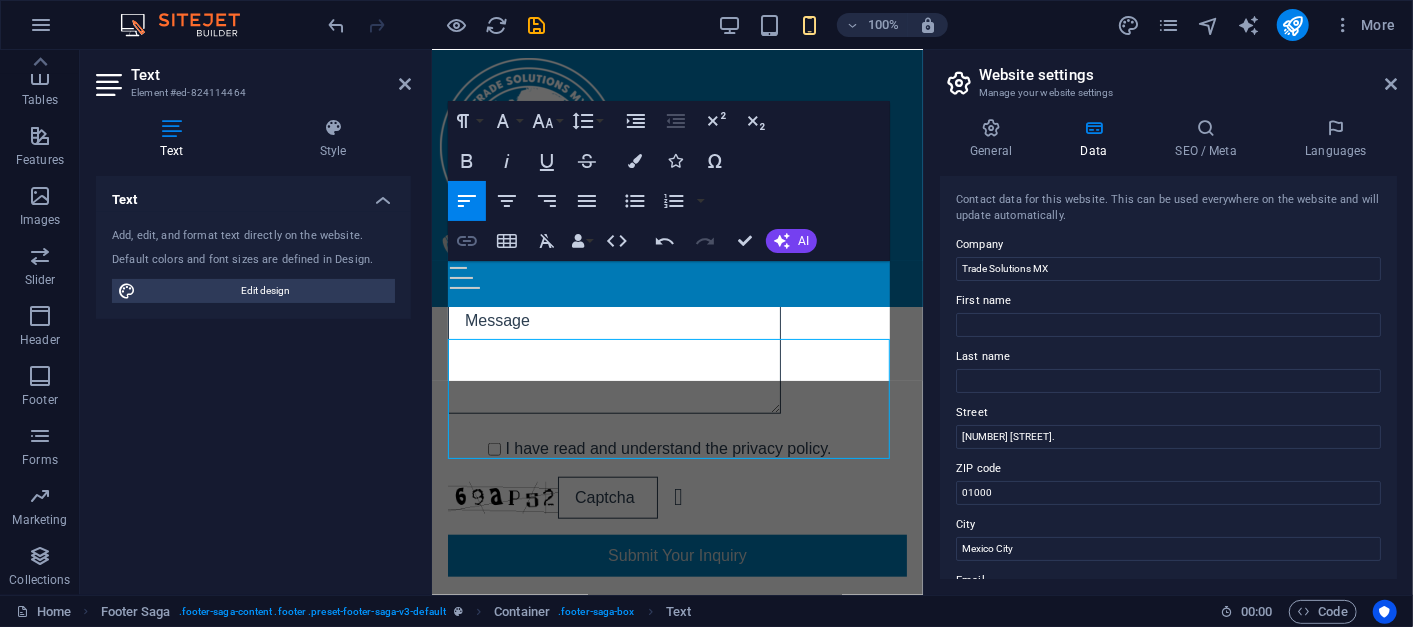 type 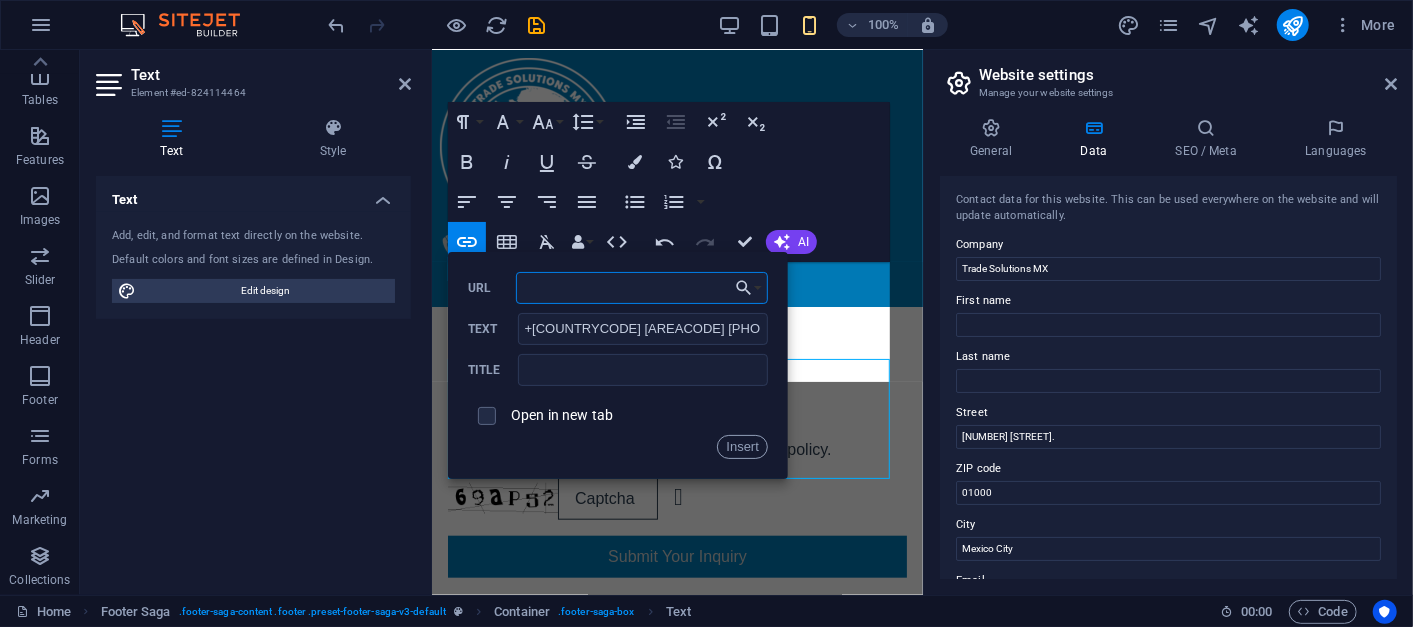 scroll, scrollTop: 13574, scrollLeft: 0, axis: vertical 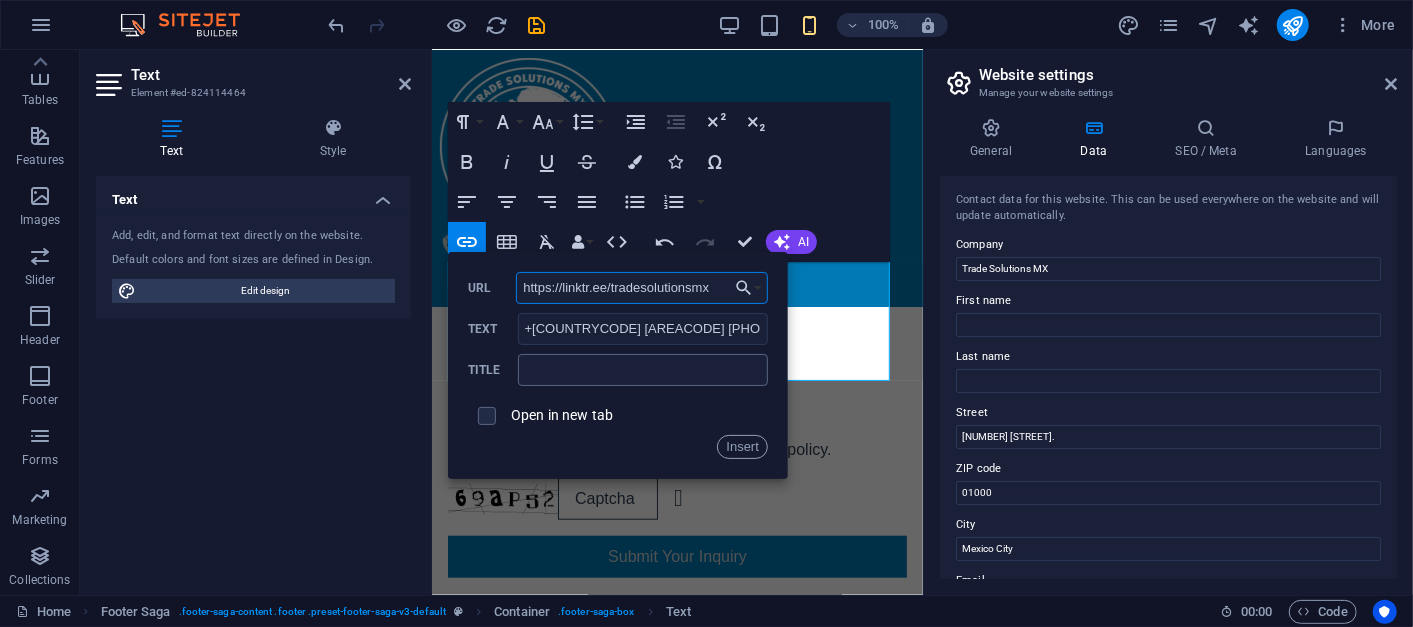 type on "https://linktr.ee/tradesolutionsmx" 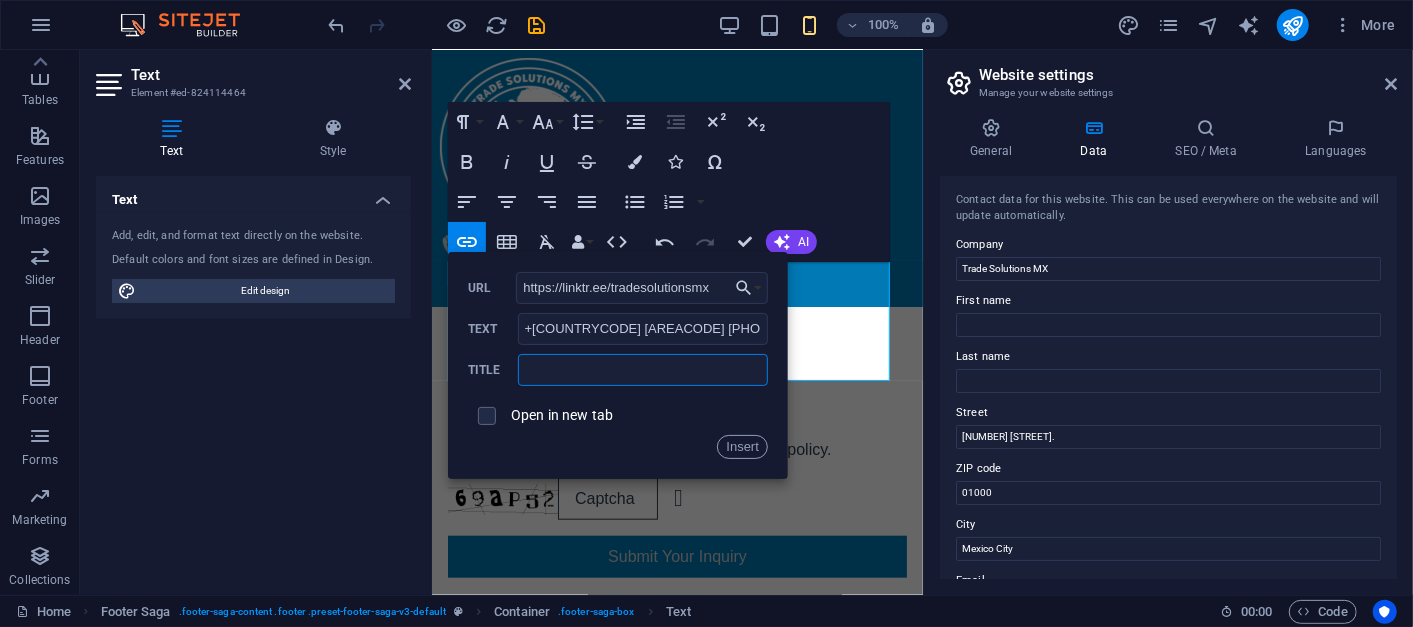 click at bounding box center [643, 370] 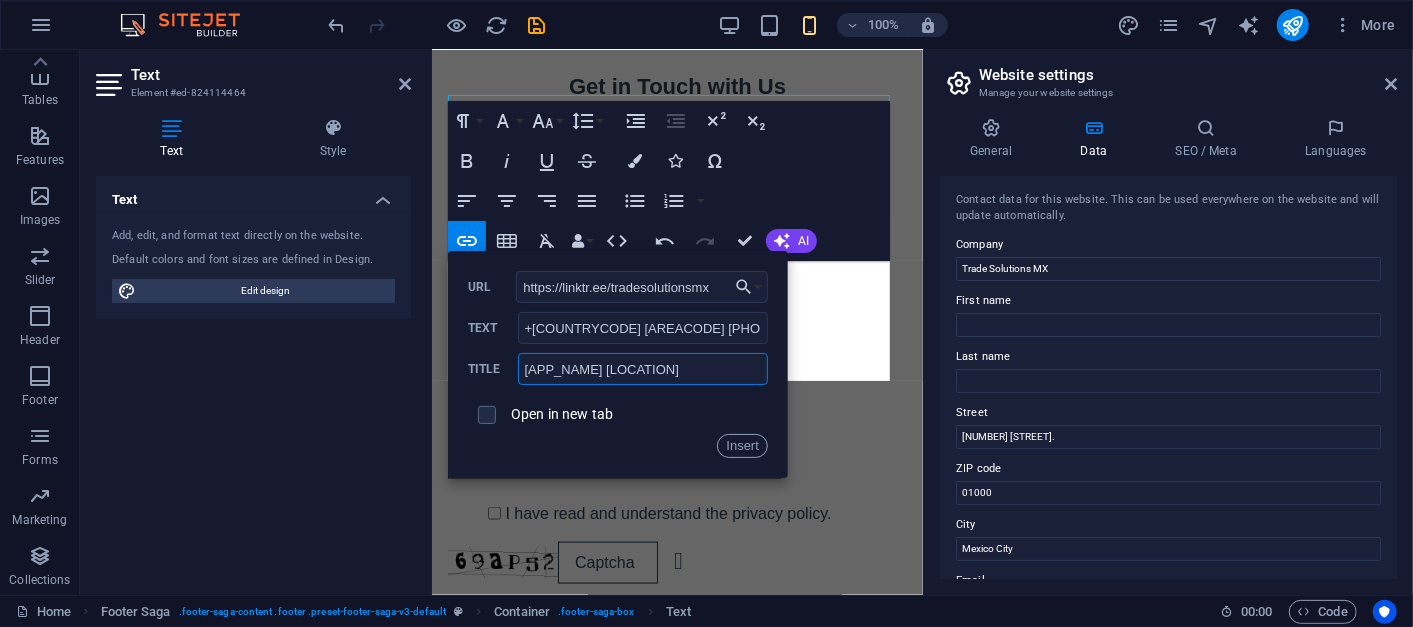 type on "Whats App [LOCATION]" 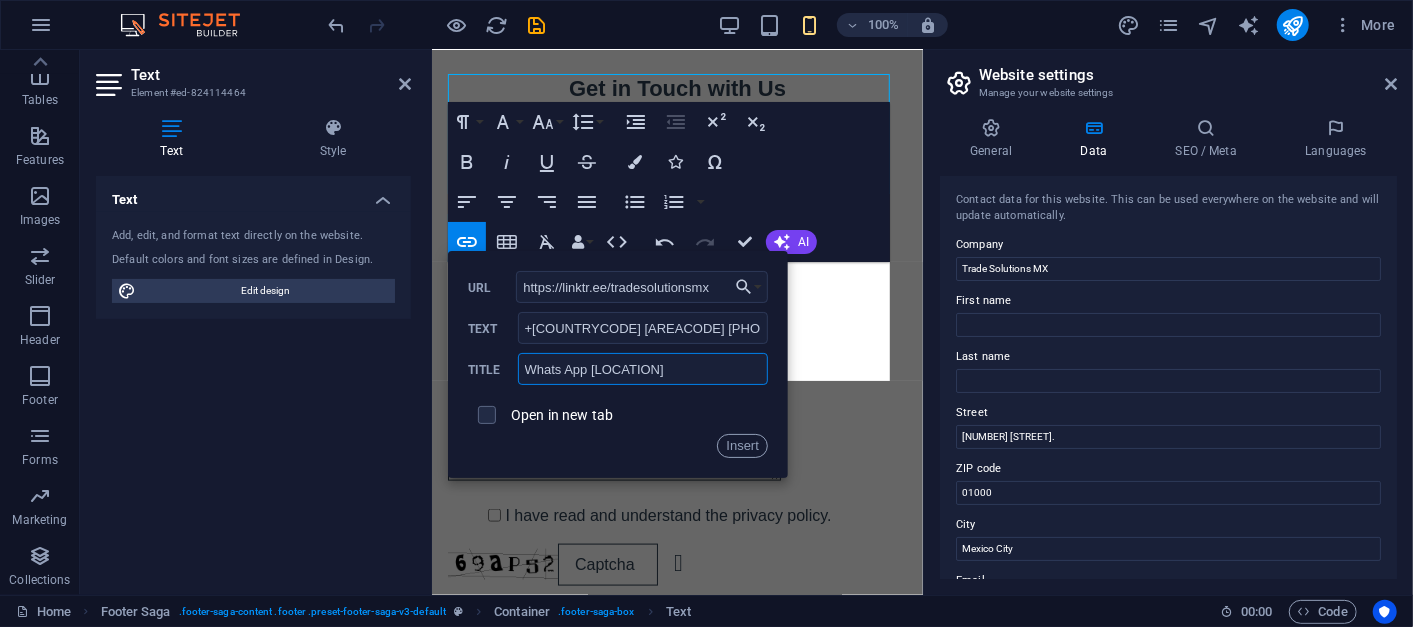 scroll, scrollTop: 13964, scrollLeft: 0, axis: vertical 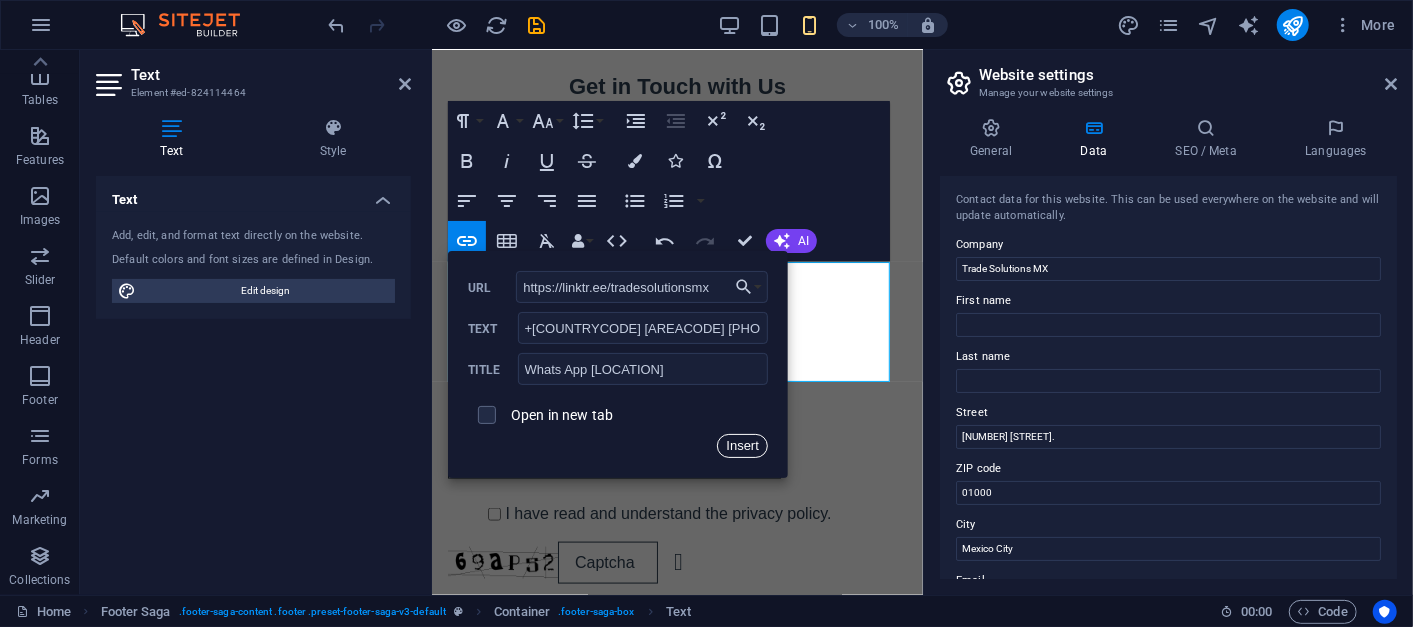 click on "Insert" at bounding box center (742, 446) 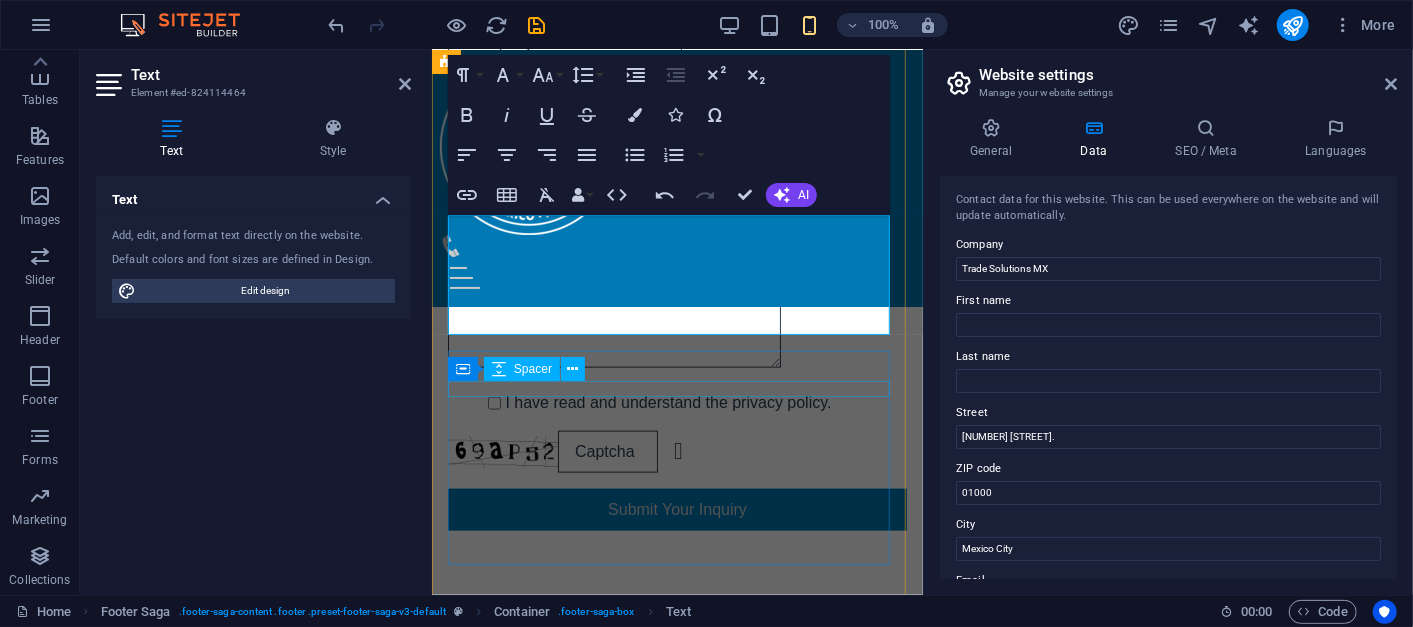 scroll, scrollTop: 13991, scrollLeft: 0, axis: vertical 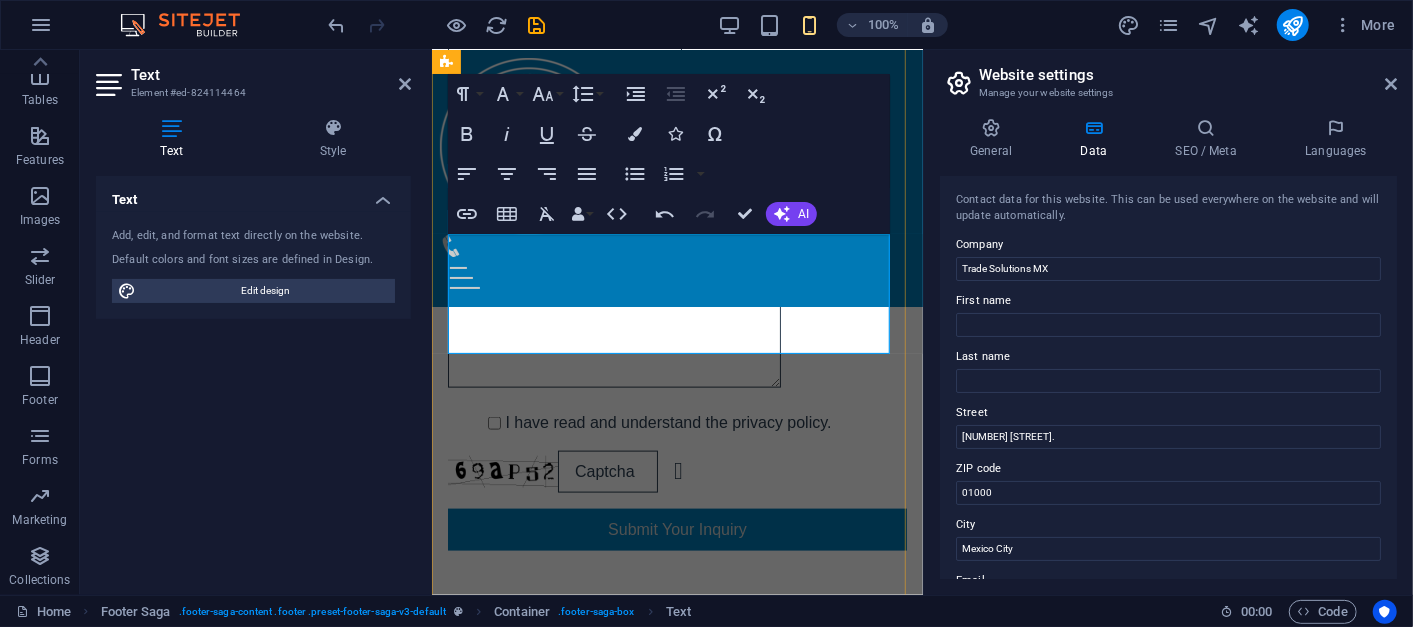 click on "[EMAIL]" at bounding box center (519, 2142) 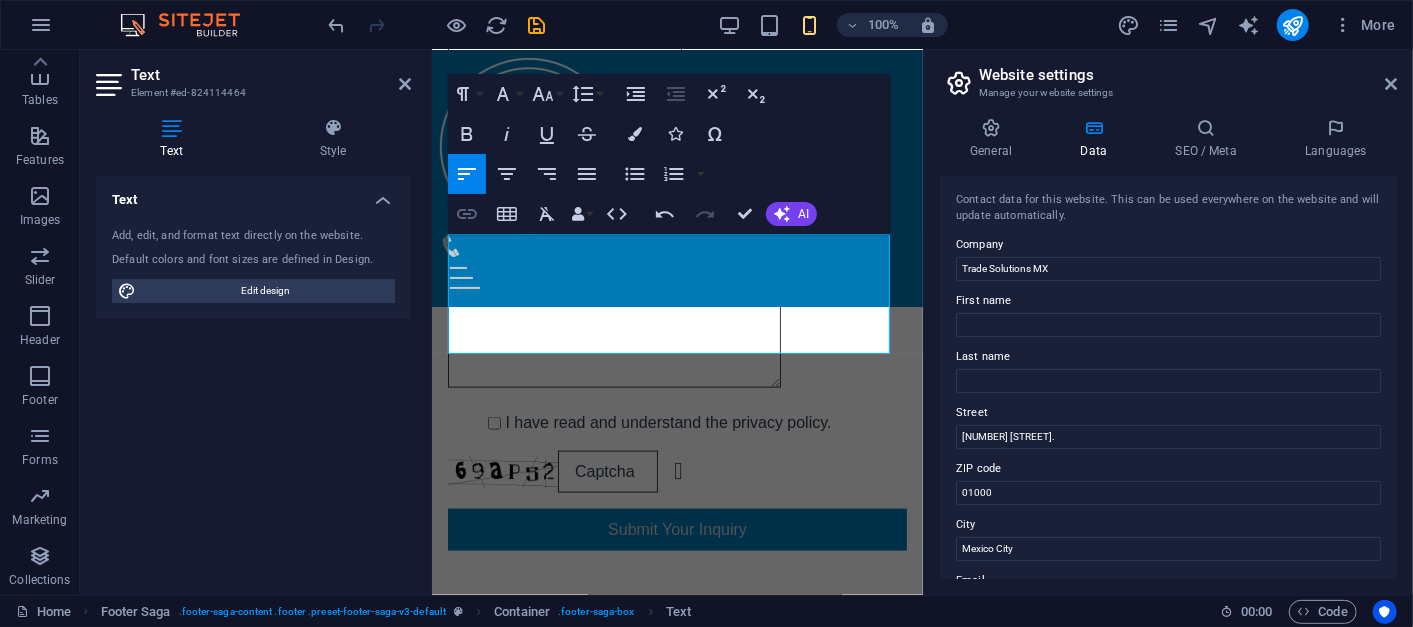type 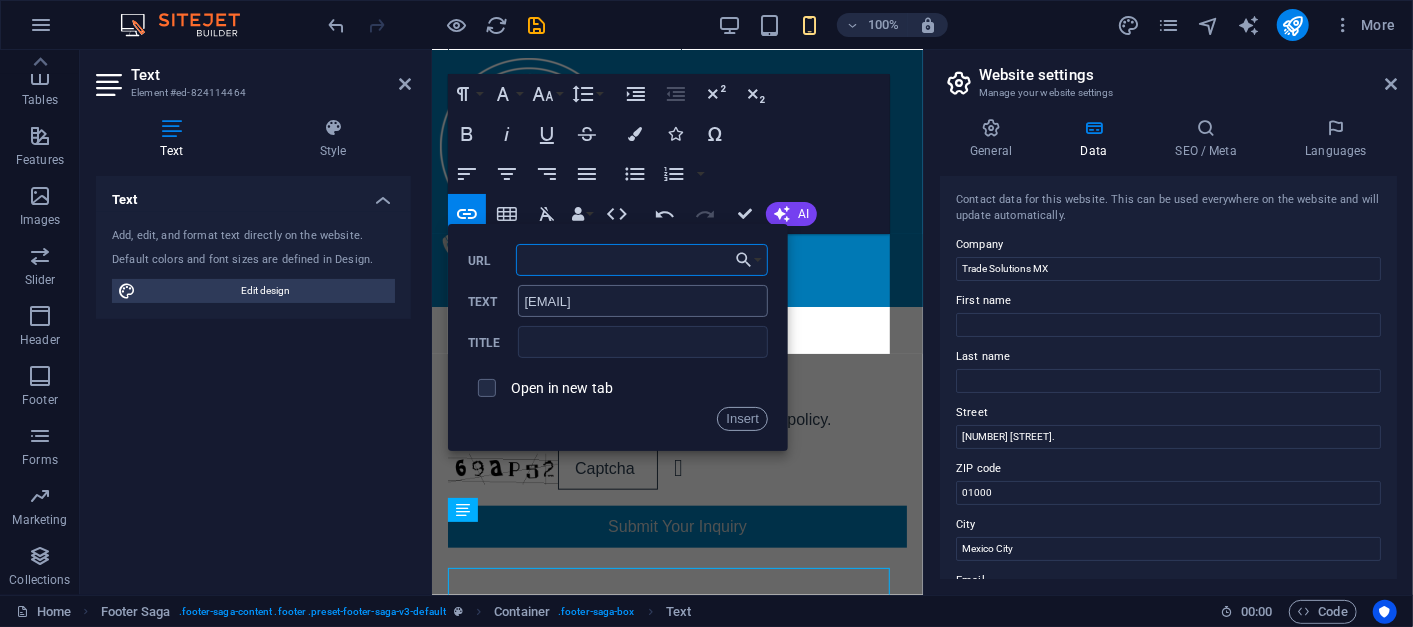 scroll, scrollTop: 13651, scrollLeft: 0, axis: vertical 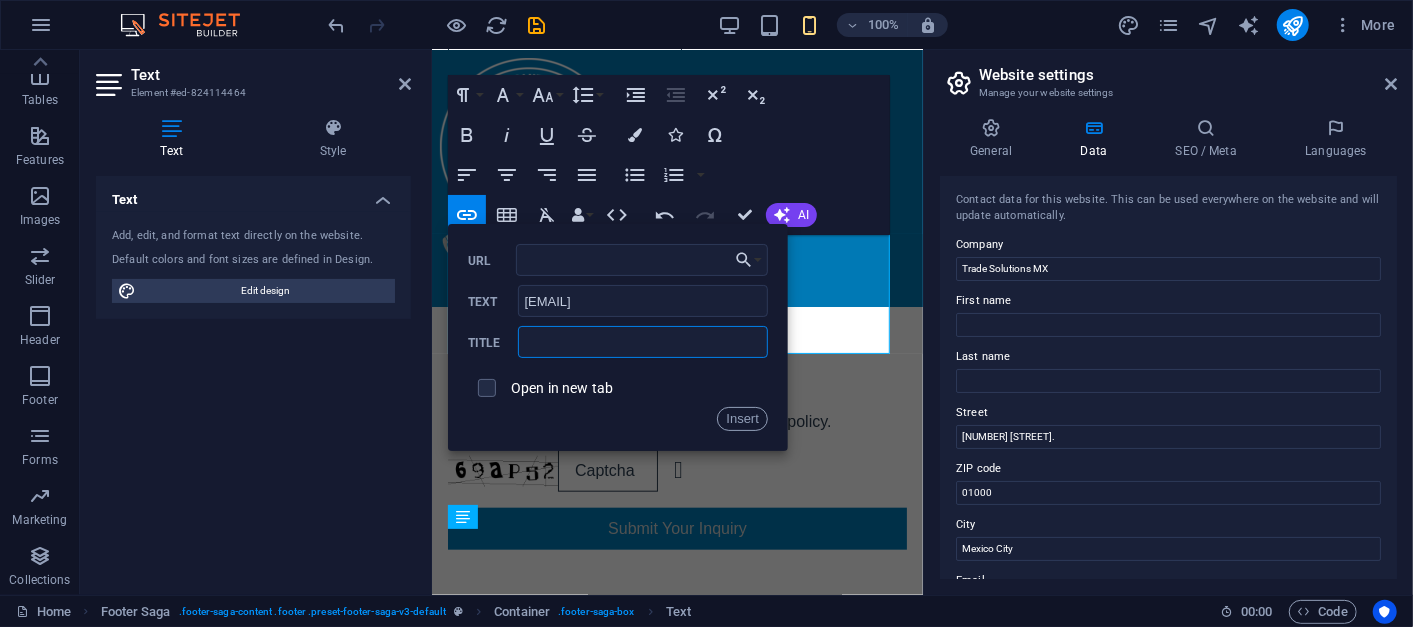 click at bounding box center (643, 342) 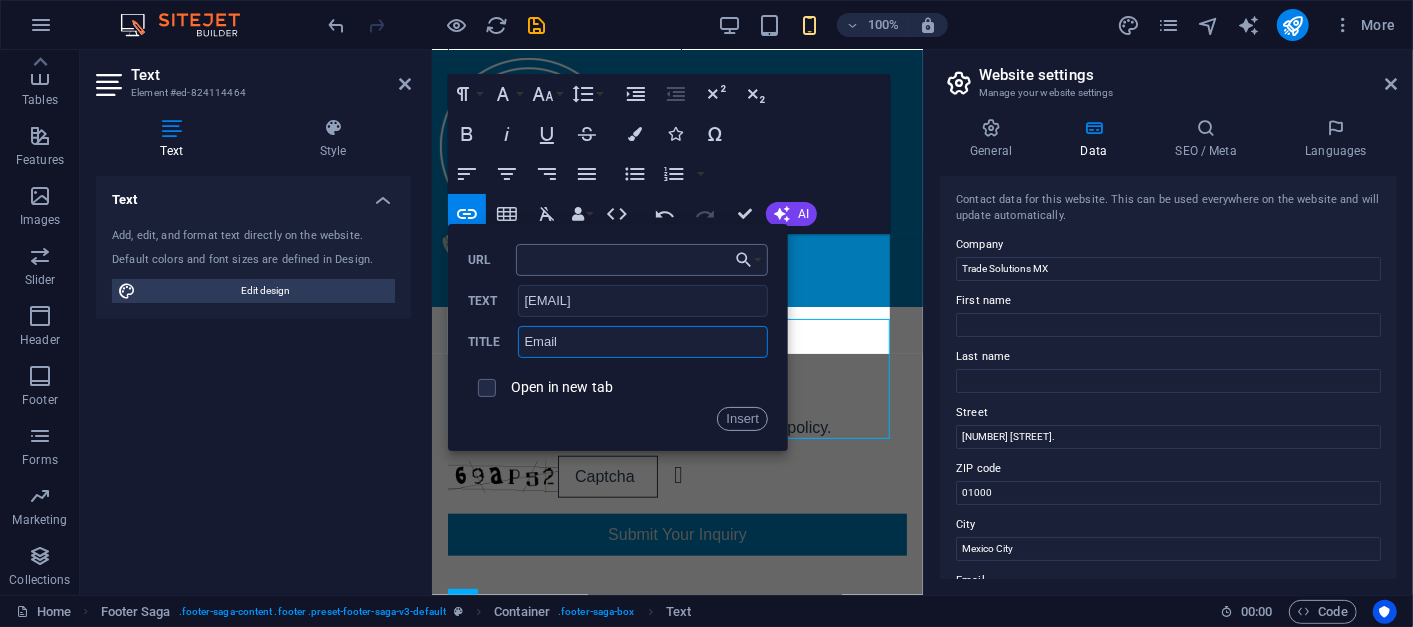type on "Email" 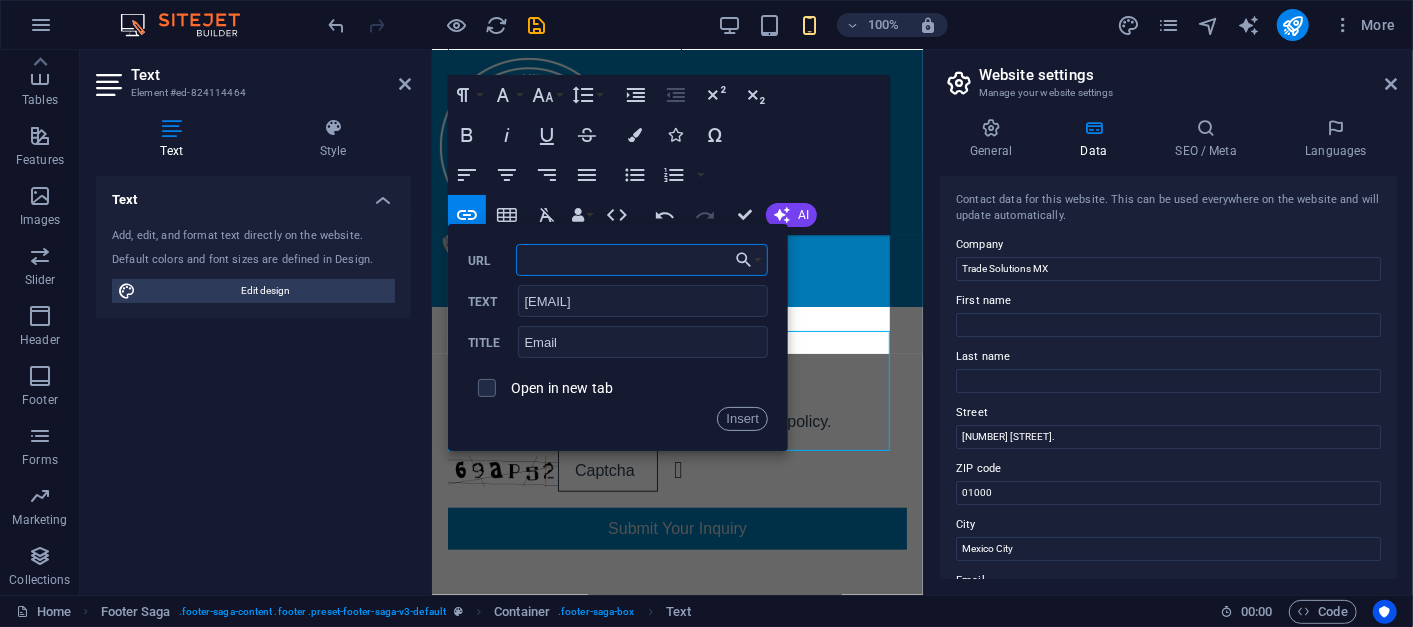 click on "URL" at bounding box center (642, 260) 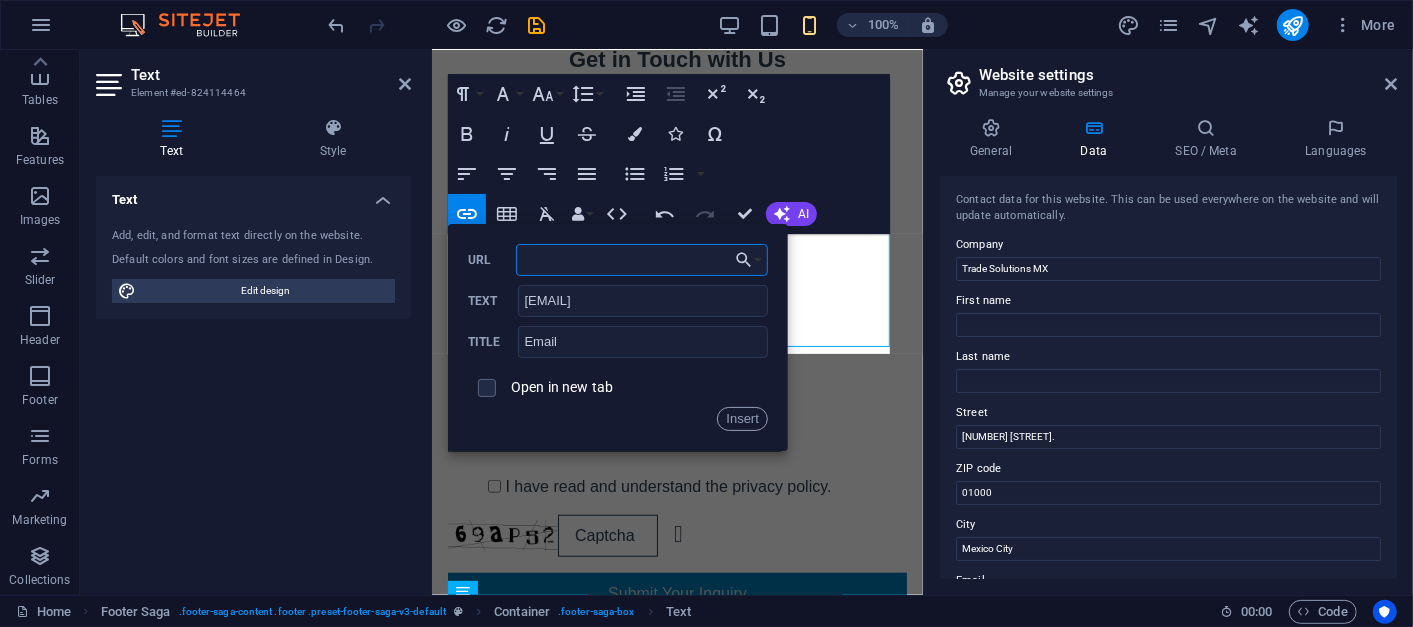 scroll, scrollTop: 13577, scrollLeft: 0, axis: vertical 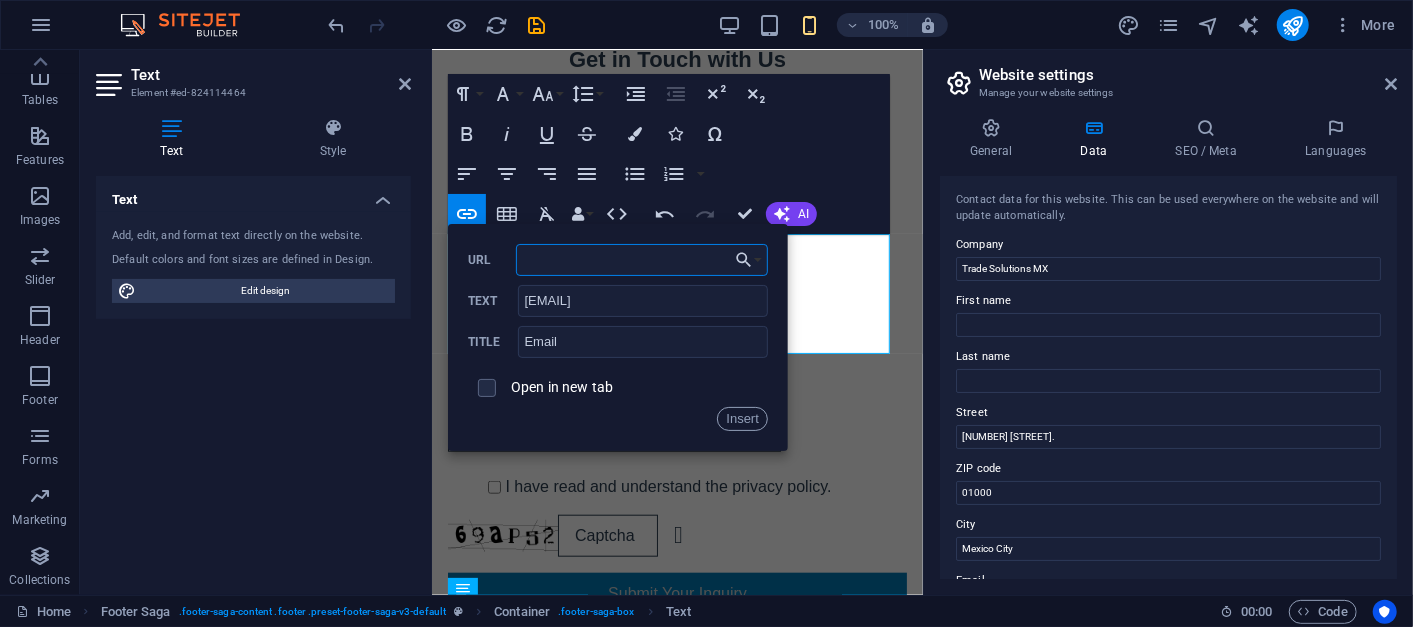 paste on "https://linktr.ee/tradesolutionsmx" 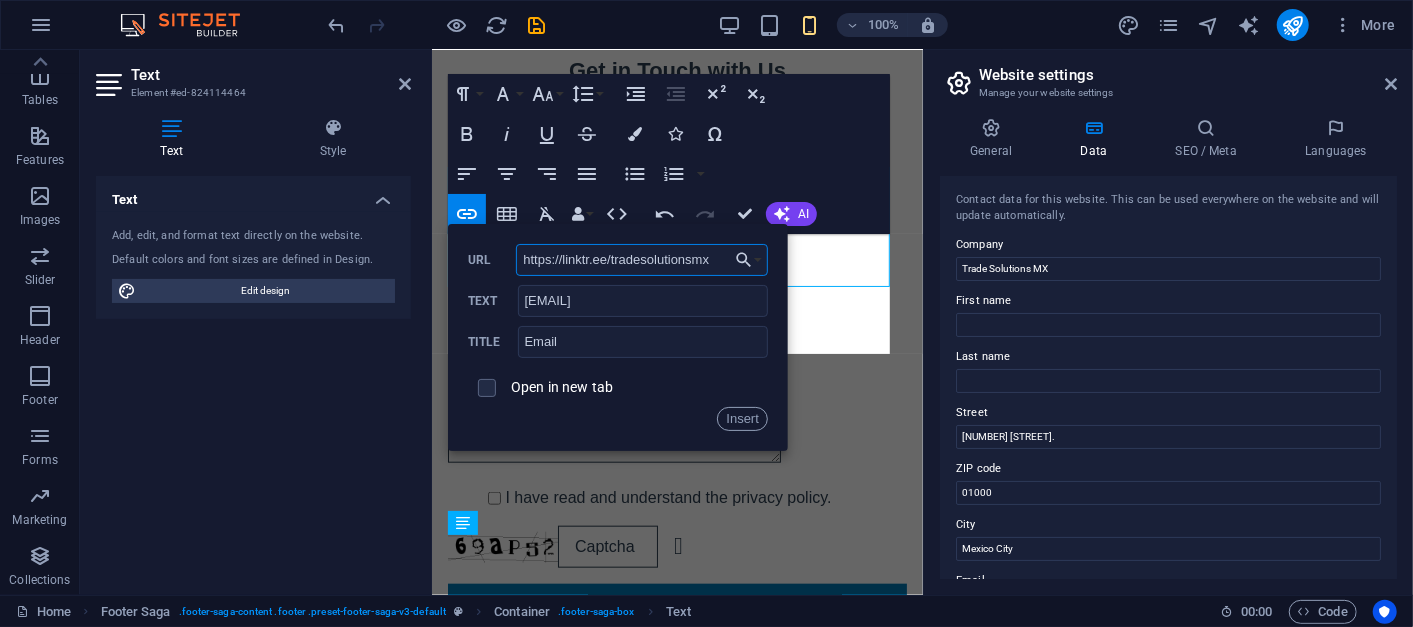 type on "https://linktr.ee/tradesolutionsmx" 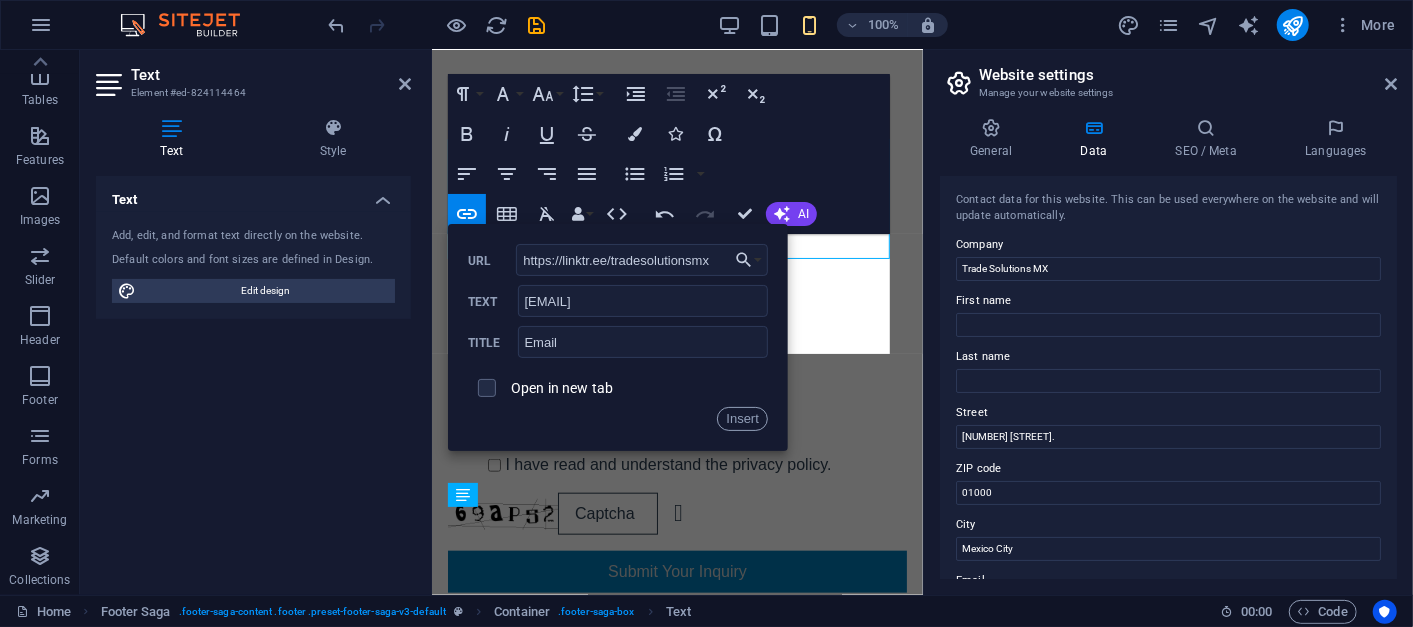 click on "Open in new tab" at bounding box center [618, 388] 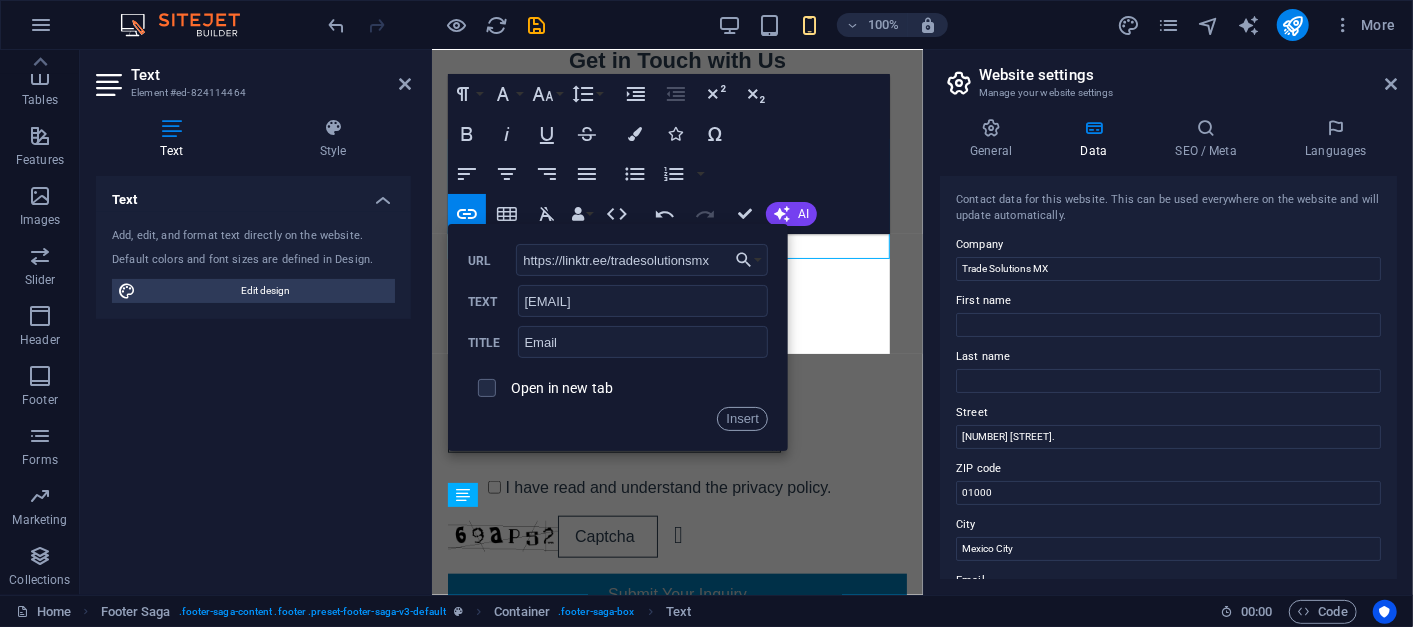 scroll, scrollTop: 13675, scrollLeft: 0, axis: vertical 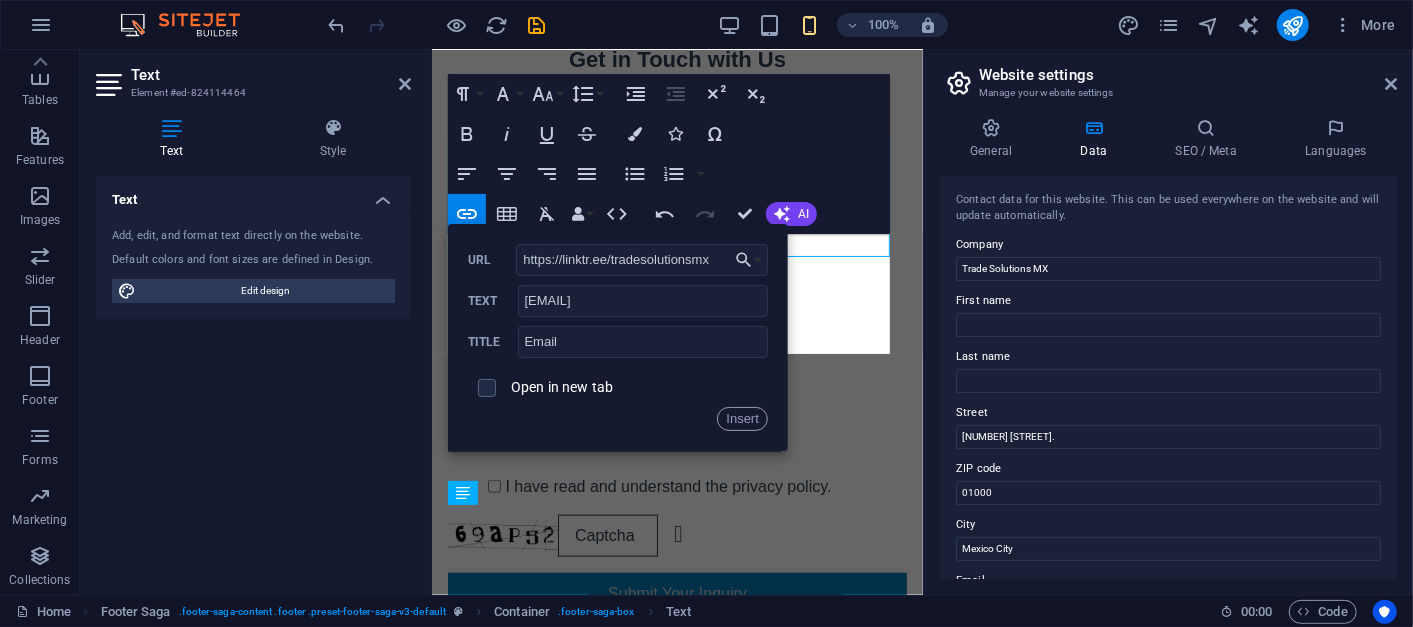 click on "Open in new tab" at bounding box center [562, 387] 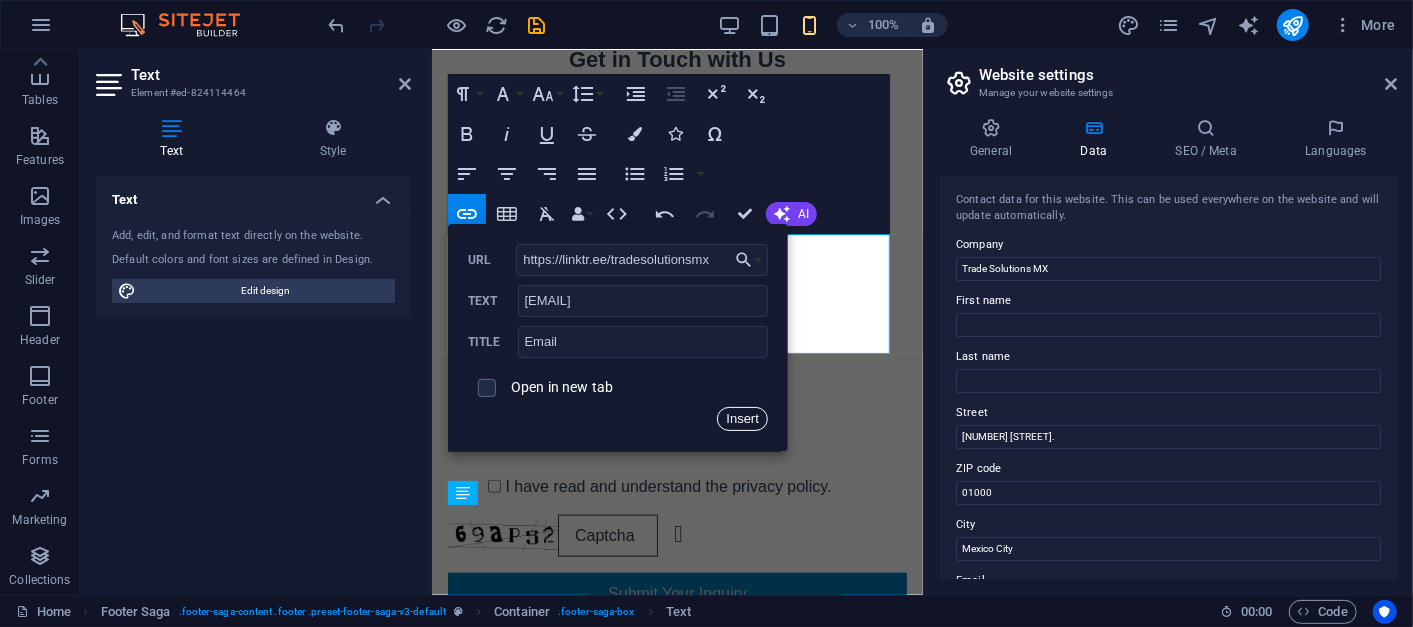 click on "Insert" at bounding box center (742, 419) 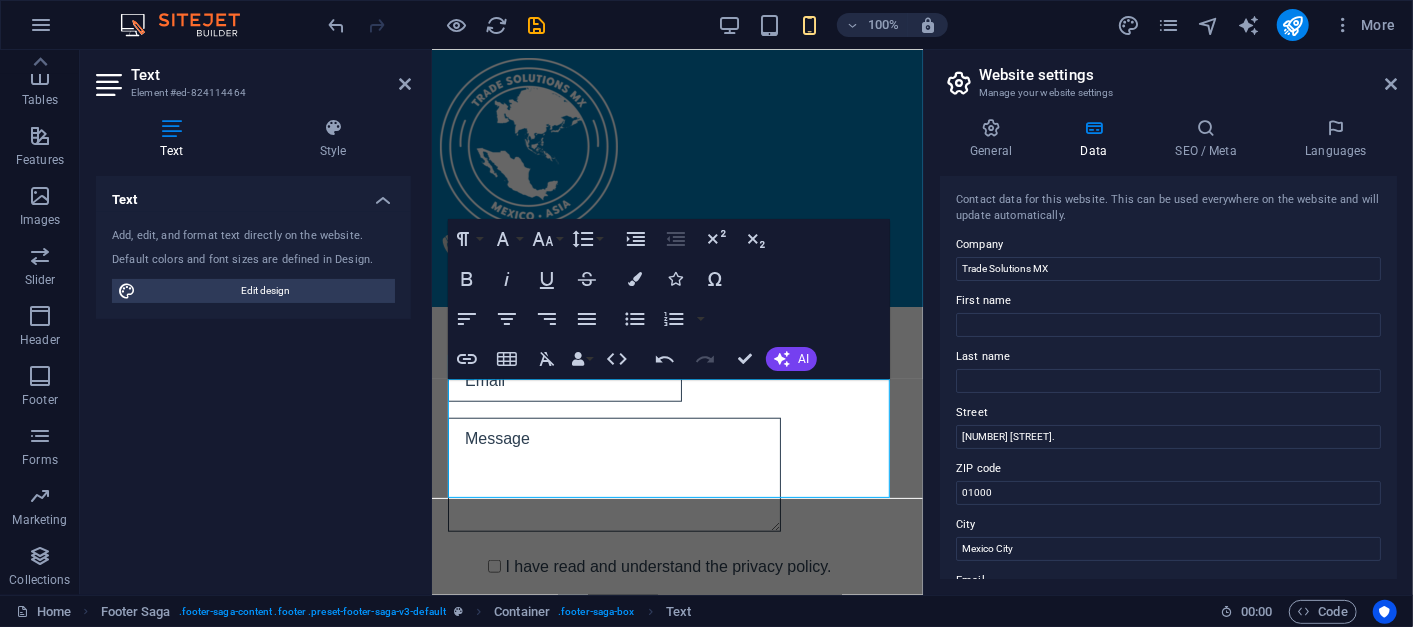 scroll, scrollTop: 13524, scrollLeft: 0, axis: vertical 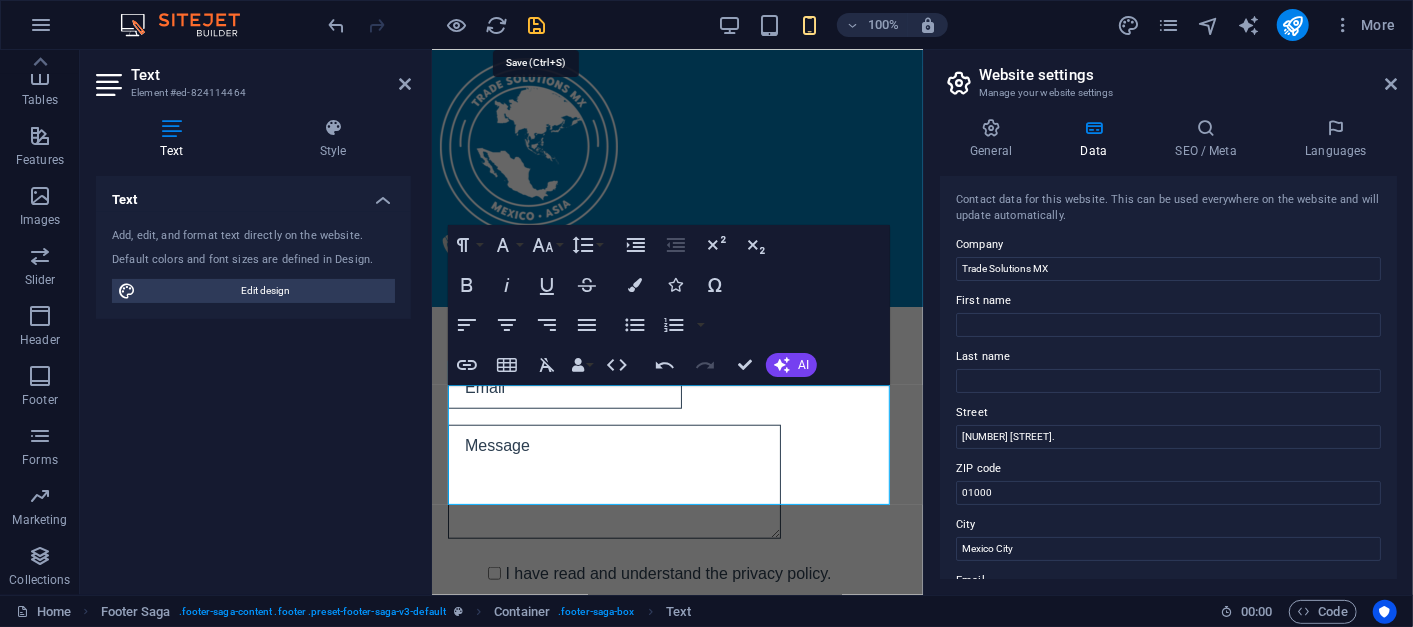 click at bounding box center [537, 25] 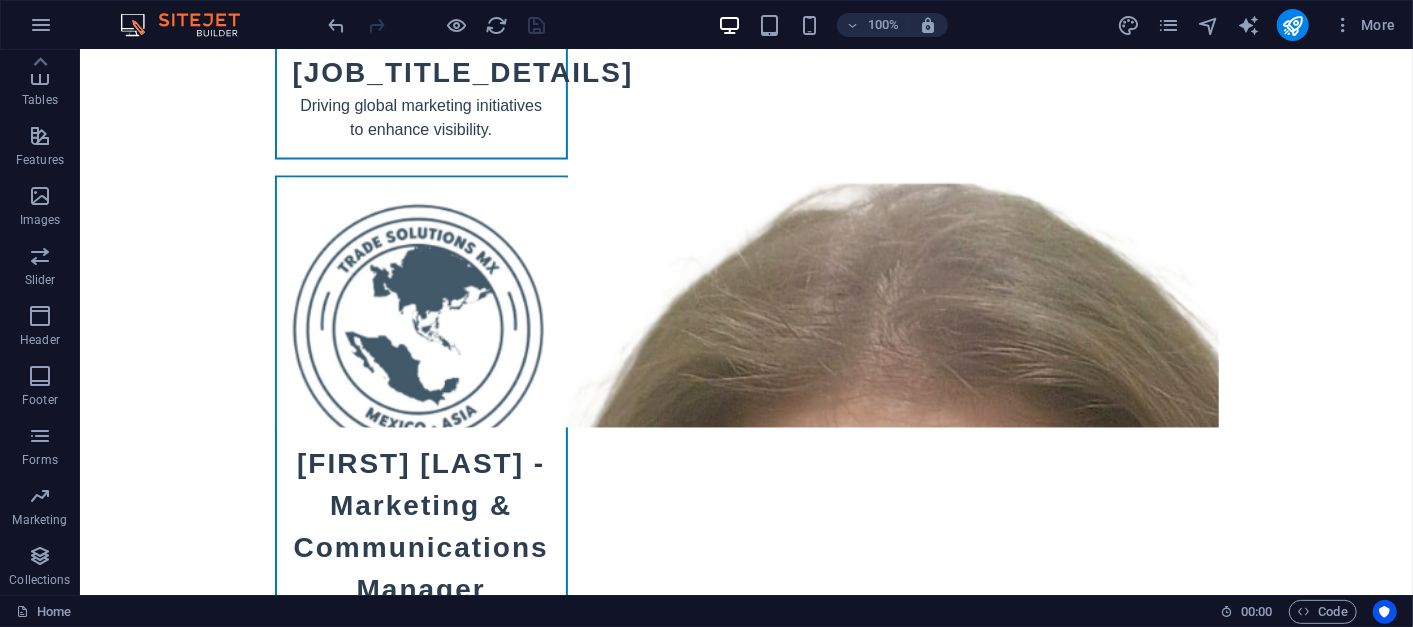 scroll, scrollTop: 10410, scrollLeft: 0, axis: vertical 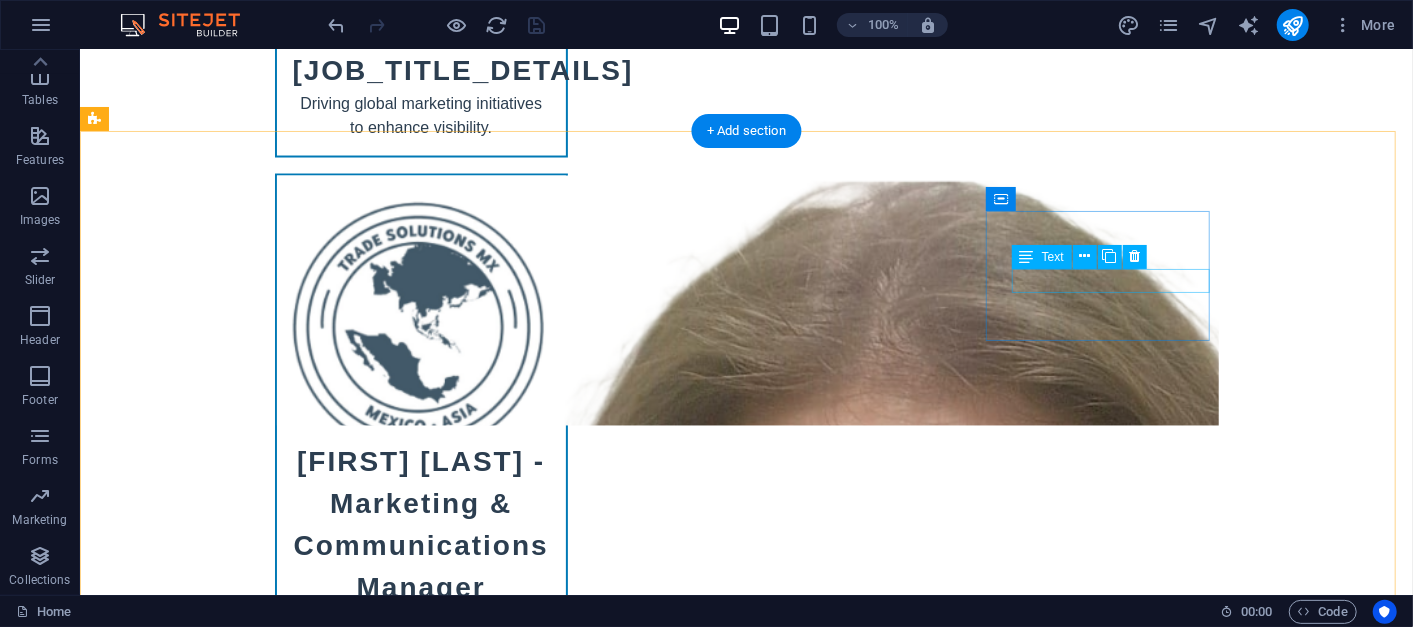 click on "Facebook" at bounding box center [207, 8062] 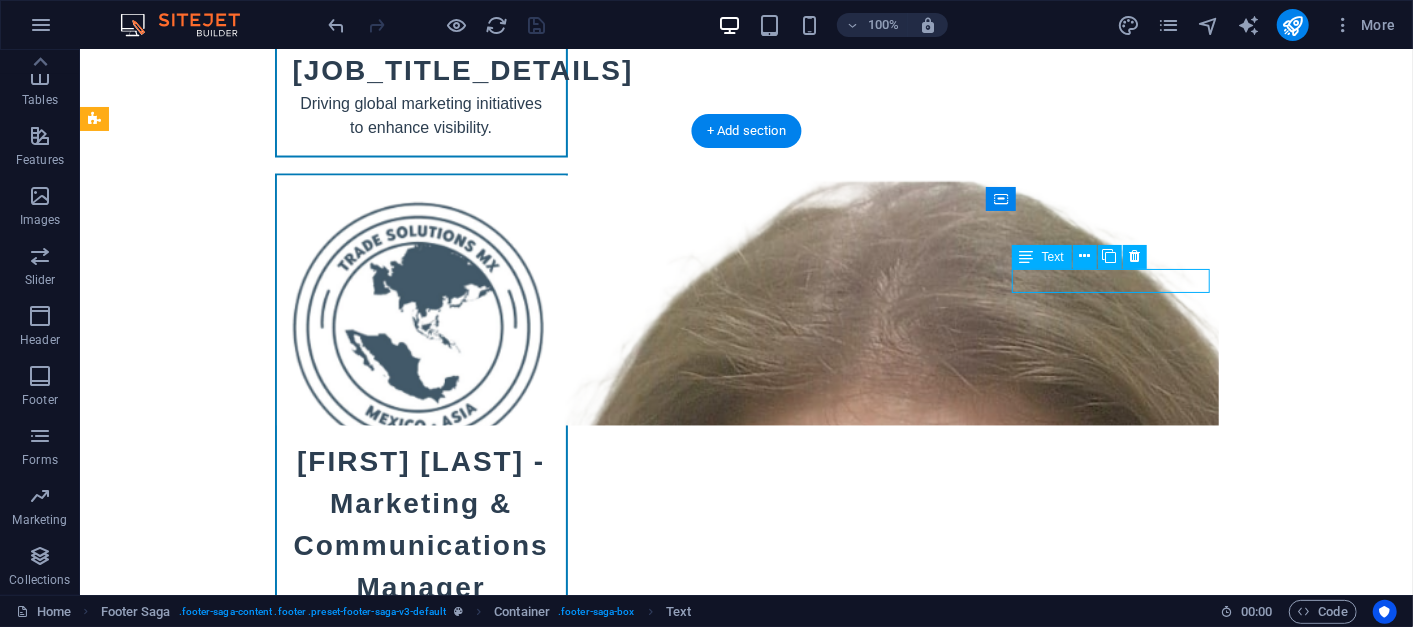 click on "Facebook" at bounding box center (207, 8062) 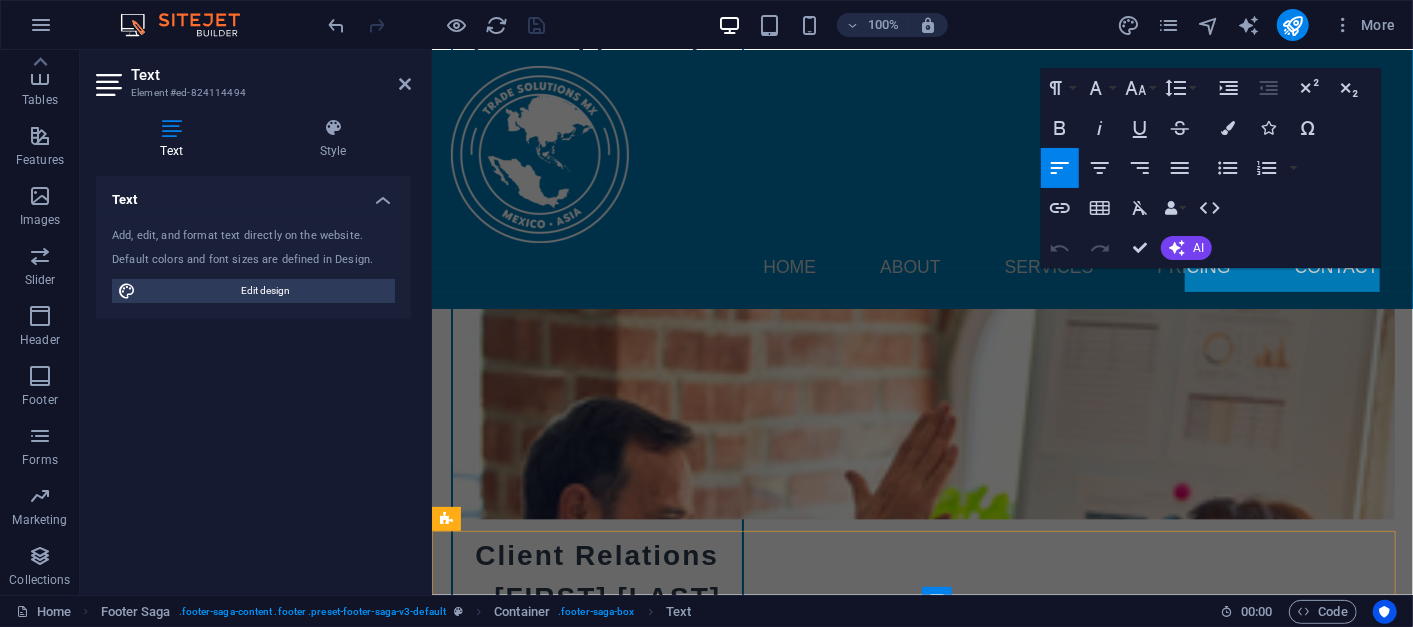 scroll, scrollTop: 10709, scrollLeft: 0, axis: vertical 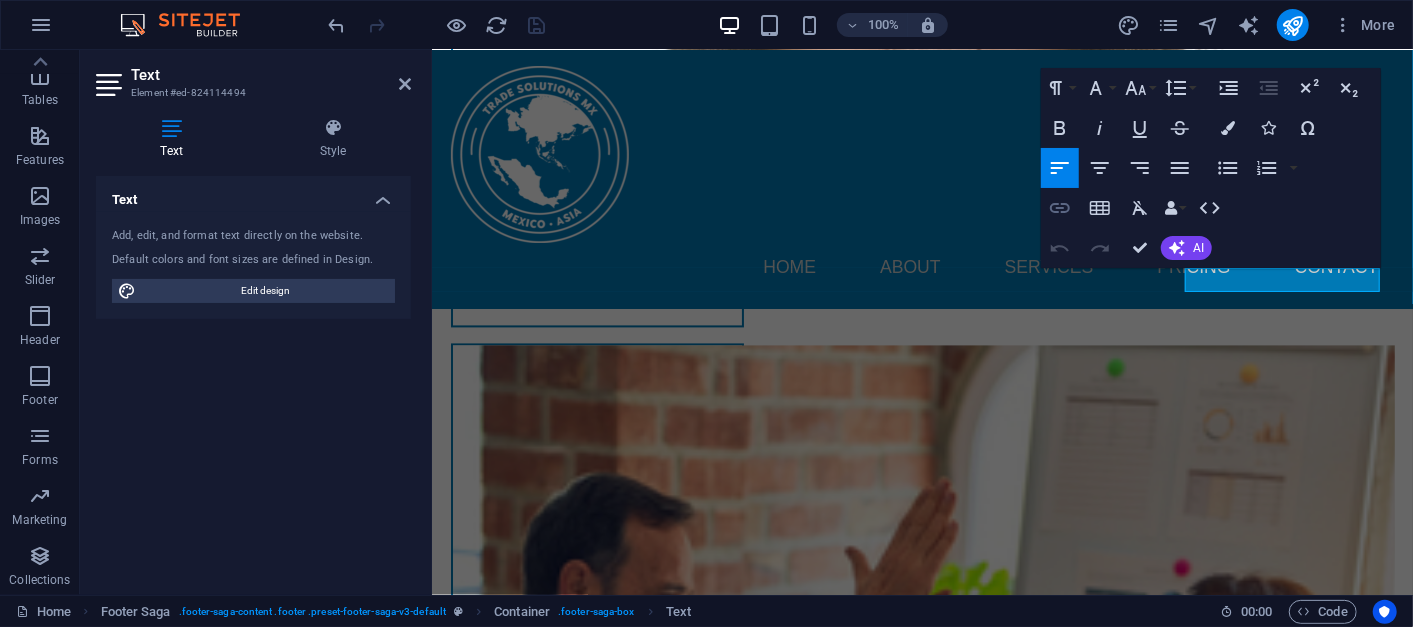click 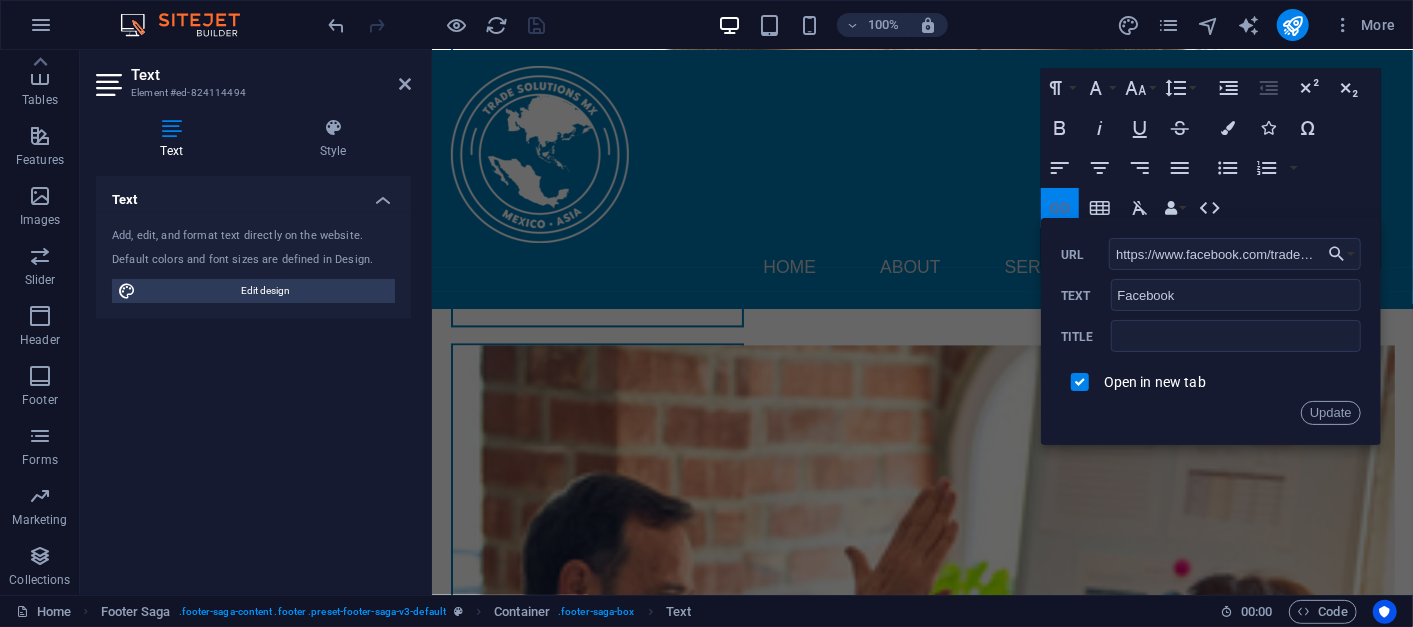 scroll, scrollTop: 0, scrollLeft: 54, axis: horizontal 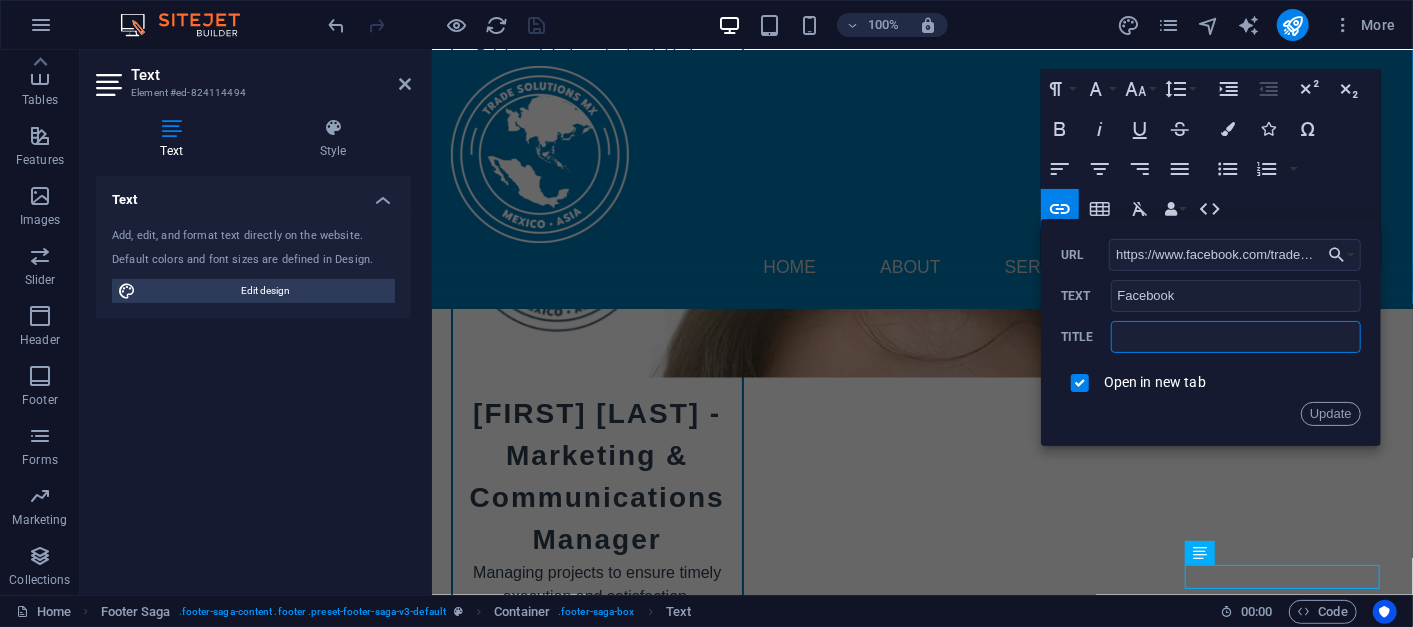 click at bounding box center [1236, 337] 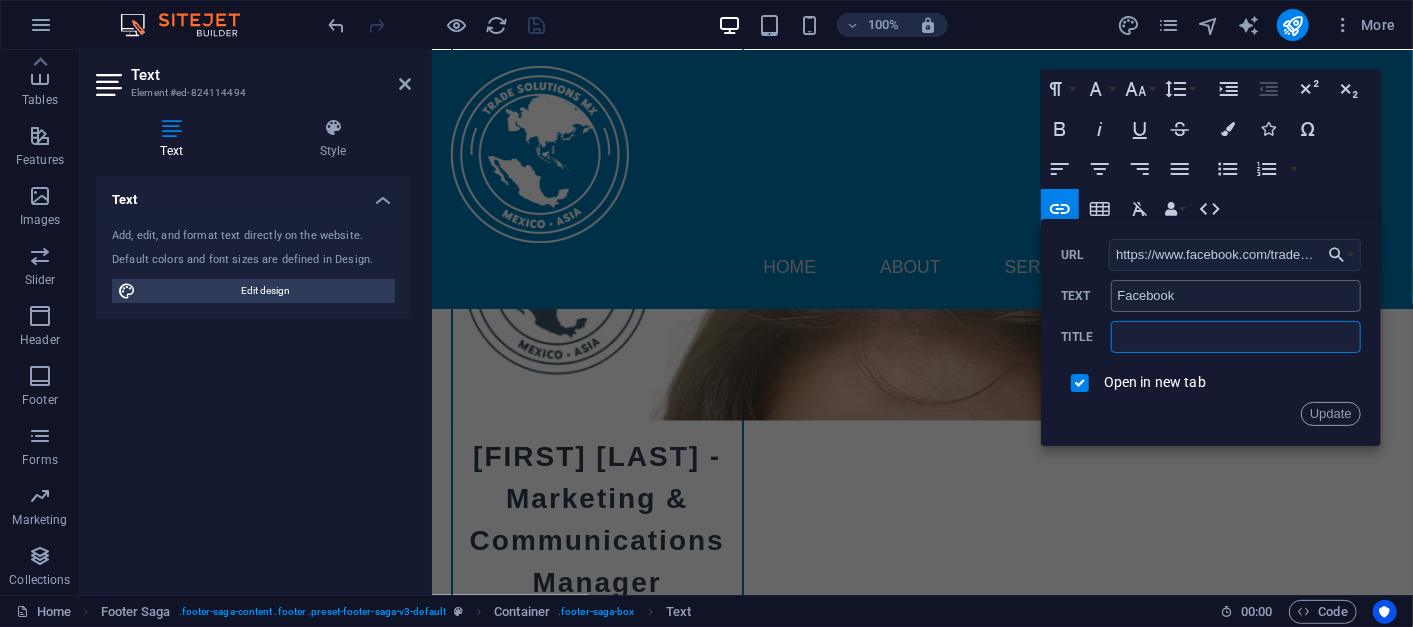 scroll, scrollTop: 10363, scrollLeft: 0, axis: vertical 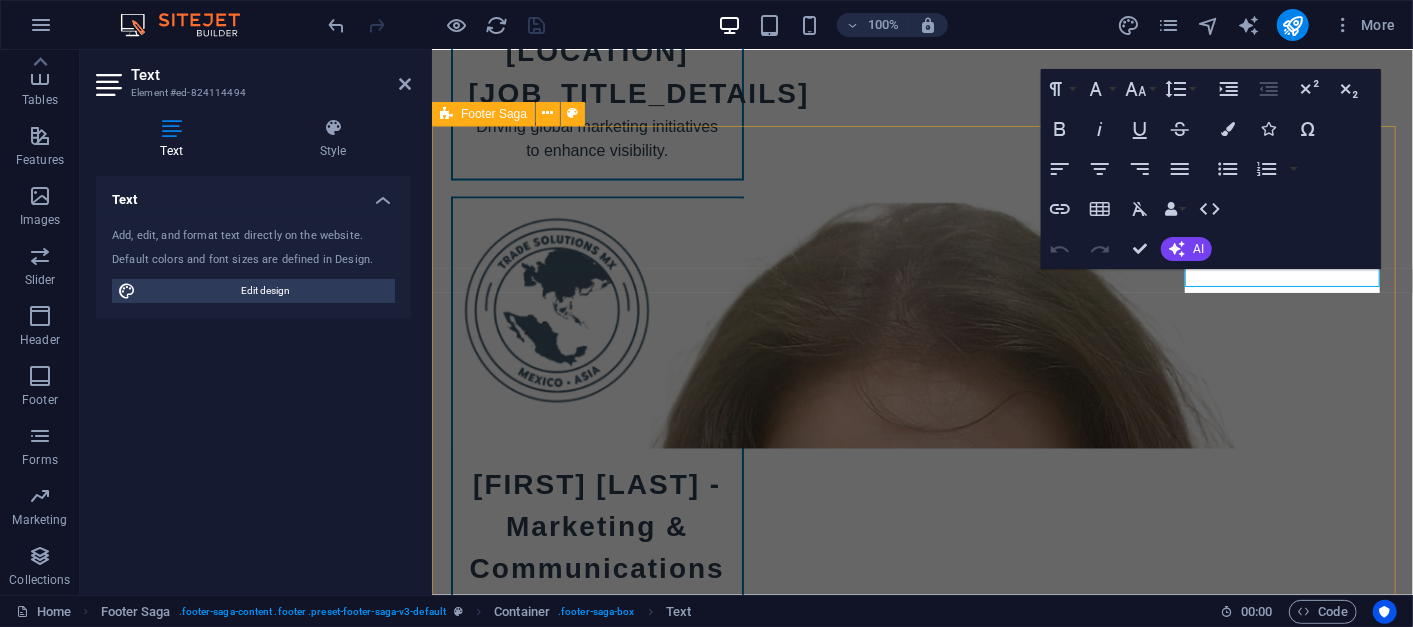 click on "[COMPANY_NAME] is your partner in exploring global business opportunities. We help you navigate international markets with confidence. For more information about our services, please contact us or visit our website. Contact [NUMBER] [STREET] [POSTAL_CODE] [CITY] Phone: +[COUNTRYCODE] [AREACODE] [PHONE] Mobile: +[COUNTRYCODE] [AREACODE] [PHONE] Email: [EMAIL] Navigation Home About Services Pricing Contact Legal Notice Privacy Policy Social media Facebook Linkedin Instagram" at bounding box center [921, 6894] 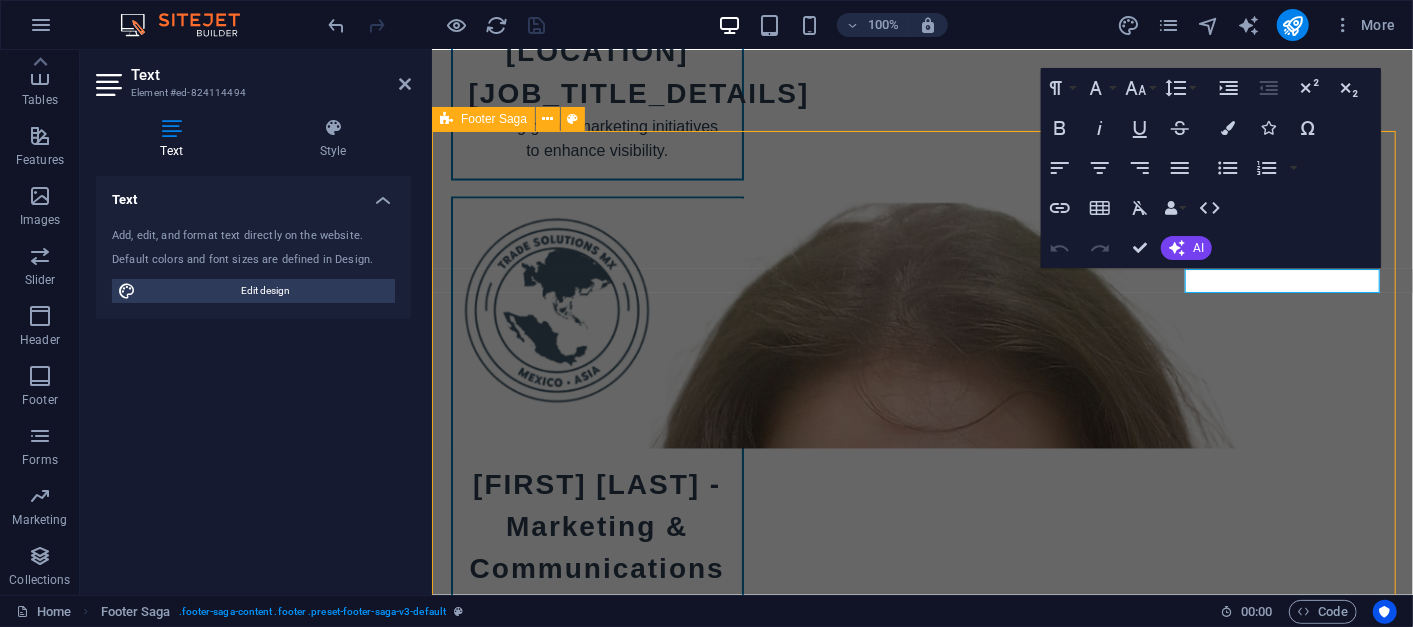 scroll, scrollTop: 10740, scrollLeft: 0, axis: vertical 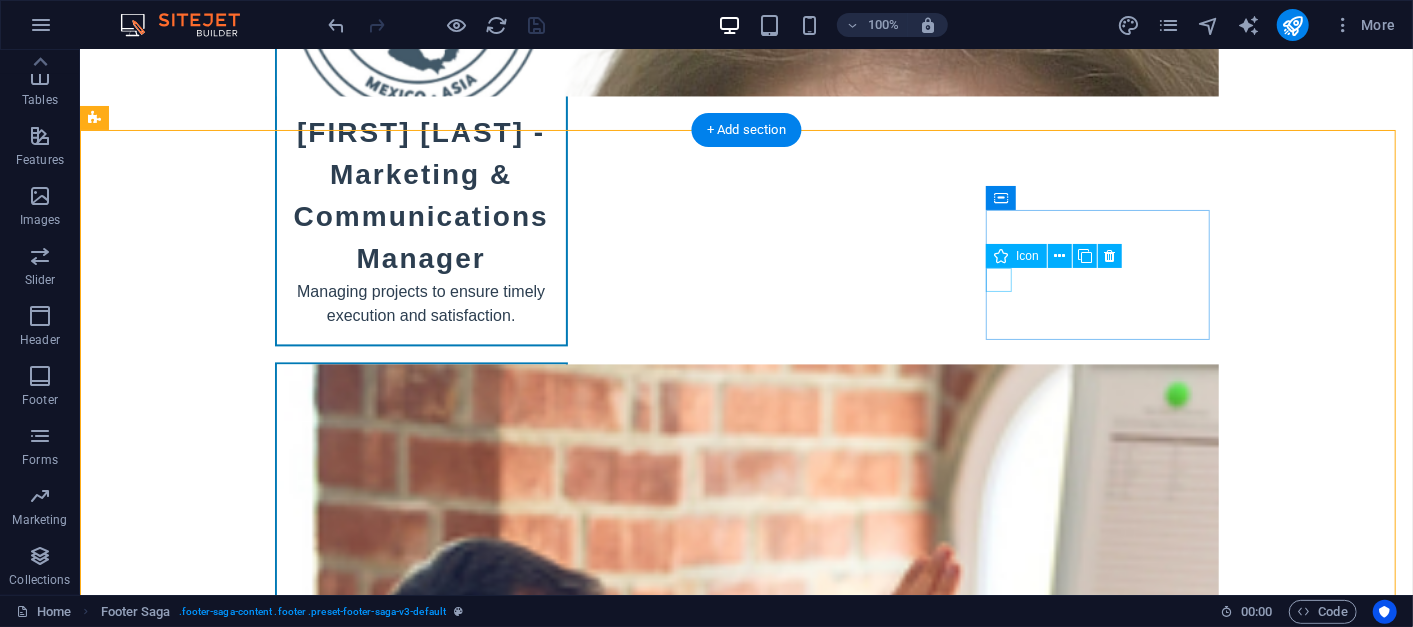 click at bounding box center [207, 8038] 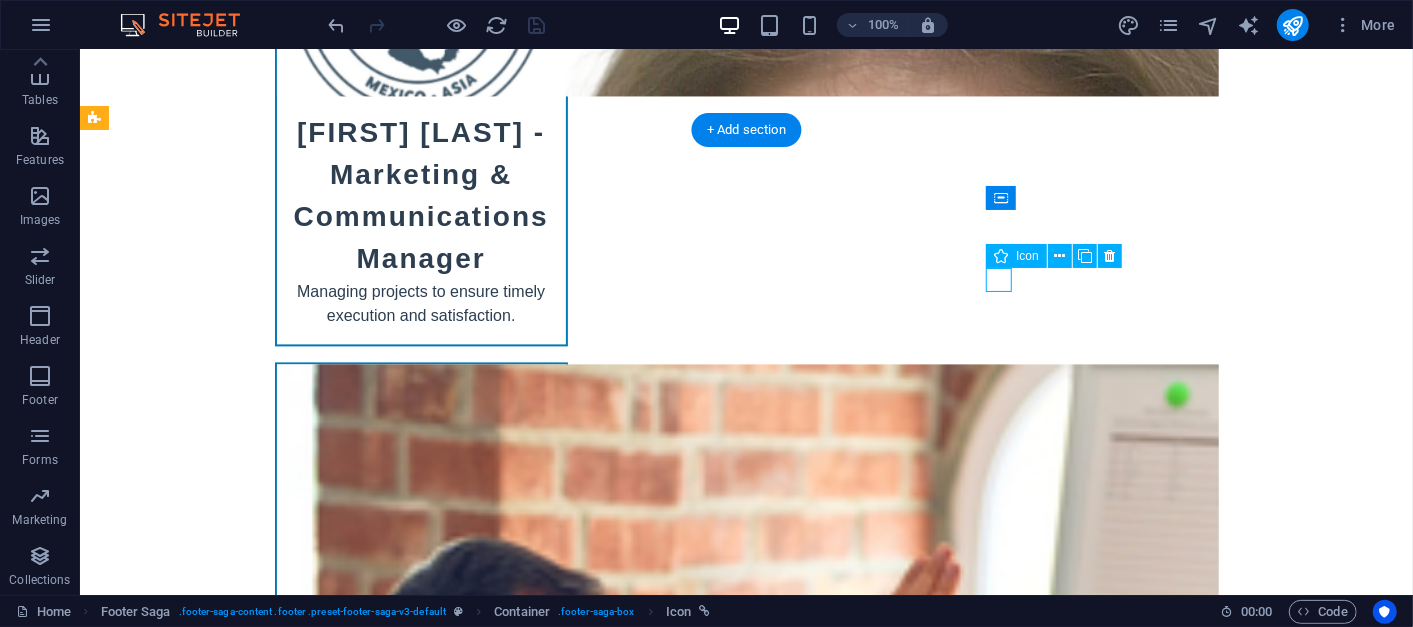 click at bounding box center (207, 8038) 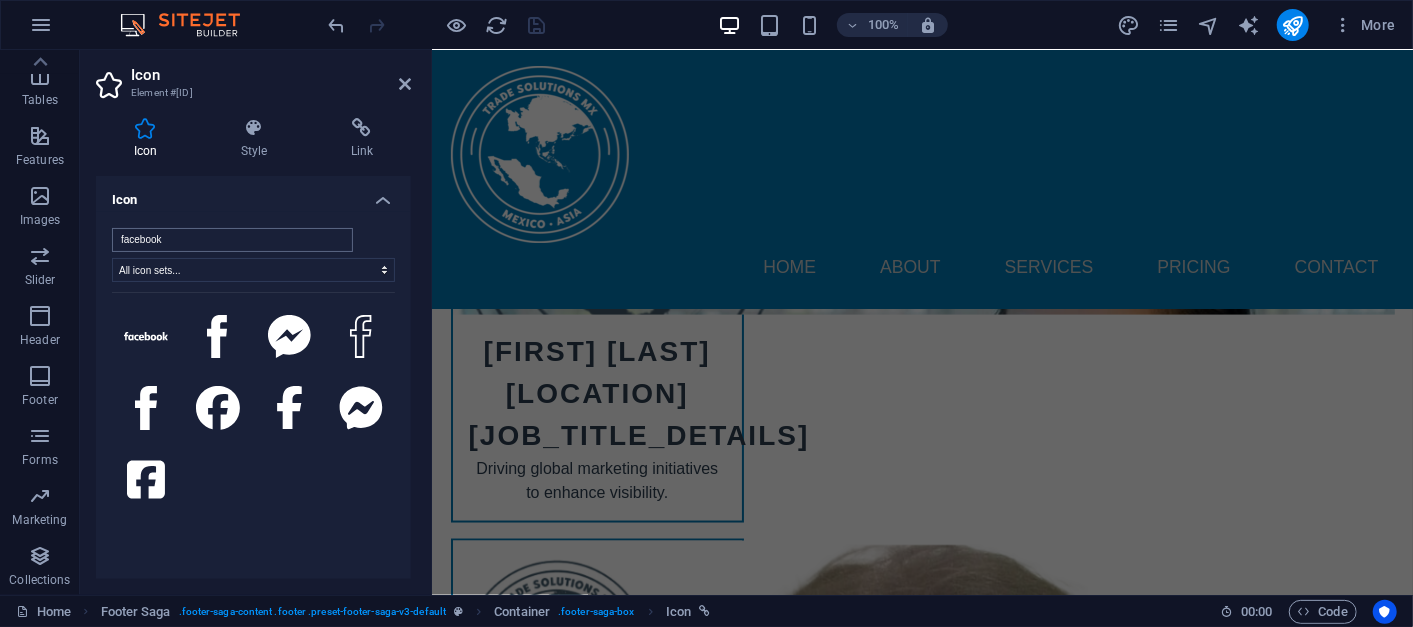 scroll, scrollTop: 9965, scrollLeft: 0, axis: vertical 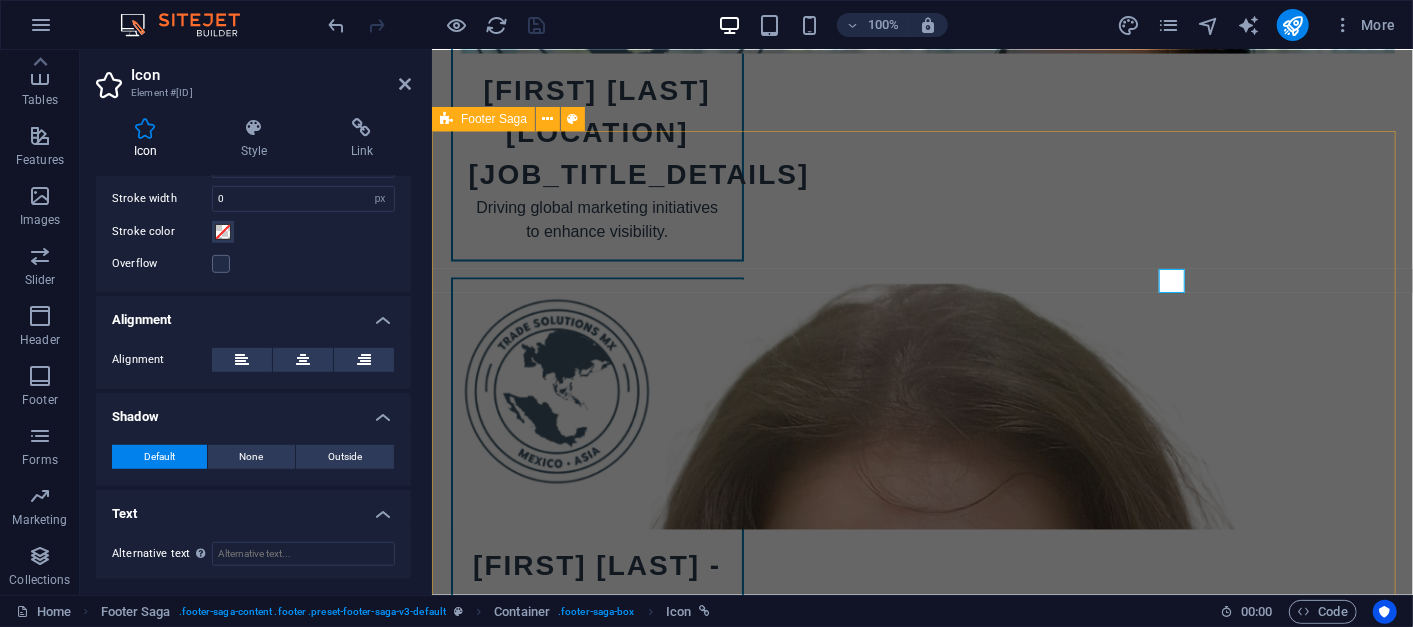 click on "[COMPANY_NAME] is your partner in exploring global business opportunities. We help you navigate international markets with confidence. For more information about our services, please contact us or visit our website. Contact [NUMBER] [STREET] [POSTAL_CODE] [CITY] Phone: +[COUNTRYCODE] [AREACODE] [PHONE] Mobile: +[COUNTRYCODE] [AREACODE] [PHONE] Email: [EMAIL] Navigation Home About Services Pricing Contact Legal Notice Privacy Policy Social media Facebook Linkedin Instagram" at bounding box center [921, 7014] 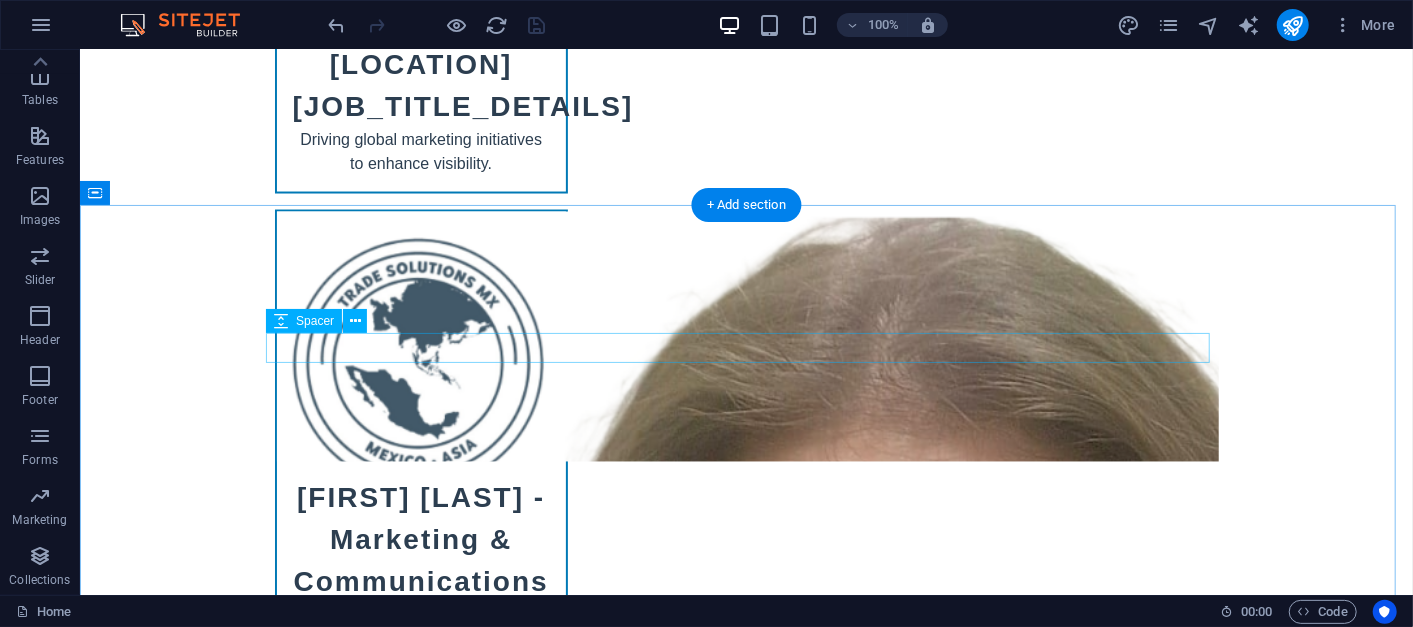 scroll, scrollTop: 10482, scrollLeft: 0, axis: vertical 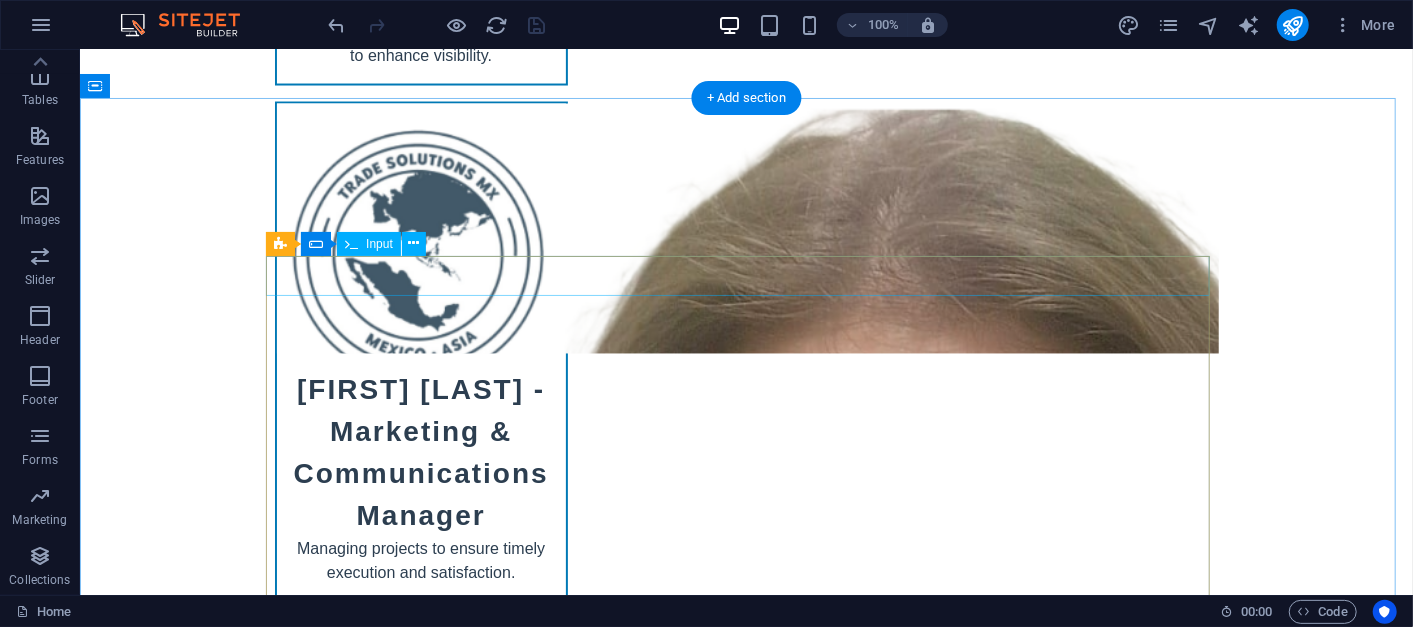 click at bounding box center (746, 6023) 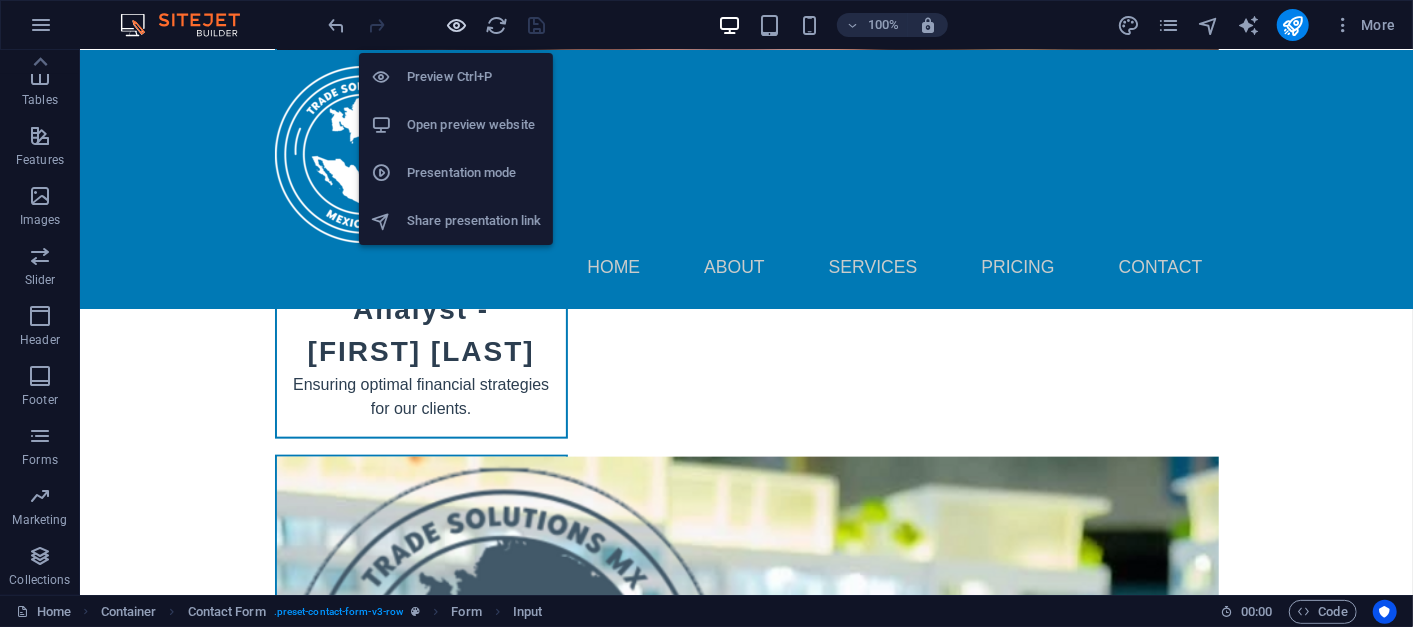click at bounding box center [457, 25] 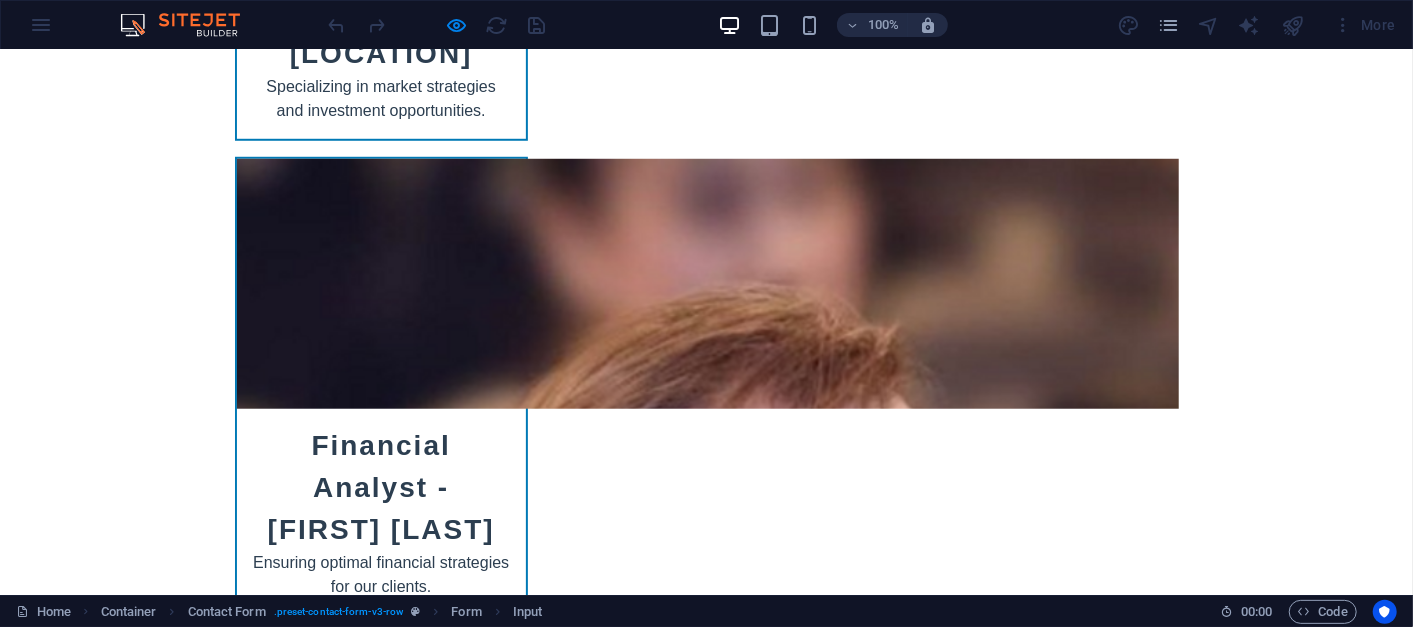 click at bounding box center (352, 5876) 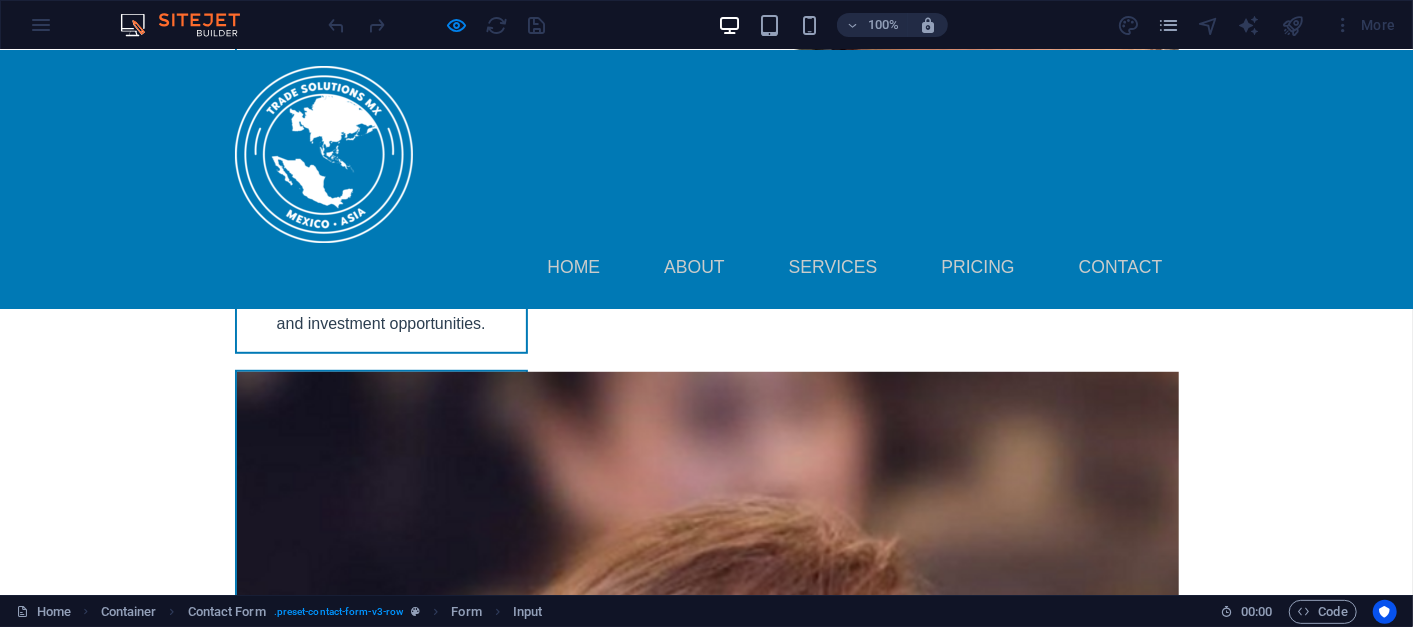 scroll, scrollTop: 9048, scrollLeft: 0, axis: vertical 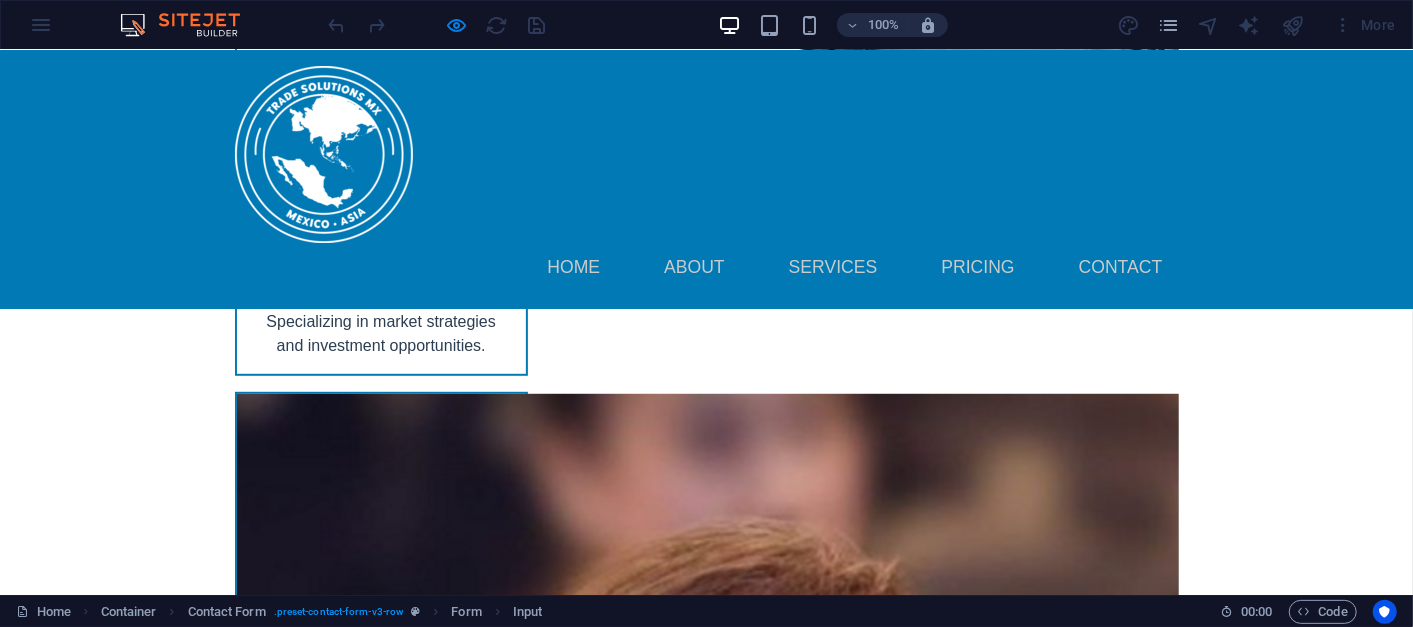 click on "[FIRST]" at bounding box center [352, 5825] 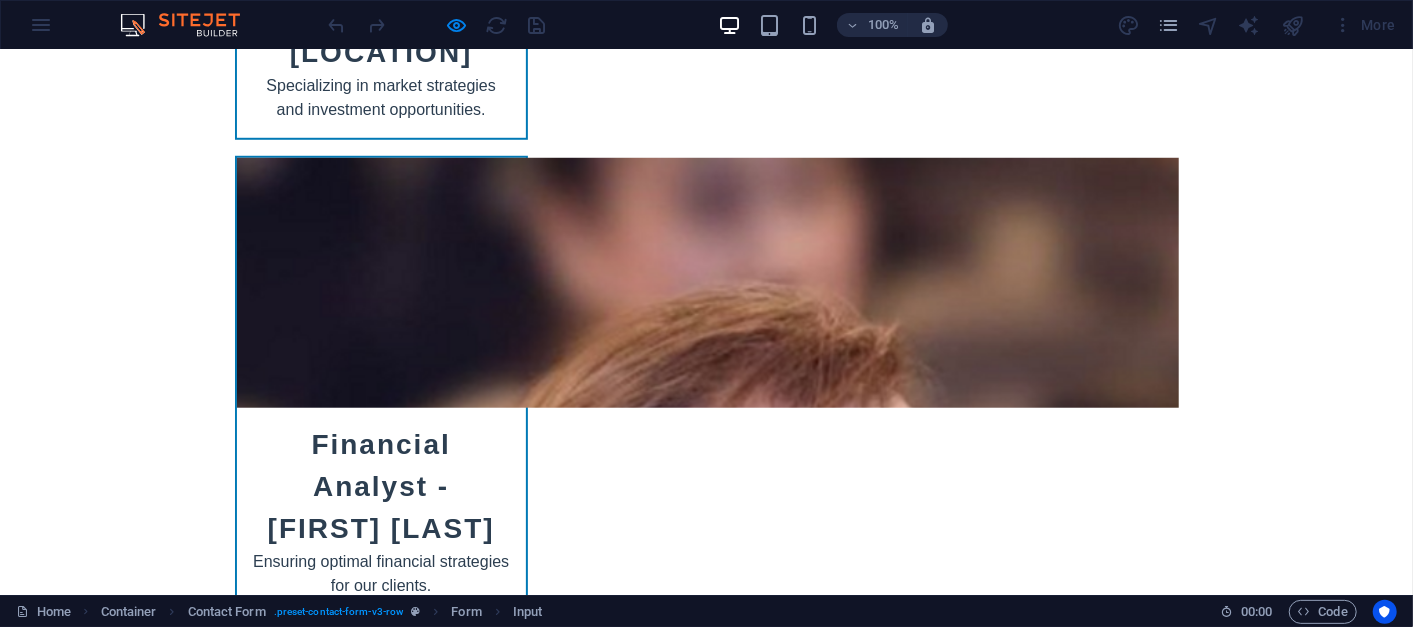 scroll, scrollTop: 9334, scrollLeft: 0, axis: vertical 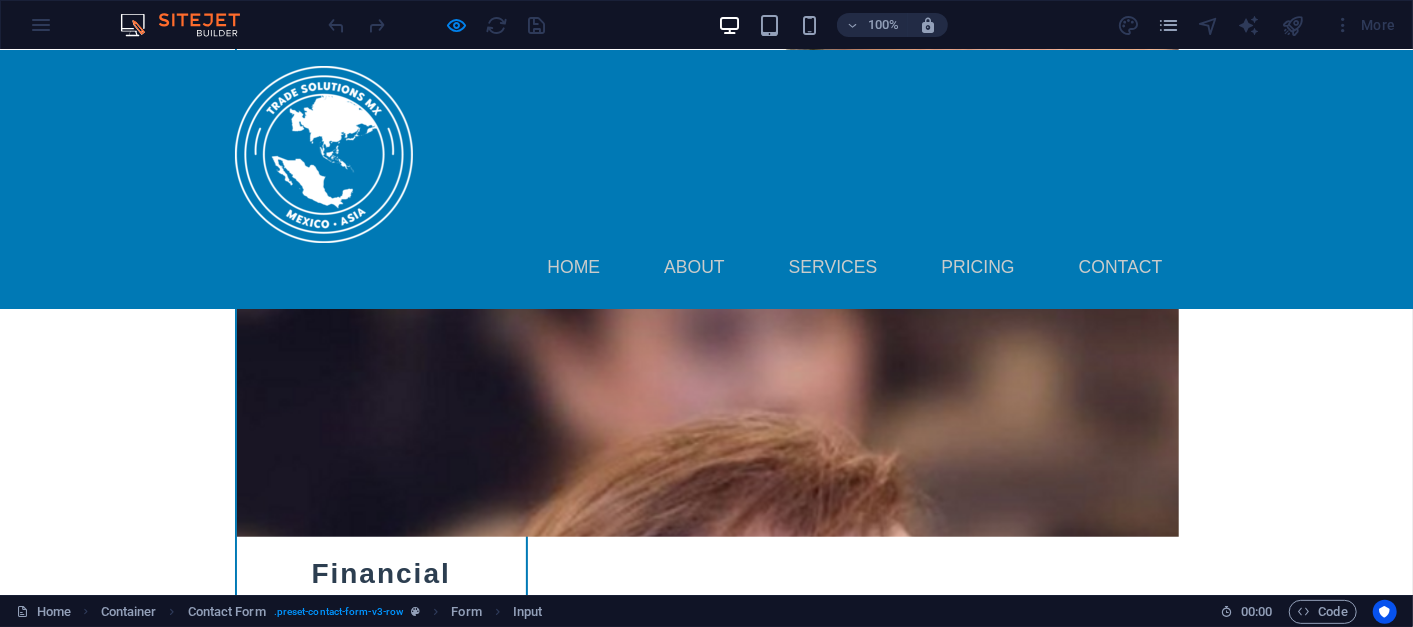 type on "[FIRST]_12sj@[EMAIL]" 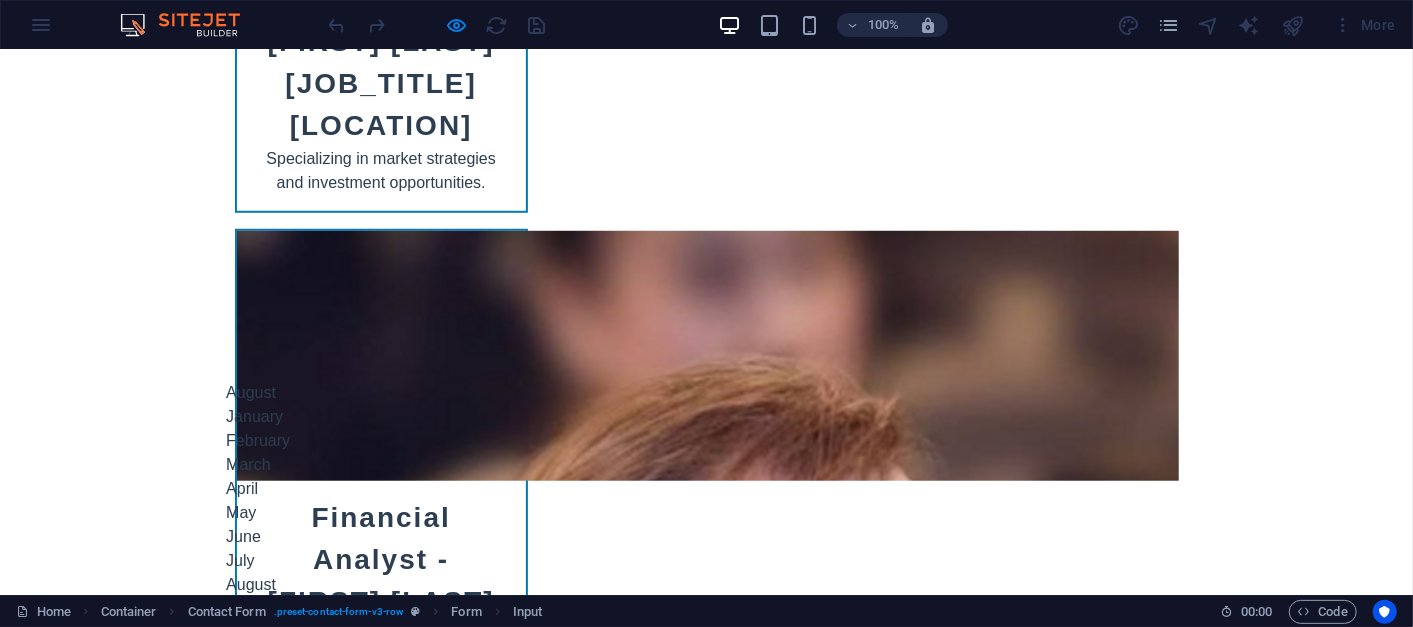 scroll, scrollTop: 9272, scrollLeft: 0, axis: vertical 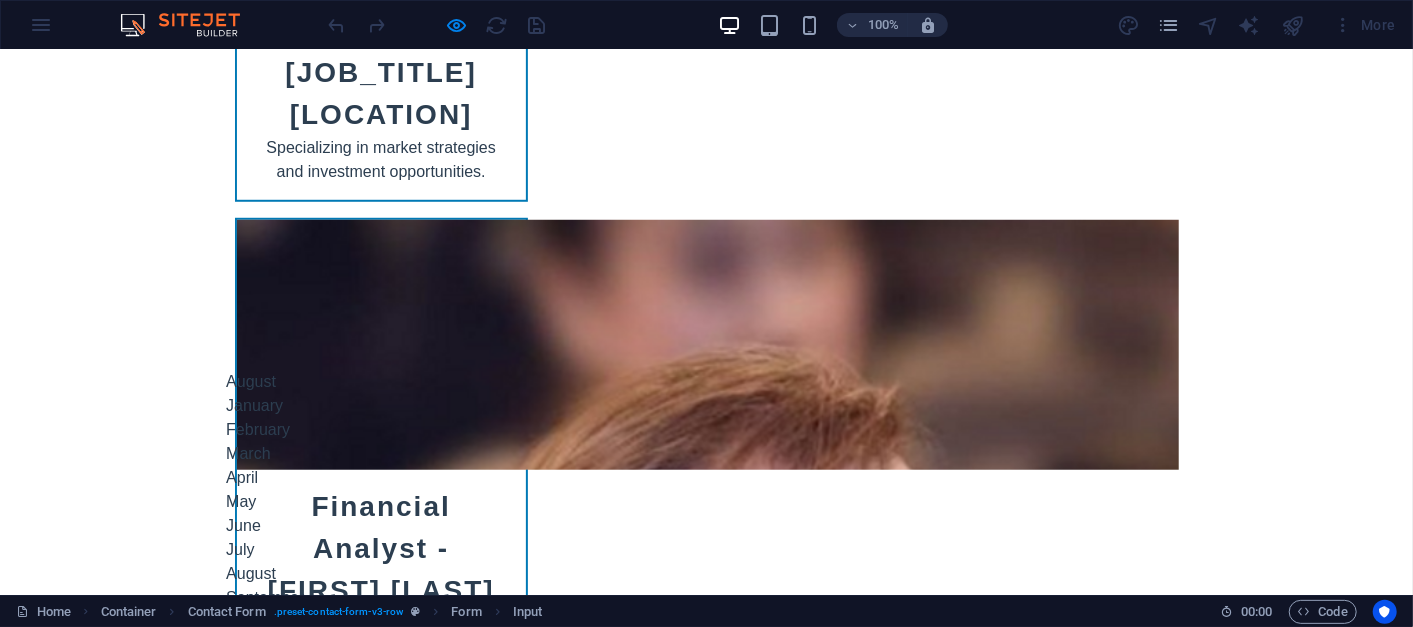 click on "18" at bounding box center [275, 4730] 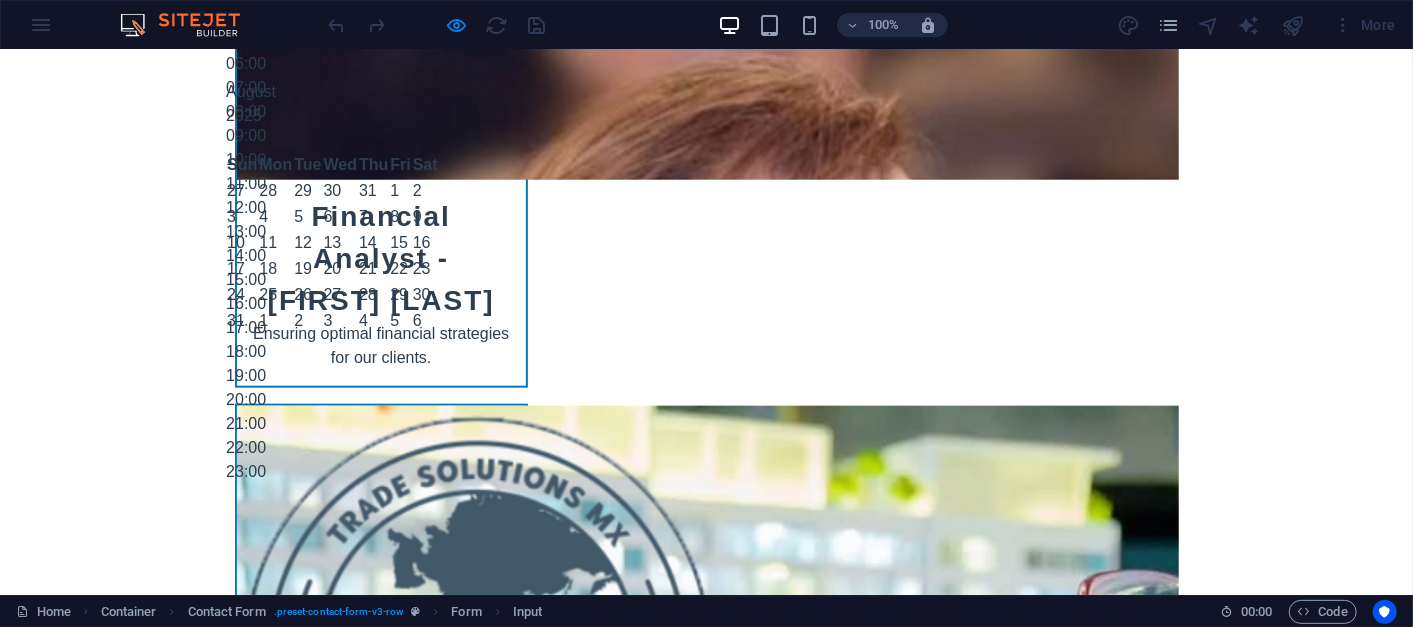 scroll, scrollTop: 9568, scrollLeft: 0, axis: vertical 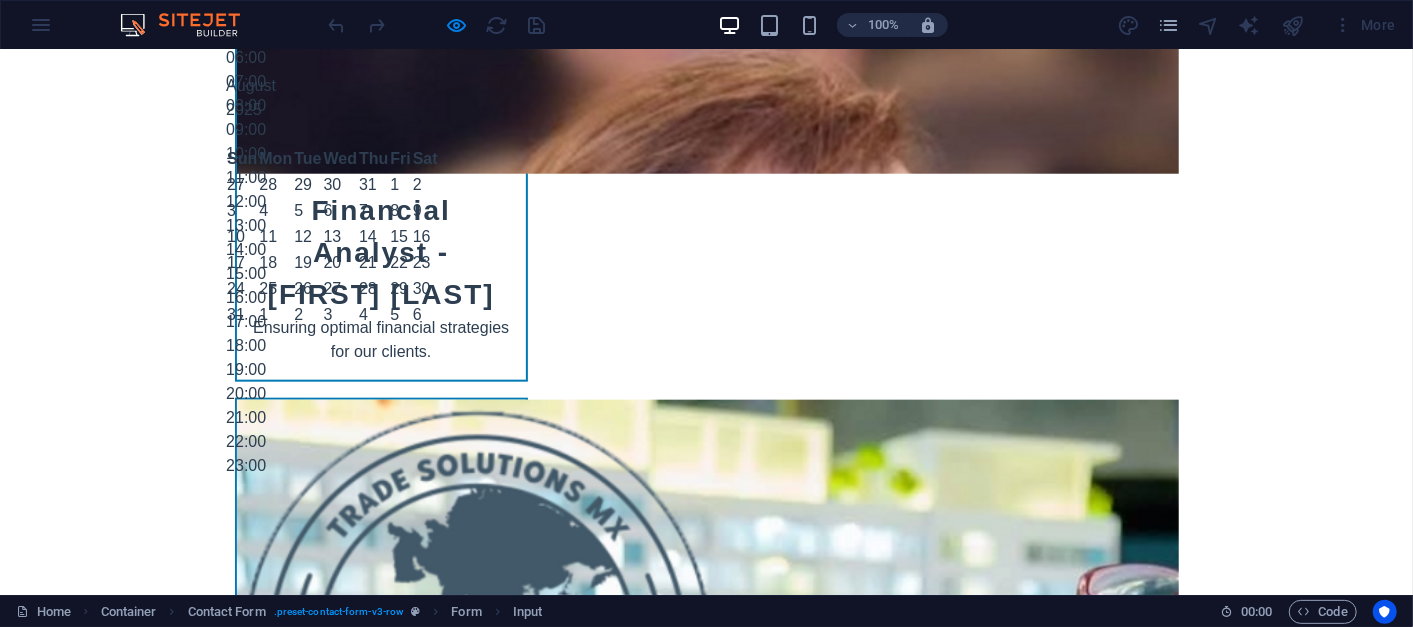 click on "22:00" at bounding box center (332, 441) 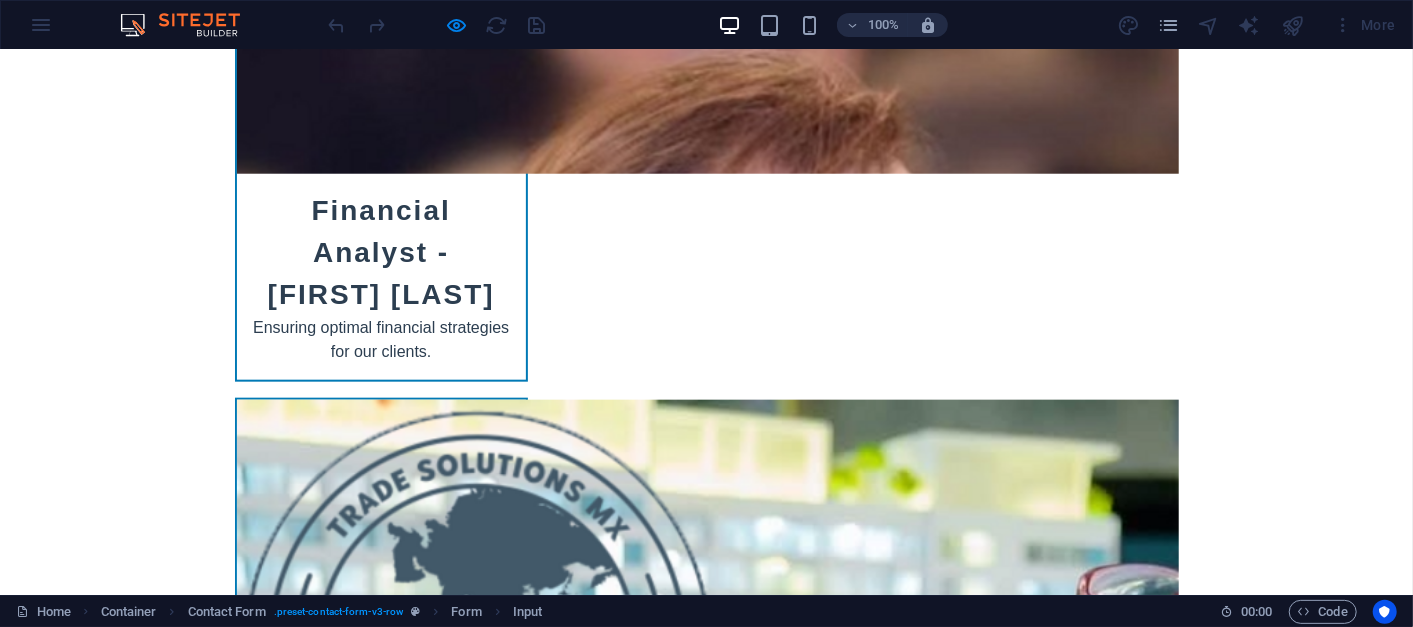 click at bounding box center [401, 6026] 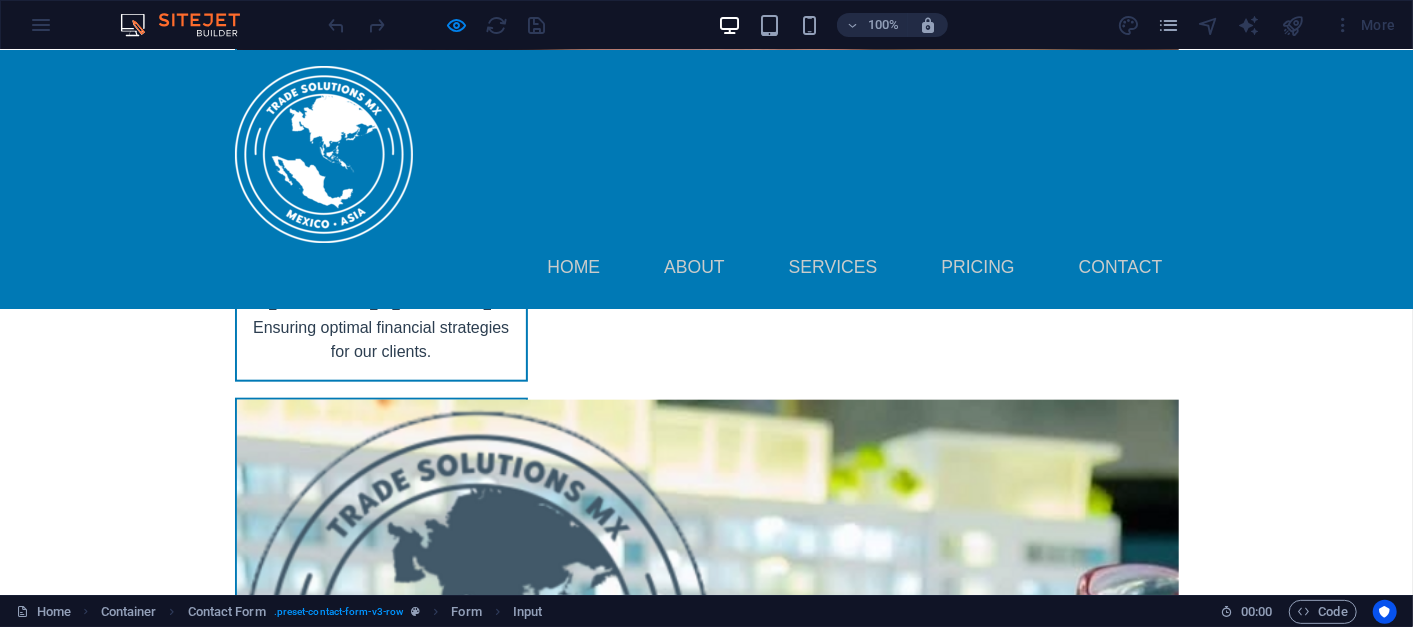 scroll, scrollTop: 9517, scrollLeft: 0, axis: vertical 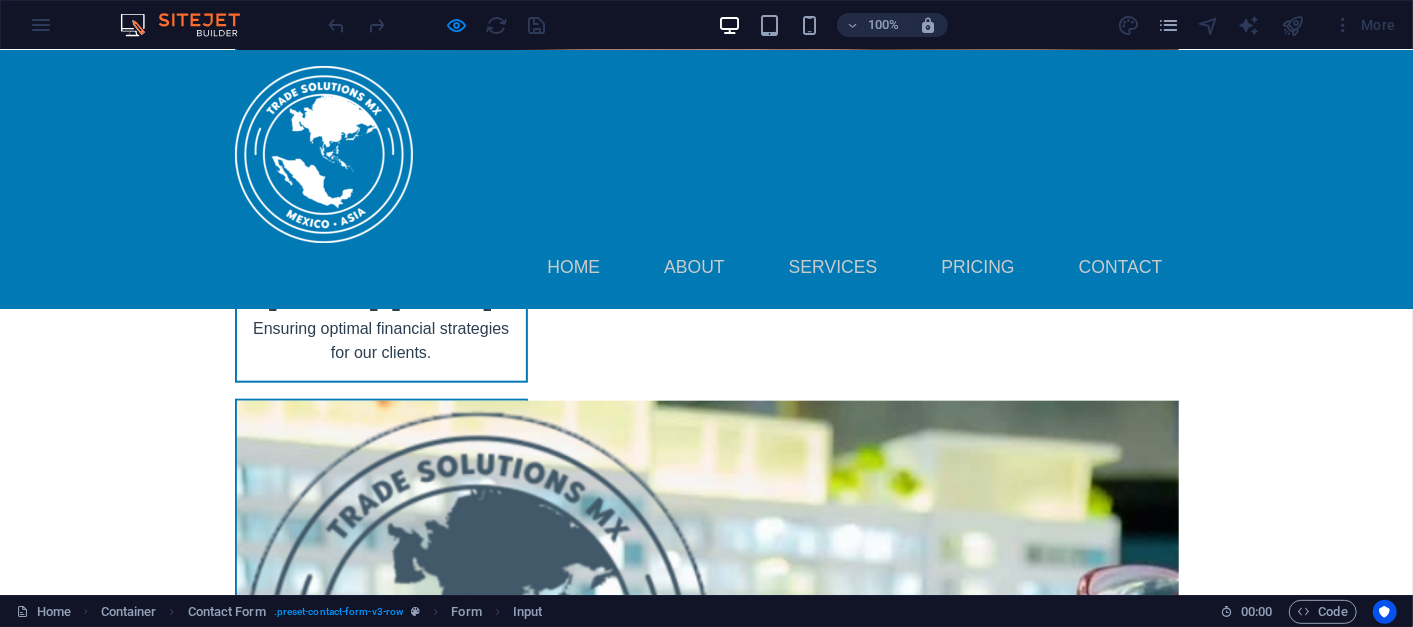 type on "[GREETING] [FIRST] [LAST]" 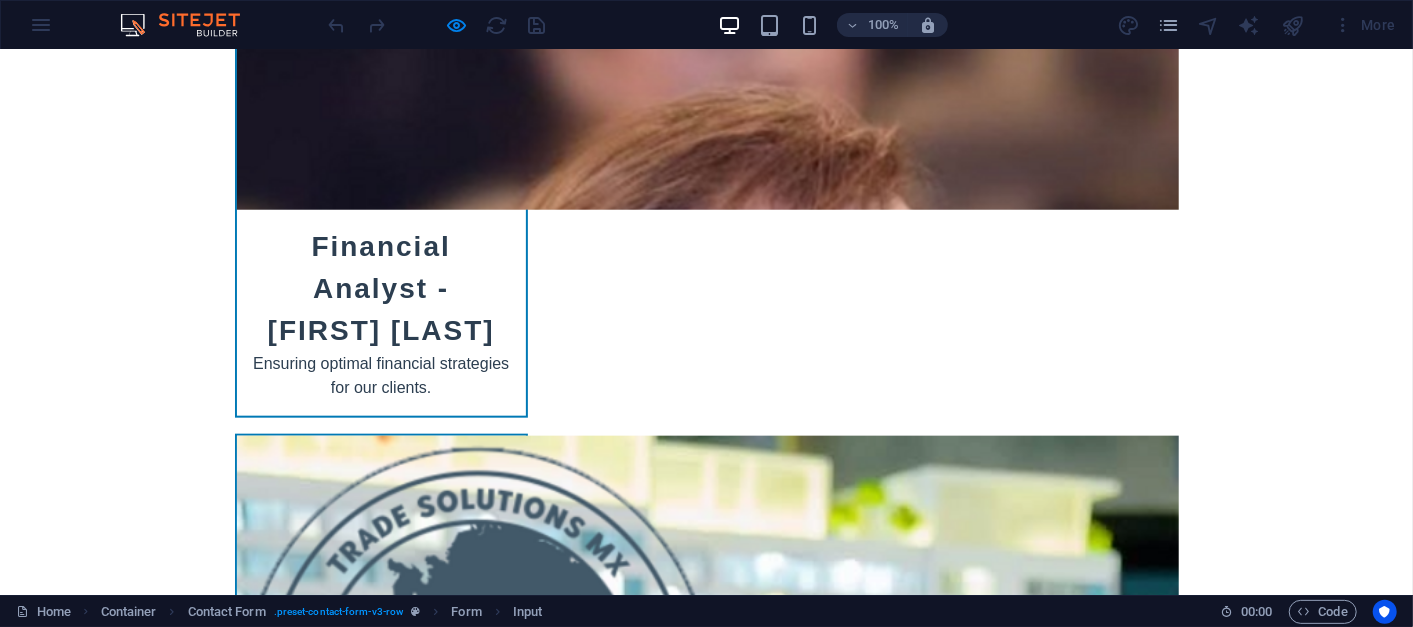 click on "I have read and understand the privacy policy." at bounding box center (735, 6112) 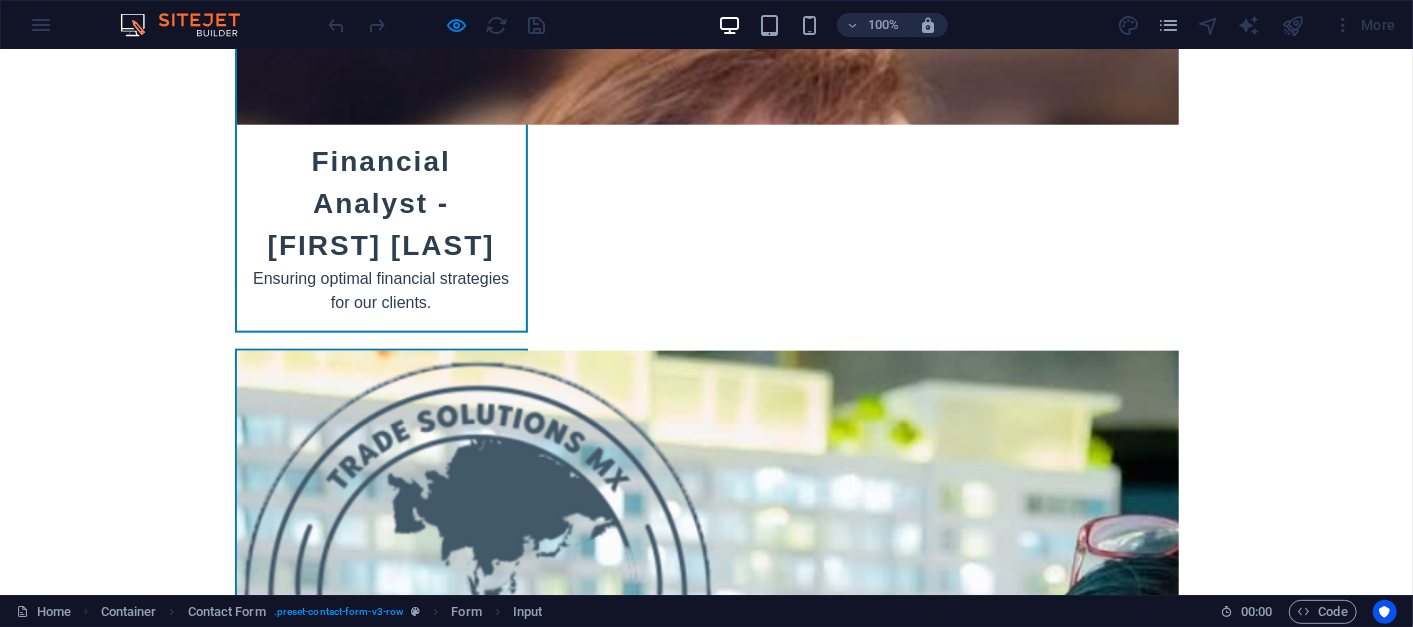 scroll, scrollTop: 9623, scrollLeft: 0, axis: vertical 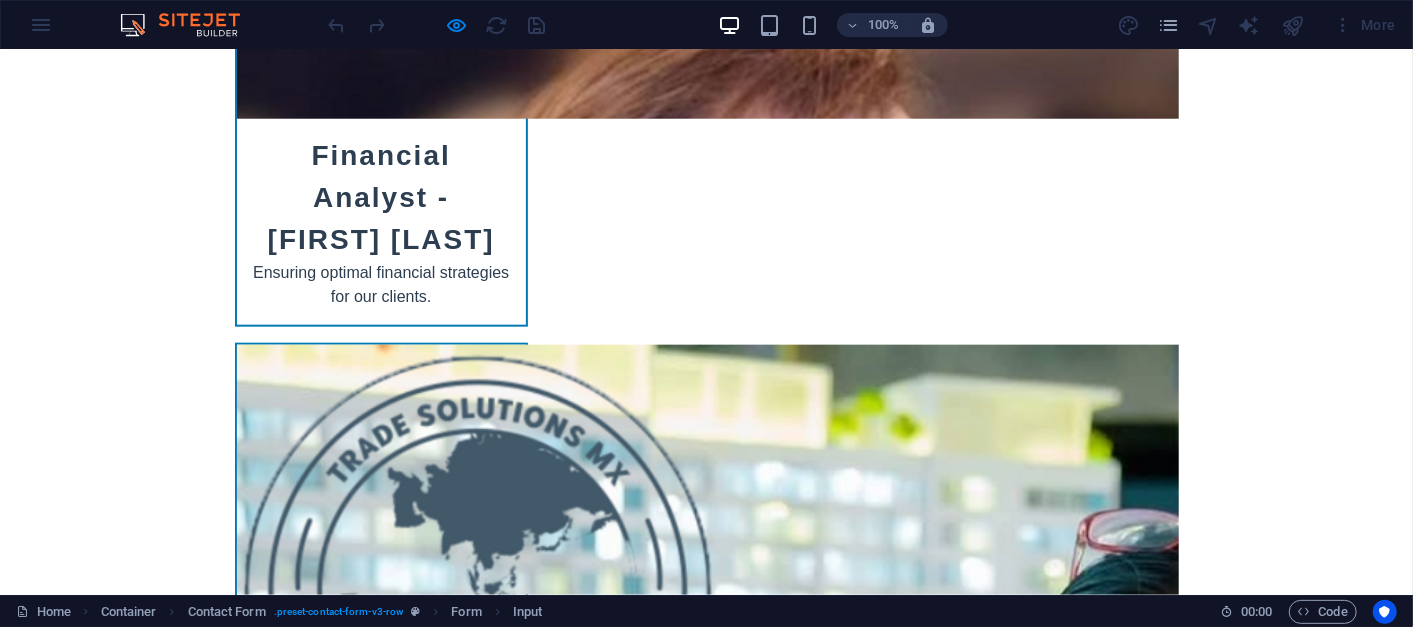 click at bounding box center [425, 6088] 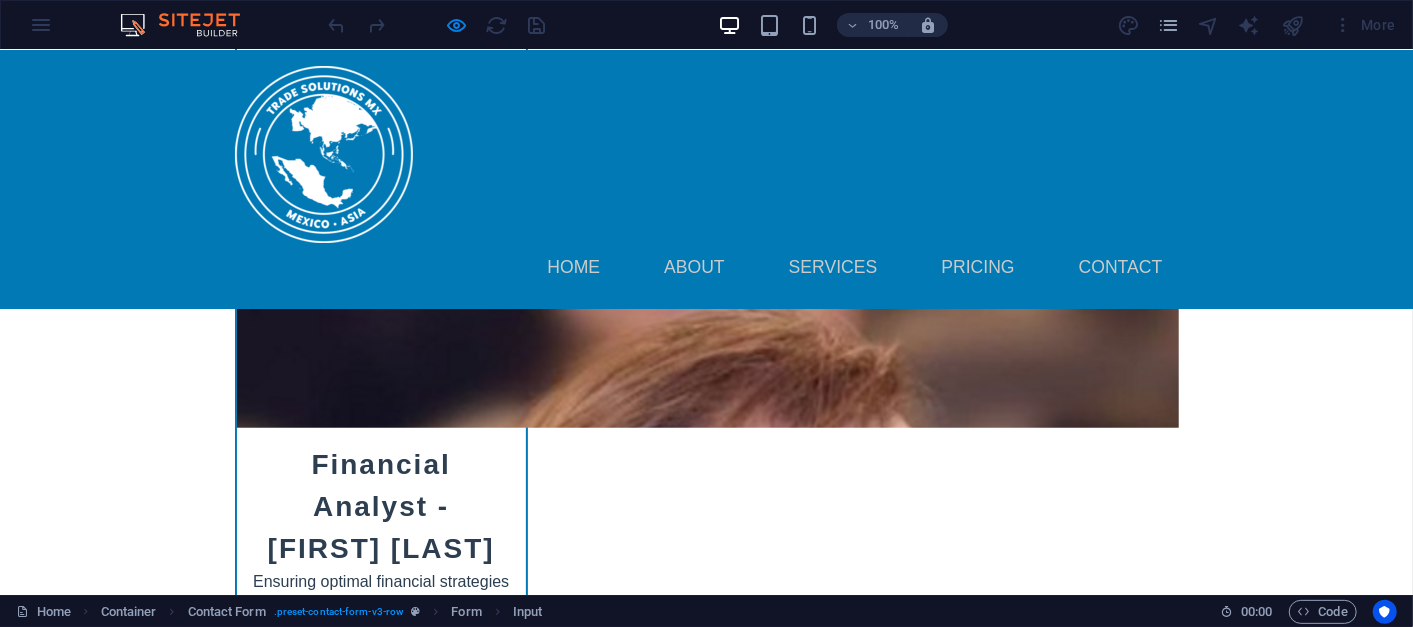 scroll, scrollTop: 9251, scrollLeft: 0, axis: vertical 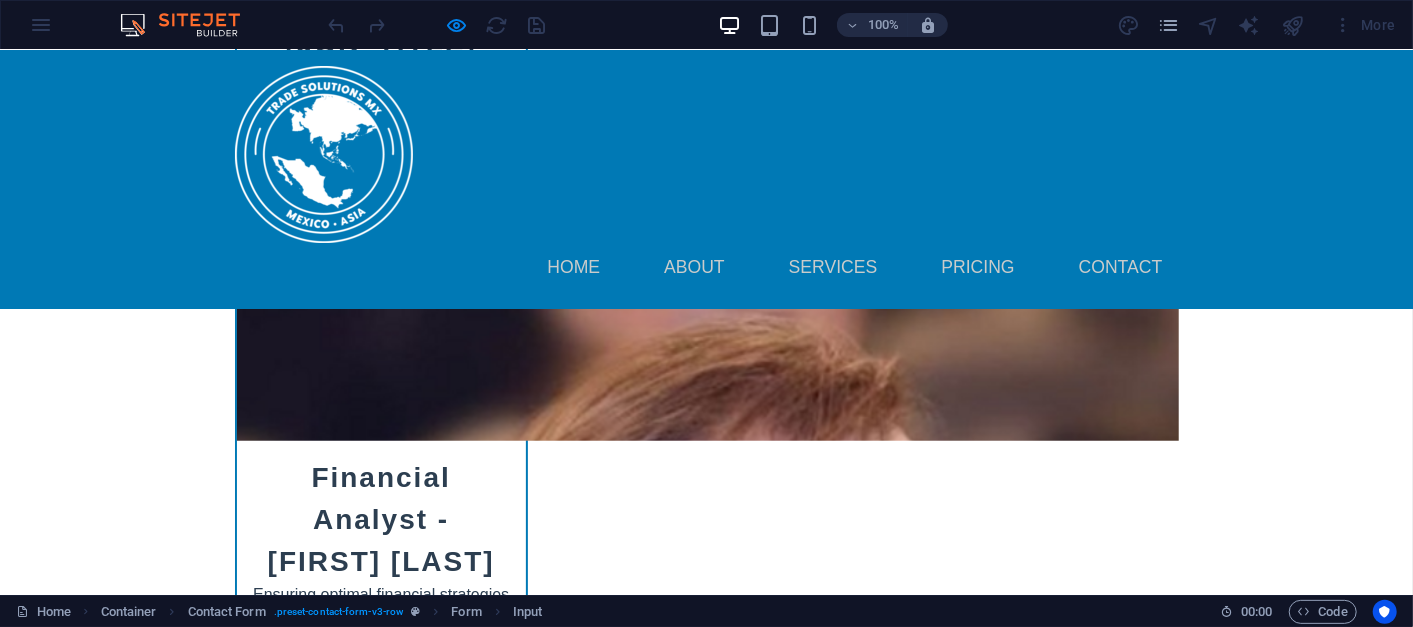 type on "[ID]" 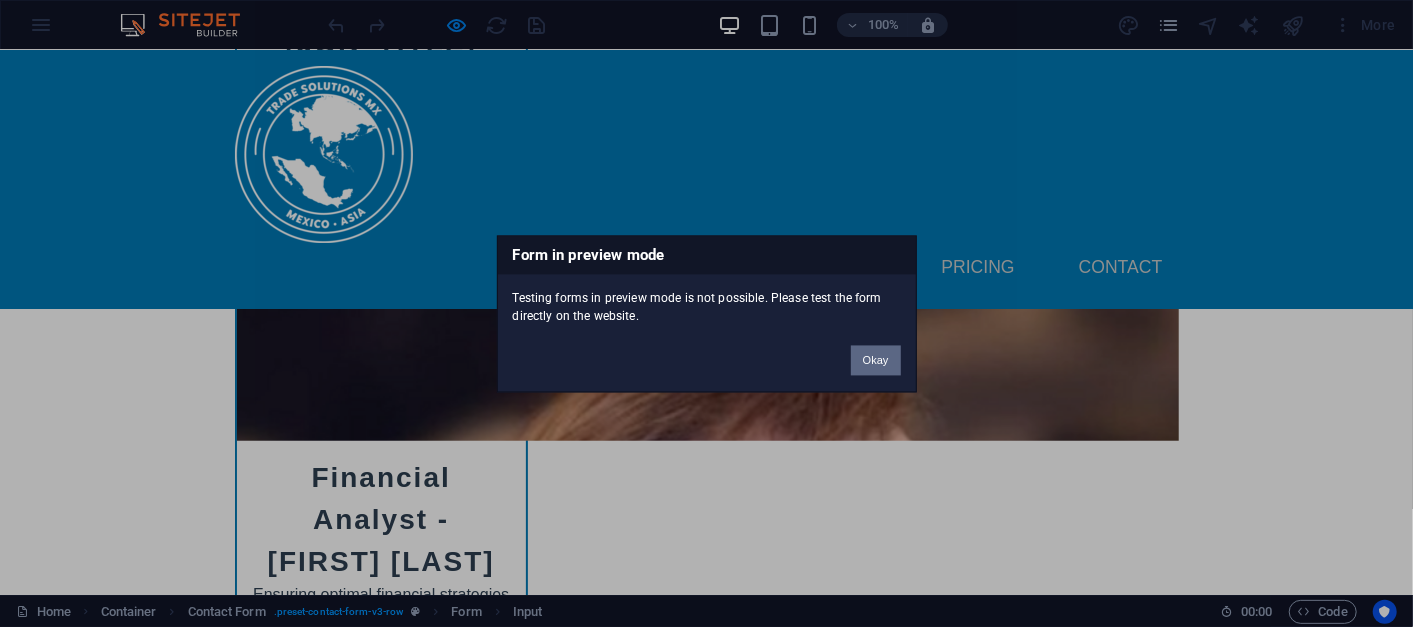 click on "Okay" at bounding box center (876, 360) 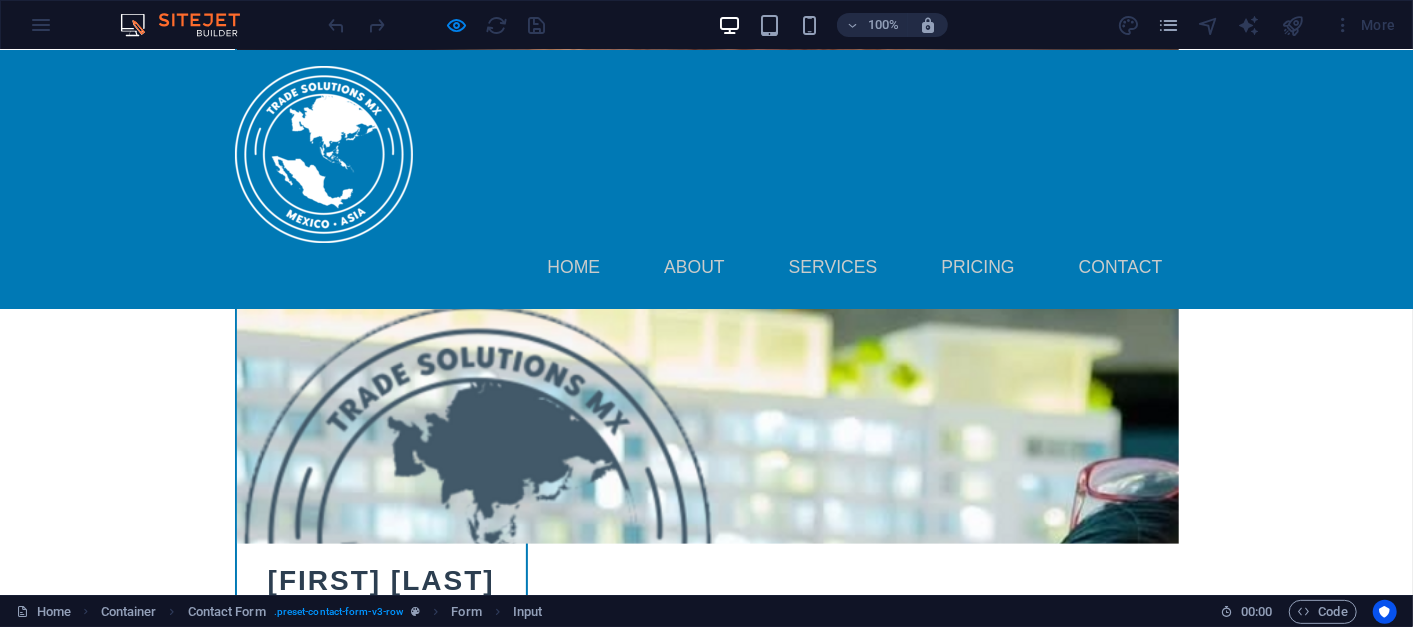 scroll, scrollTop: 9623, scrollLeft: 0, axis: vertical 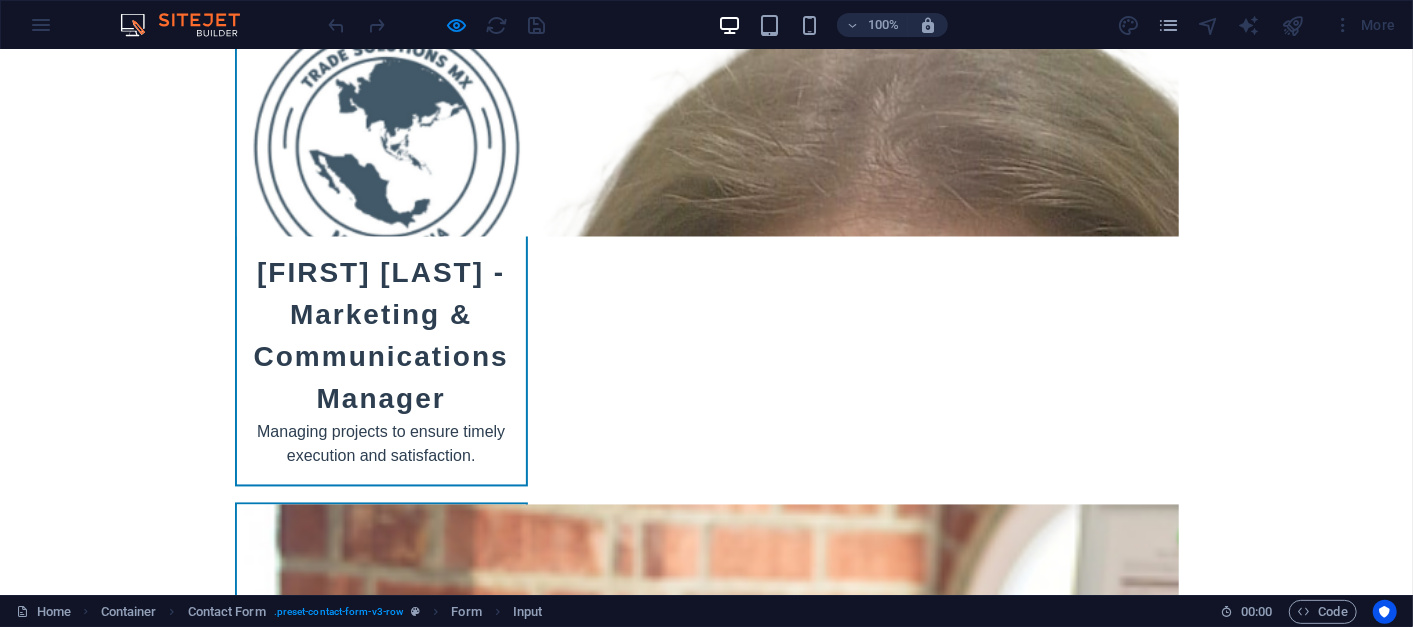 click on "Submit Appointment Request" at bounding box center (707, 6142) 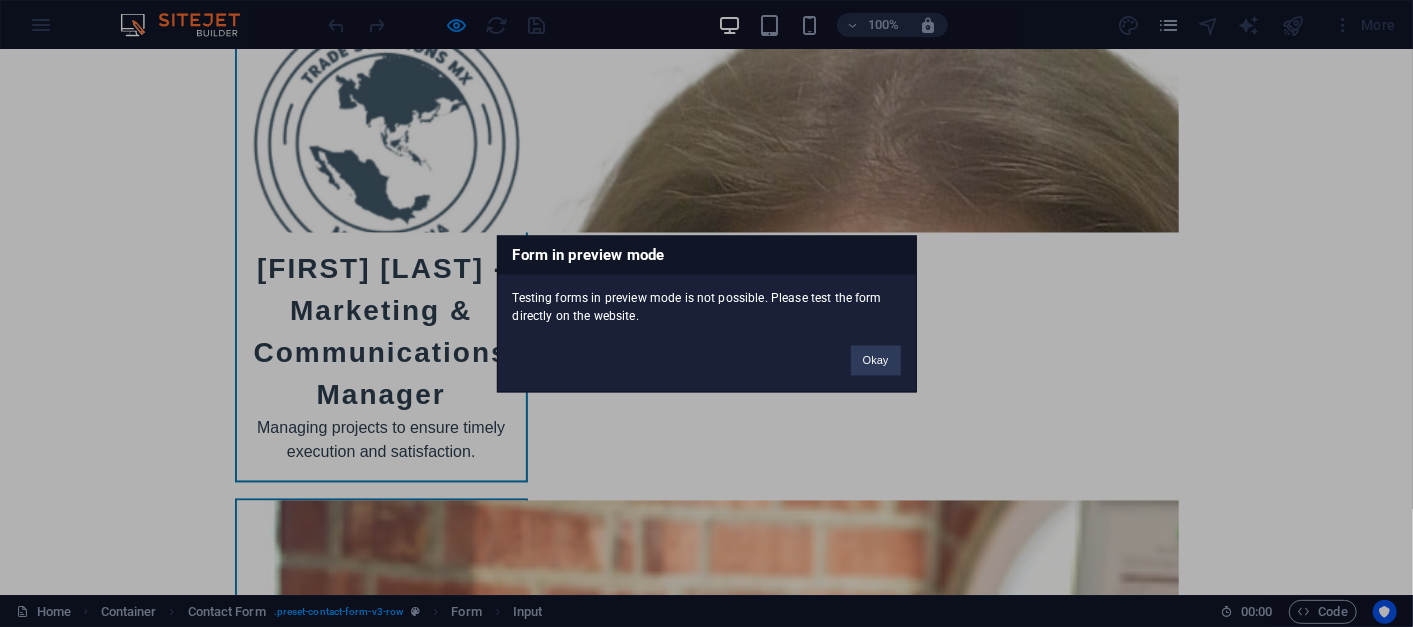 scroll, scrollTop: 10462, scrollLeft: 0, axis: vertical 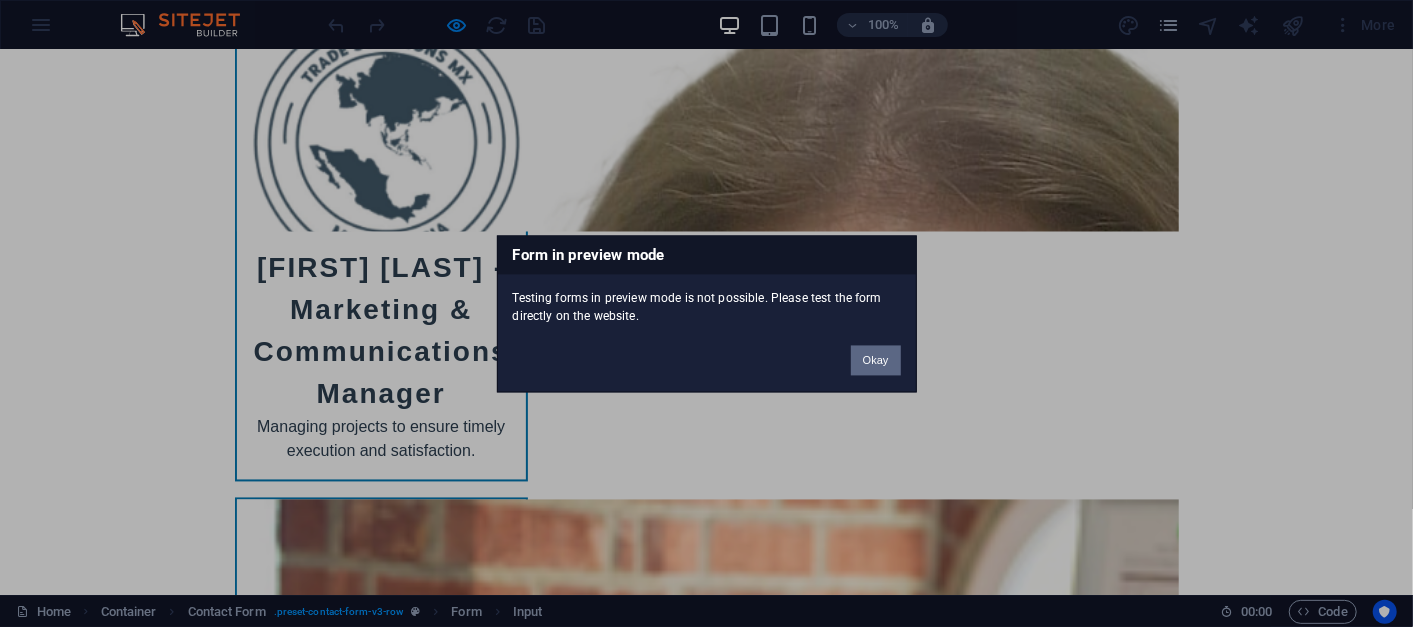 click on "Okay" at bounding box center [876, 360] 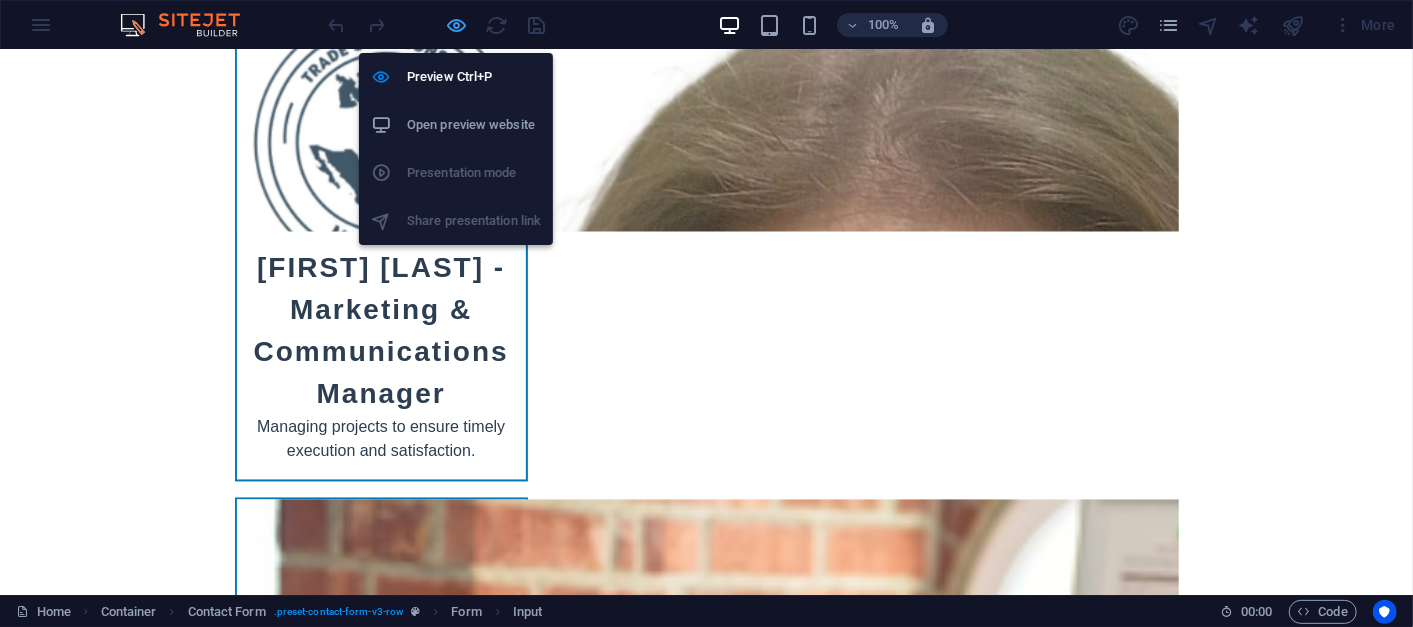 click at bounding box center [457, 25] 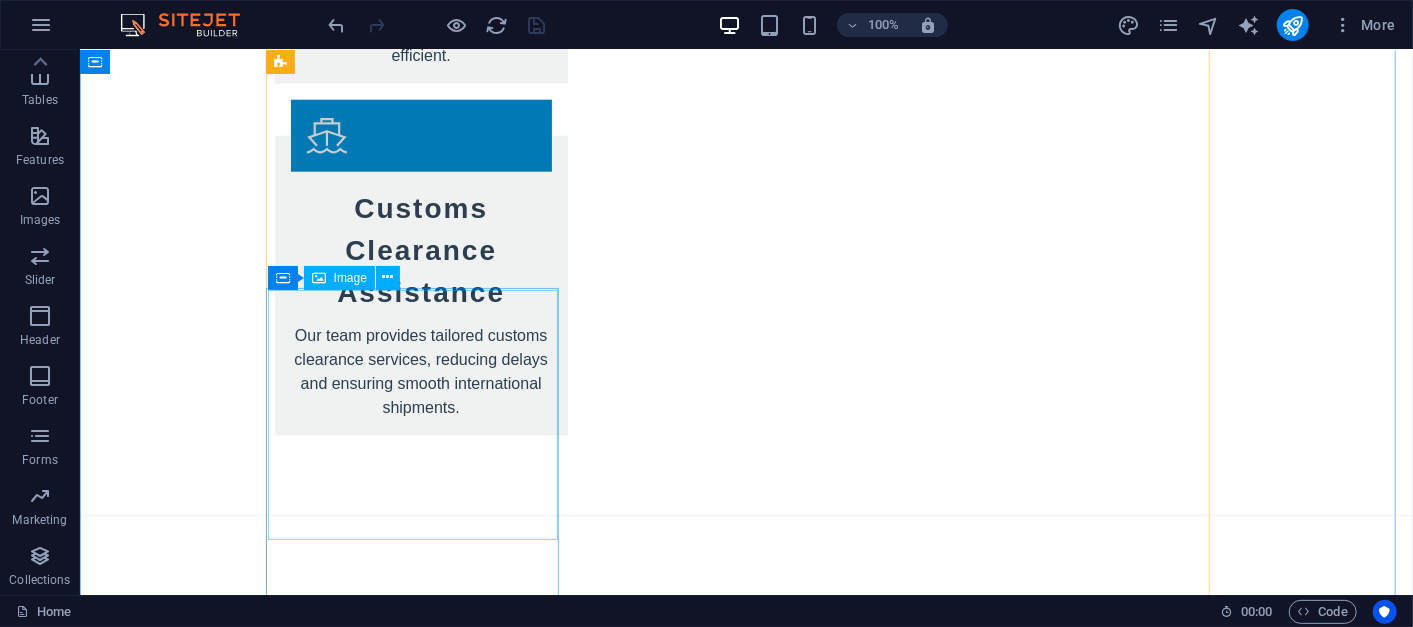 scroll, scrollTop: 5475, scrollLeft: 0, axis: vertical 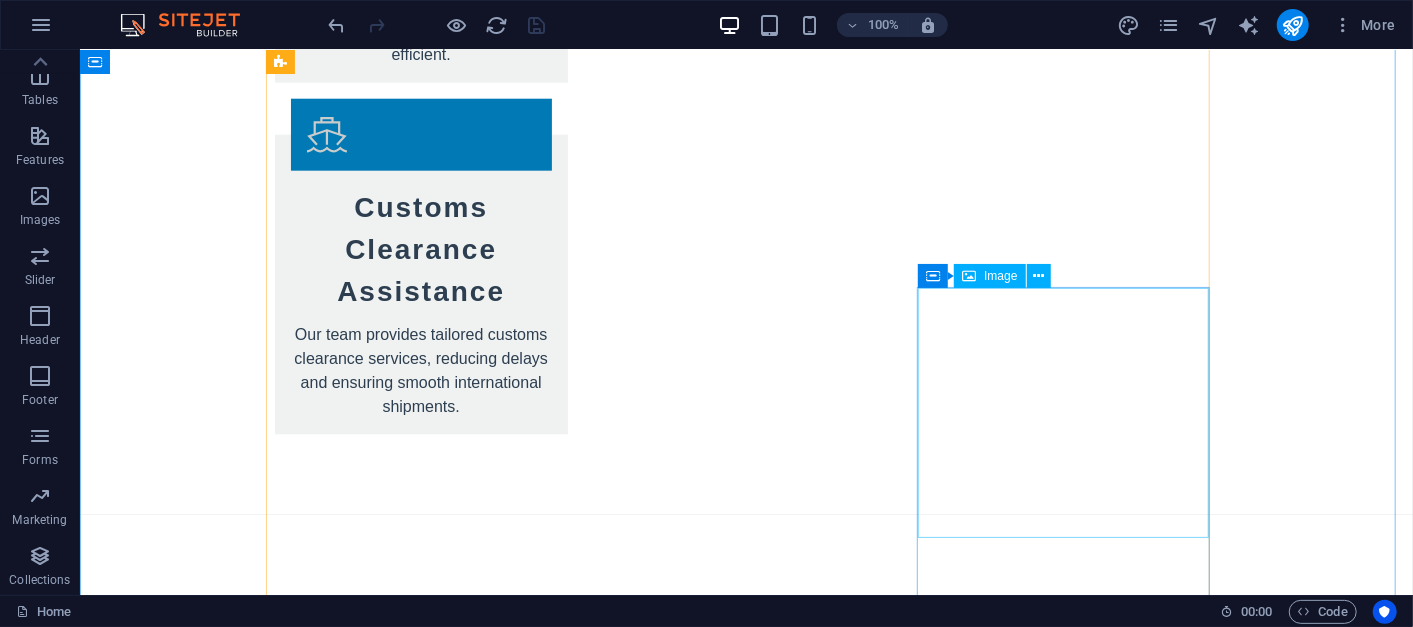 click at bounding box center [420, 5753] 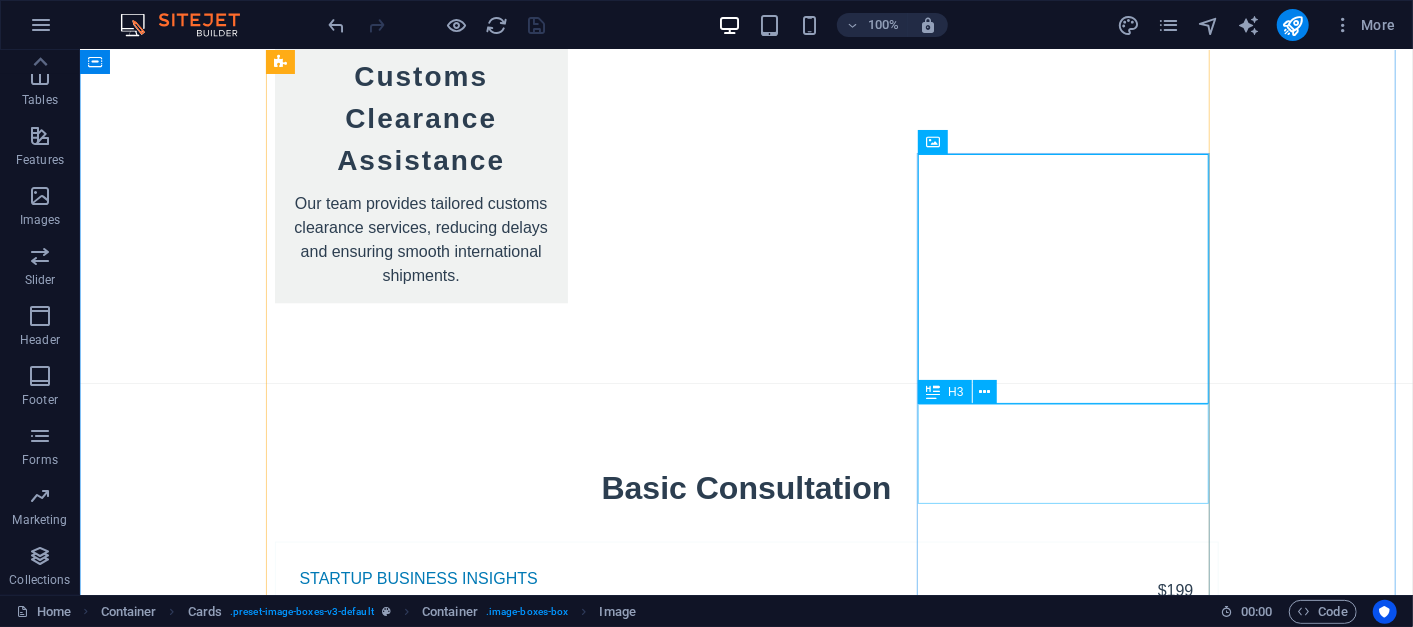 scroll, scrollTop: 5611, scrollLeft: 0, axis: vertical 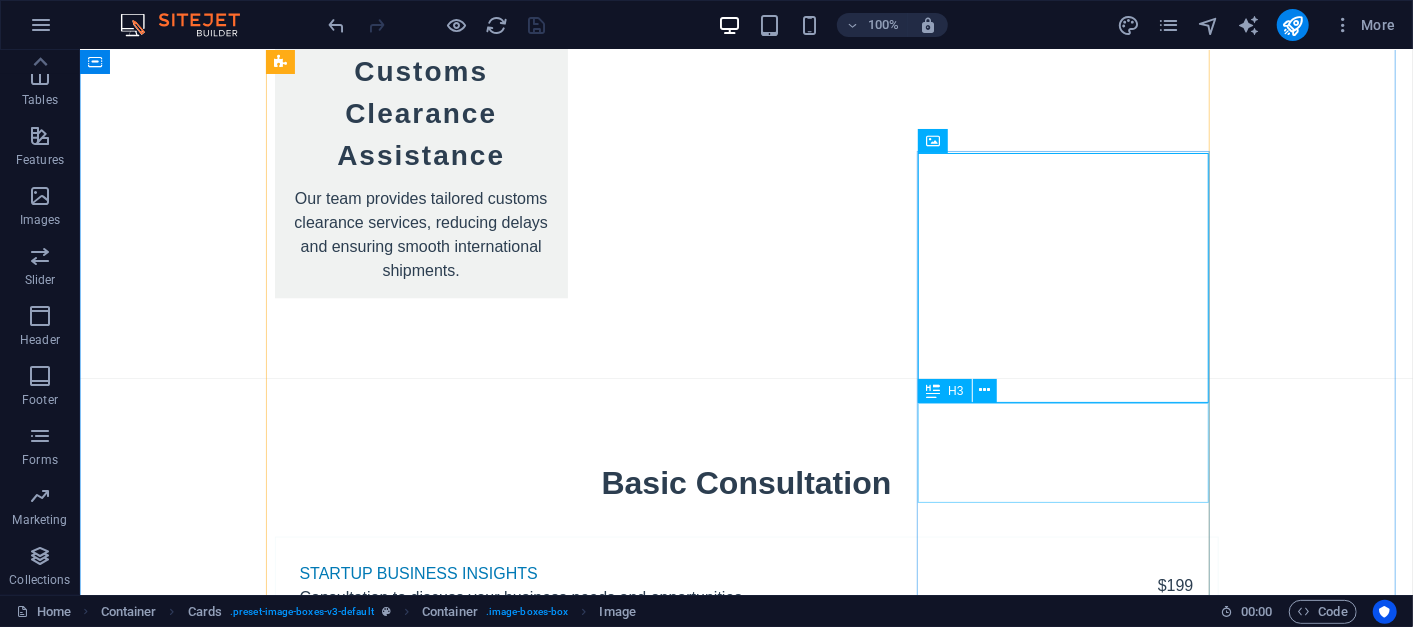 click on "Client Relations - [FIRST] [LAST]" at bounding box center [420, 5792] 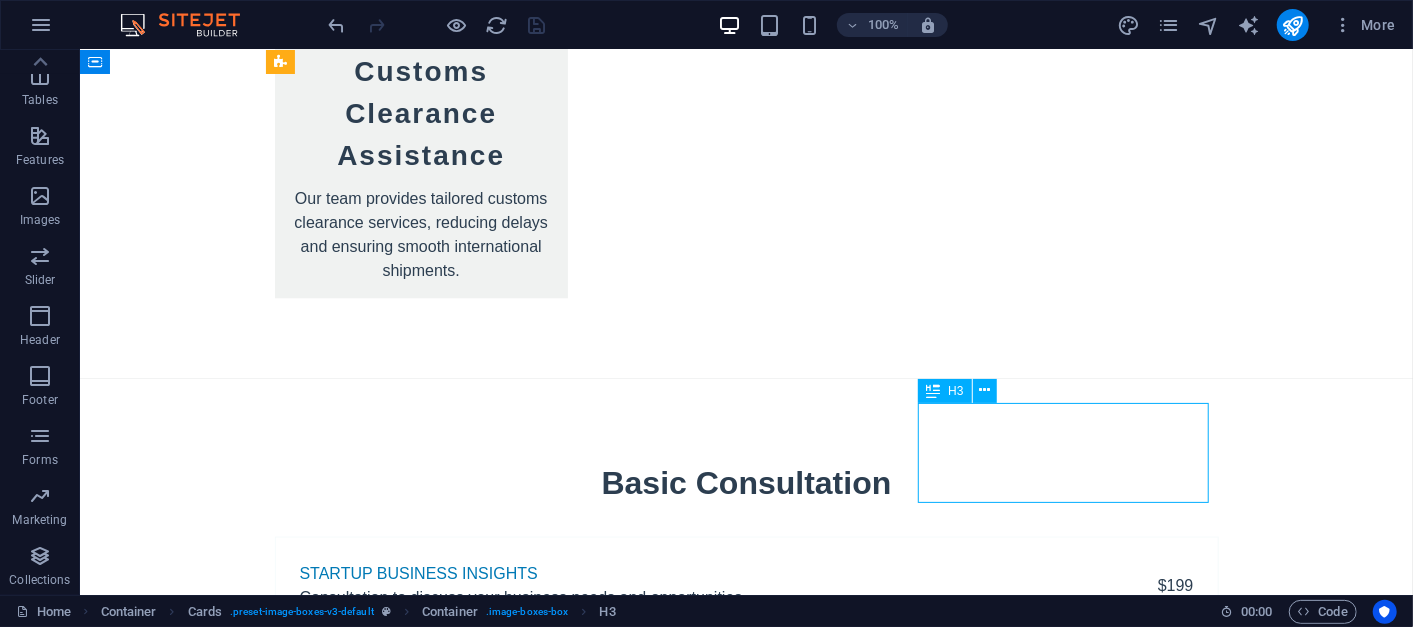 click on "Client Relations - [FIRST] [LAST]" at bounding box center [420, 5792] 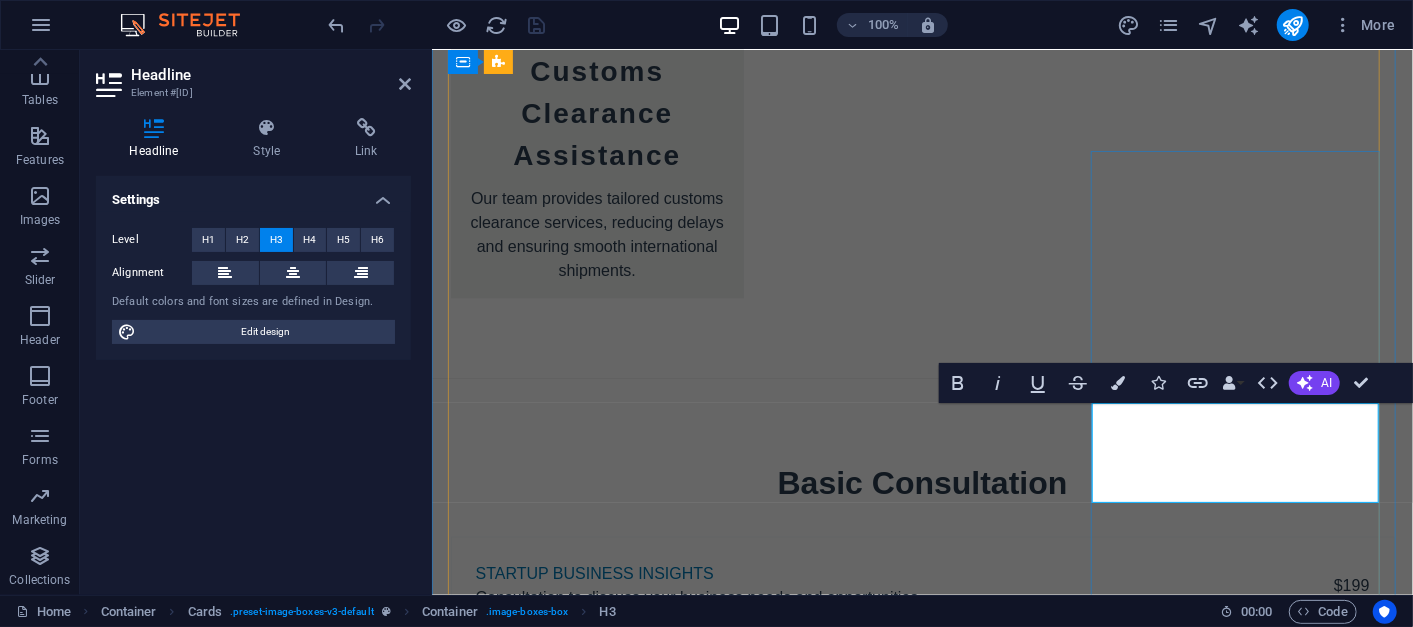 click on "Client Relations - [FIRST] [LAST]" at bounding box center [596, 5799] 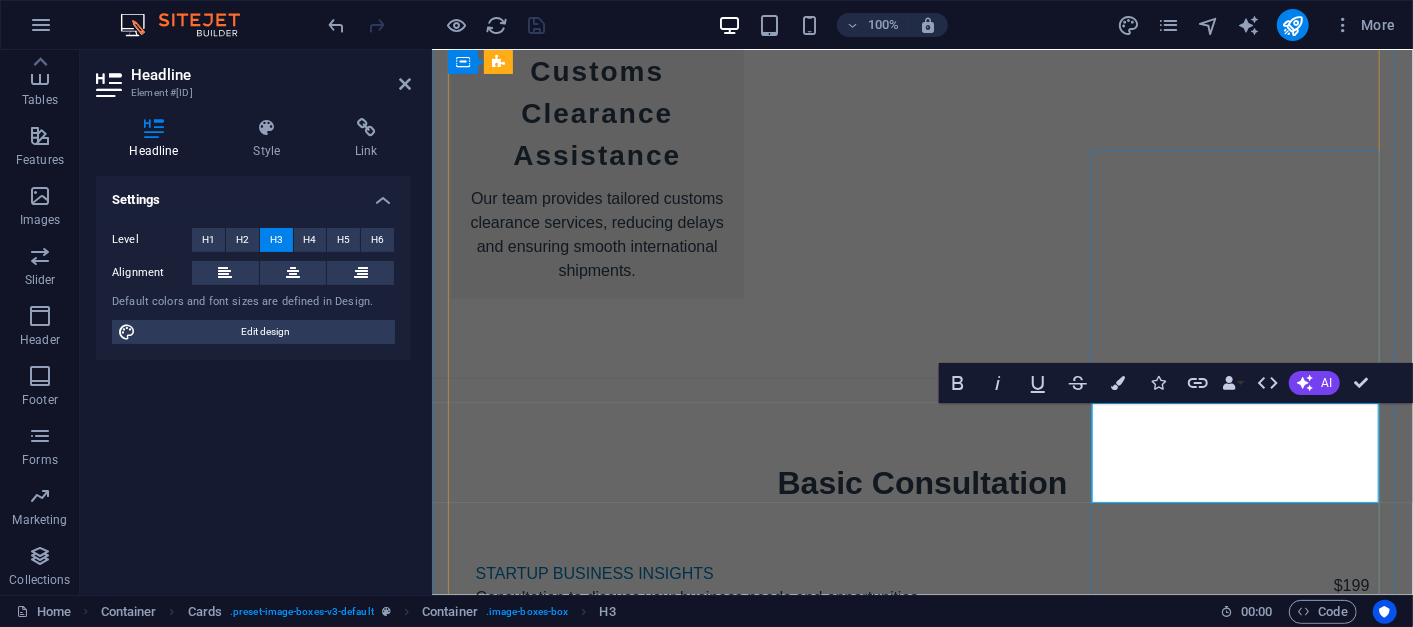 click on "Client Relations - [FIRST] [LAST]" at bounding box center (596, 5799) 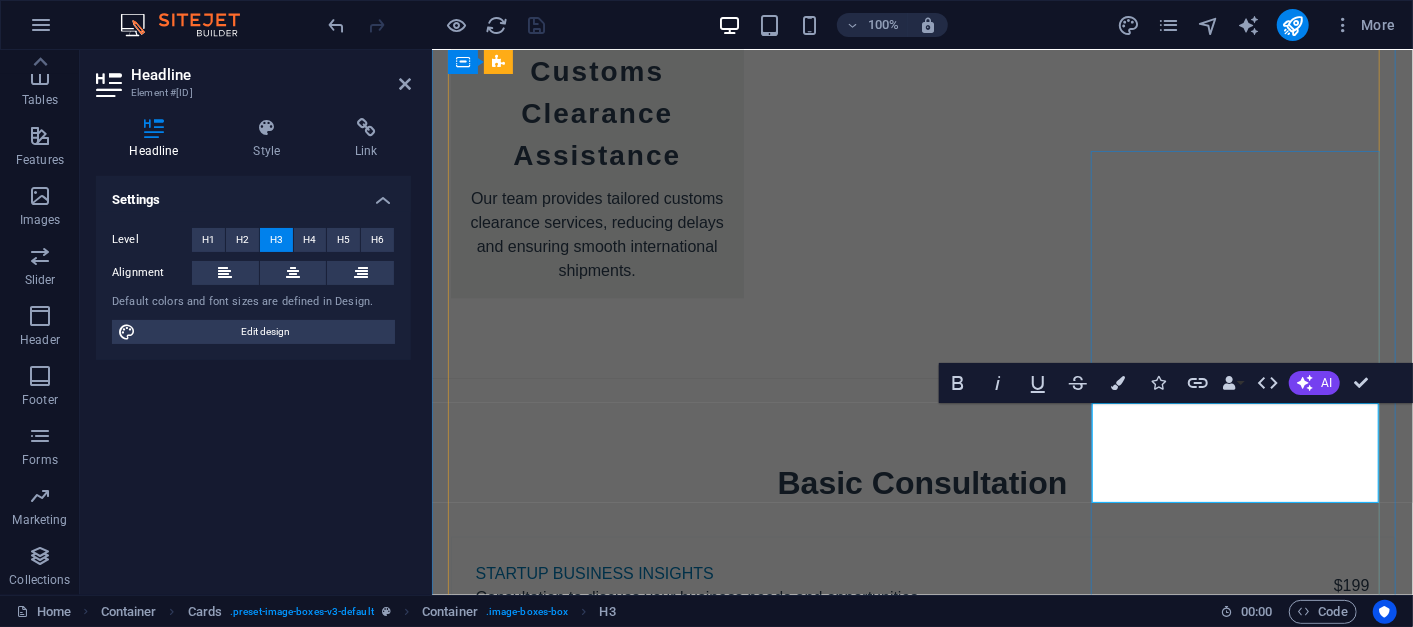 click on "Client Relations - [FIRST] [LAST]" at bounding box center (596, 5799) 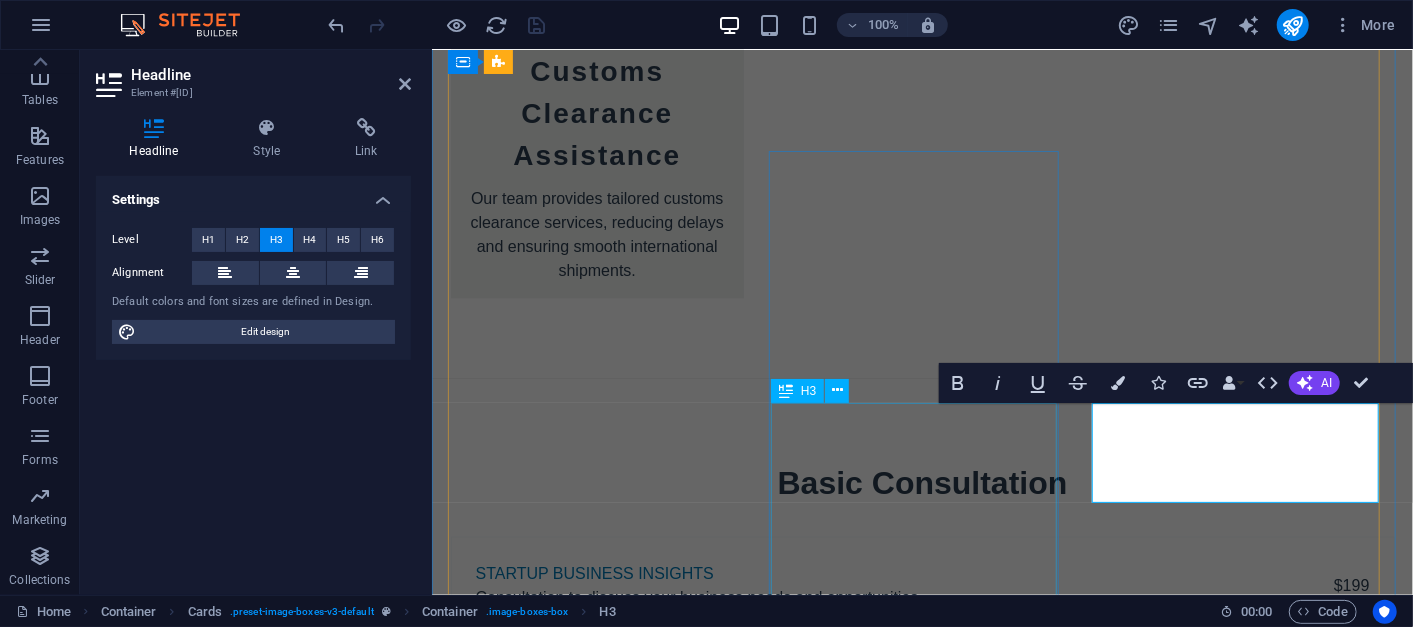 scroll, scrollTop: 5720, scrollLeft: 0, axis: vertical 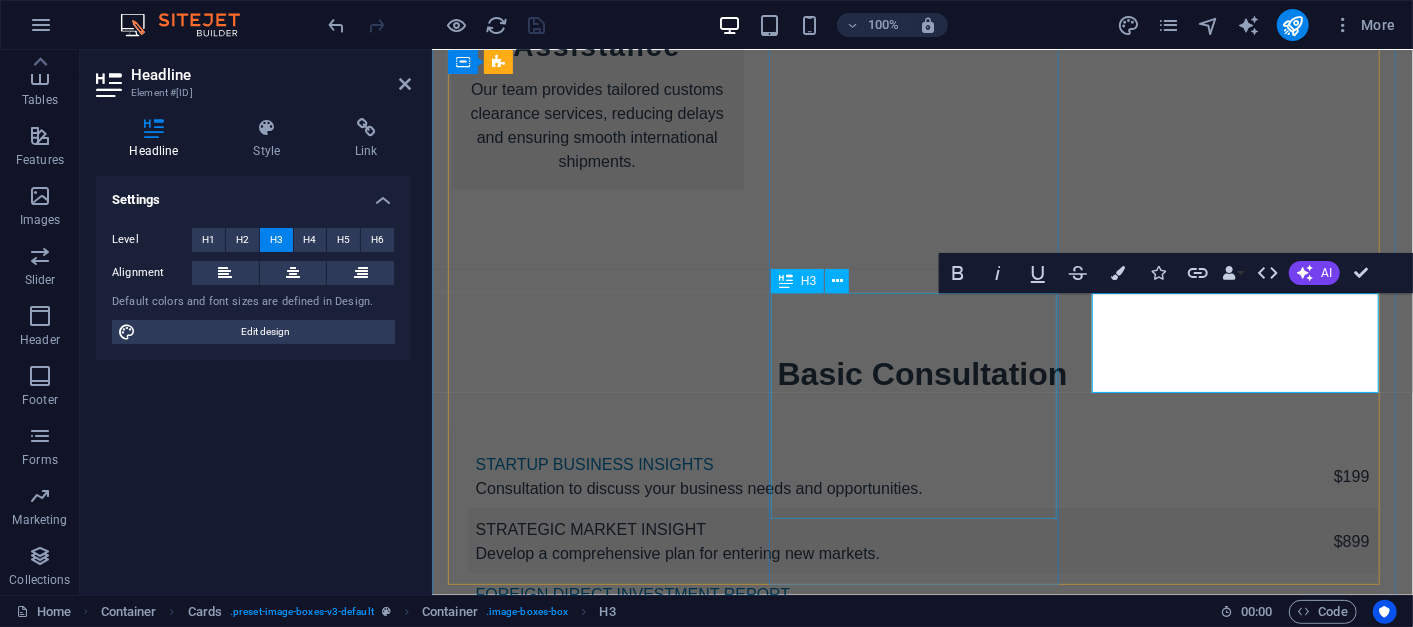 click on "[FIRST] [LAST] - Marketing & Communications Manager" at bounding box center [596, 5207] 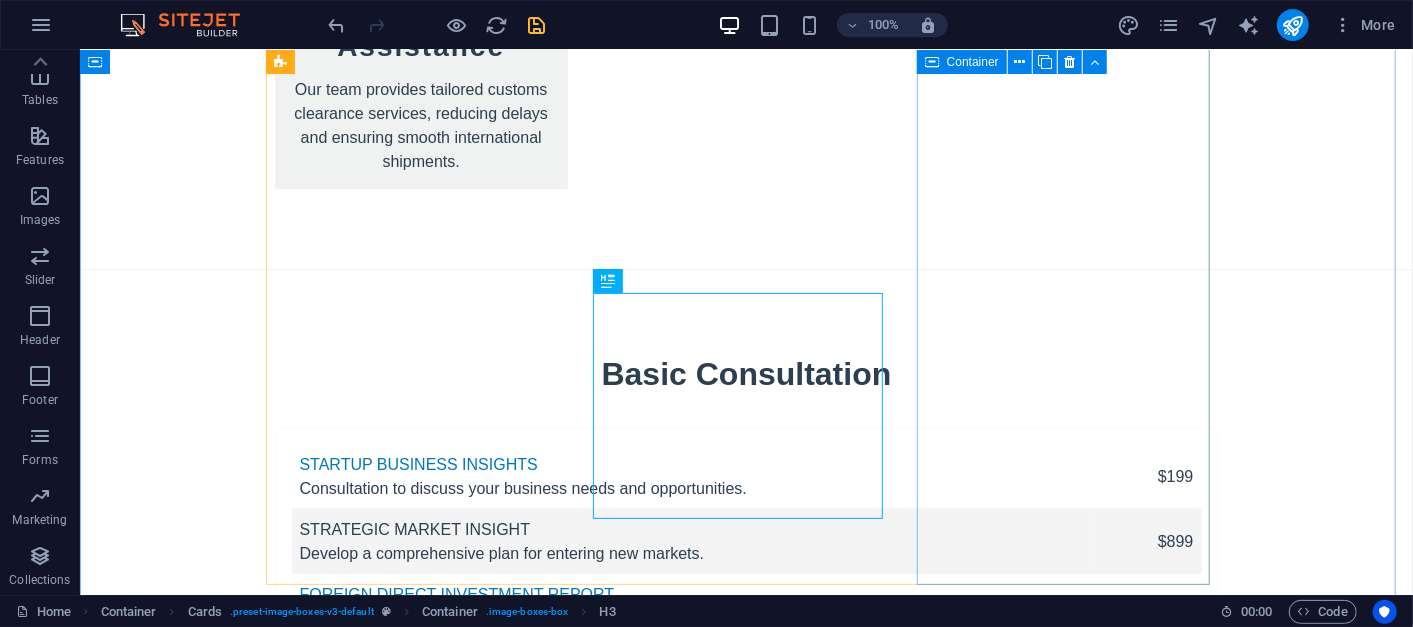 click on "Client Relations -  Building and maintaining strong client relationships." at bounding box center [420, 5590] 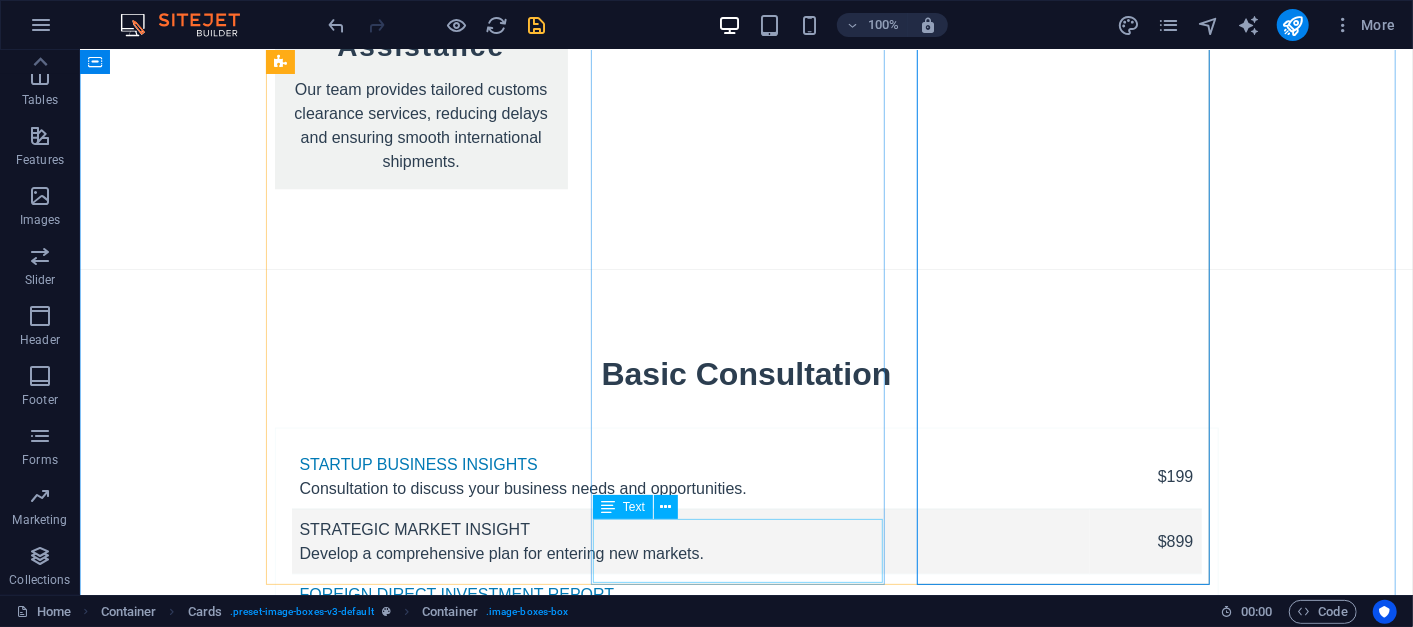 click on "Managing projects to ensure timely execution and satisfaction." at bounding box center (420, 5331) 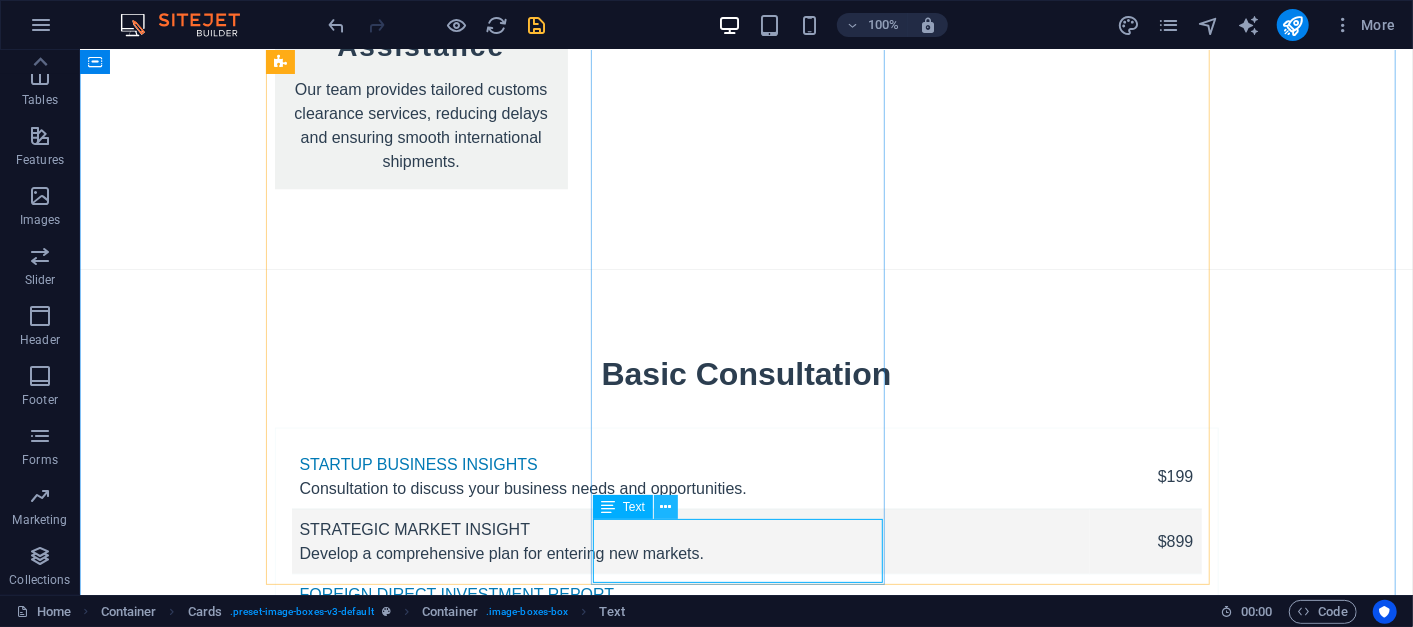 click at bounding box center (665, 507) 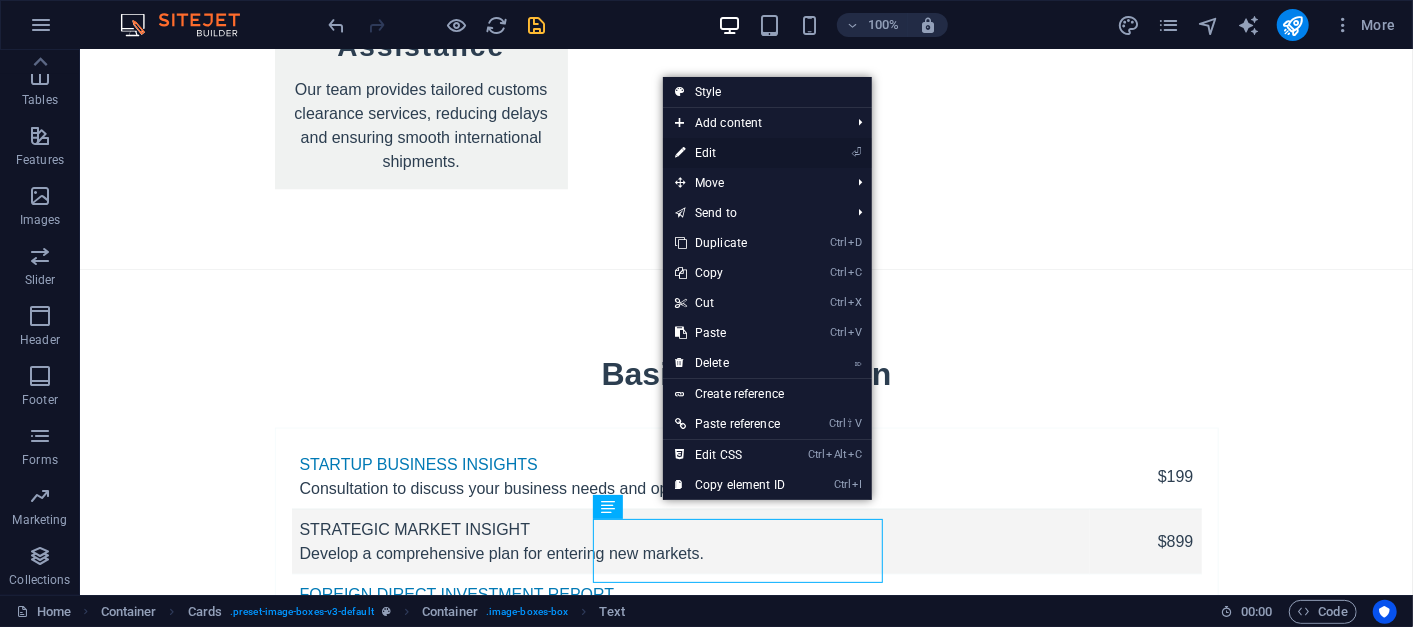 click on "⏎  Edit" at bounding box center (730, 153) 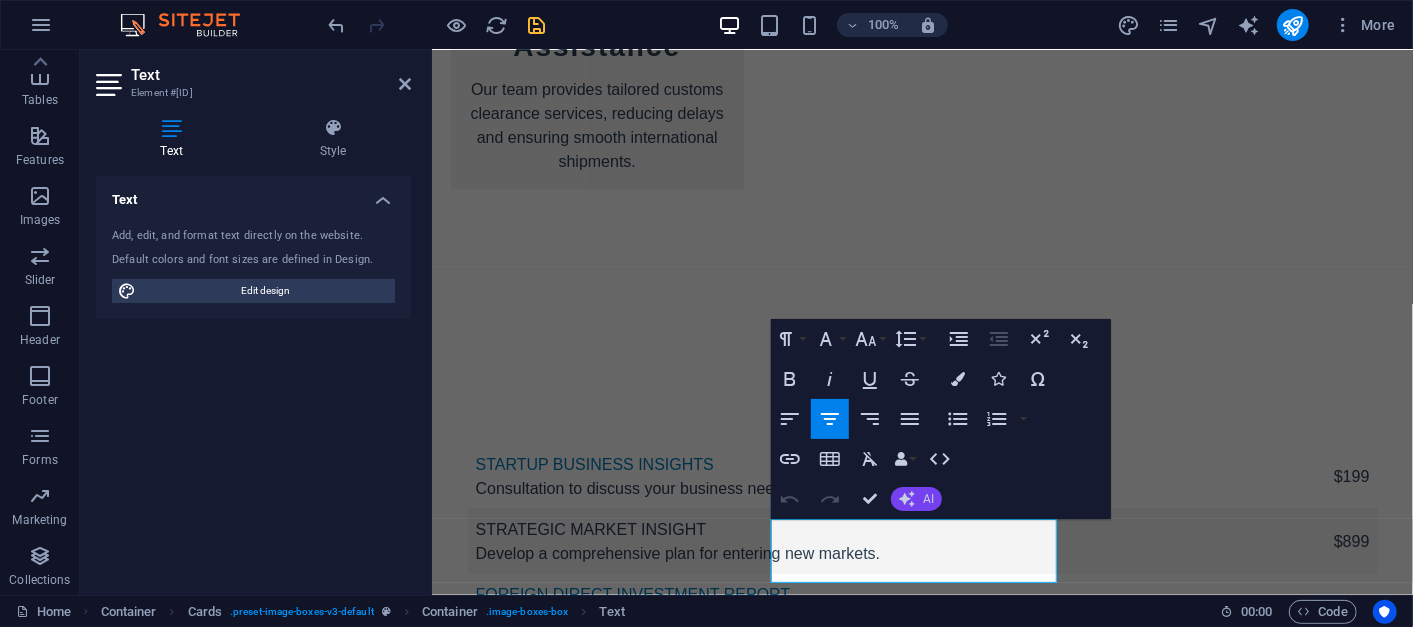 click on "AI" at bounding box center [916, 499] 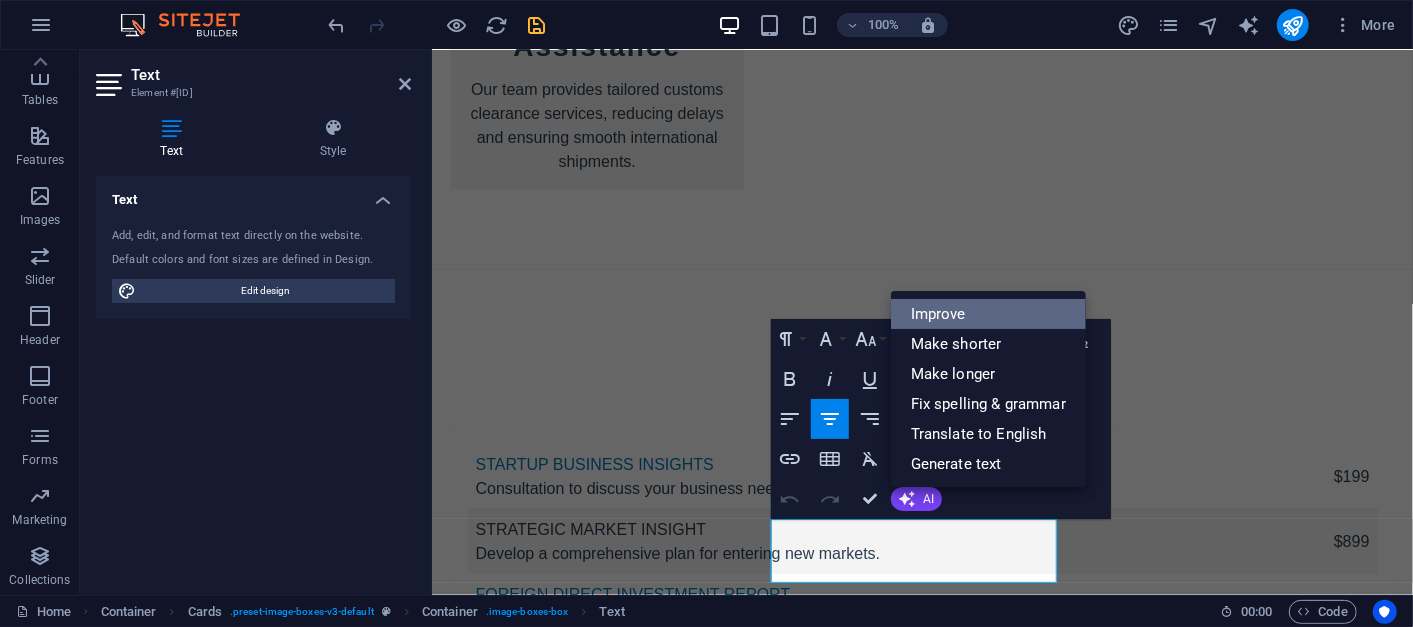 click on "Improve" at bounding box center (988, 314) 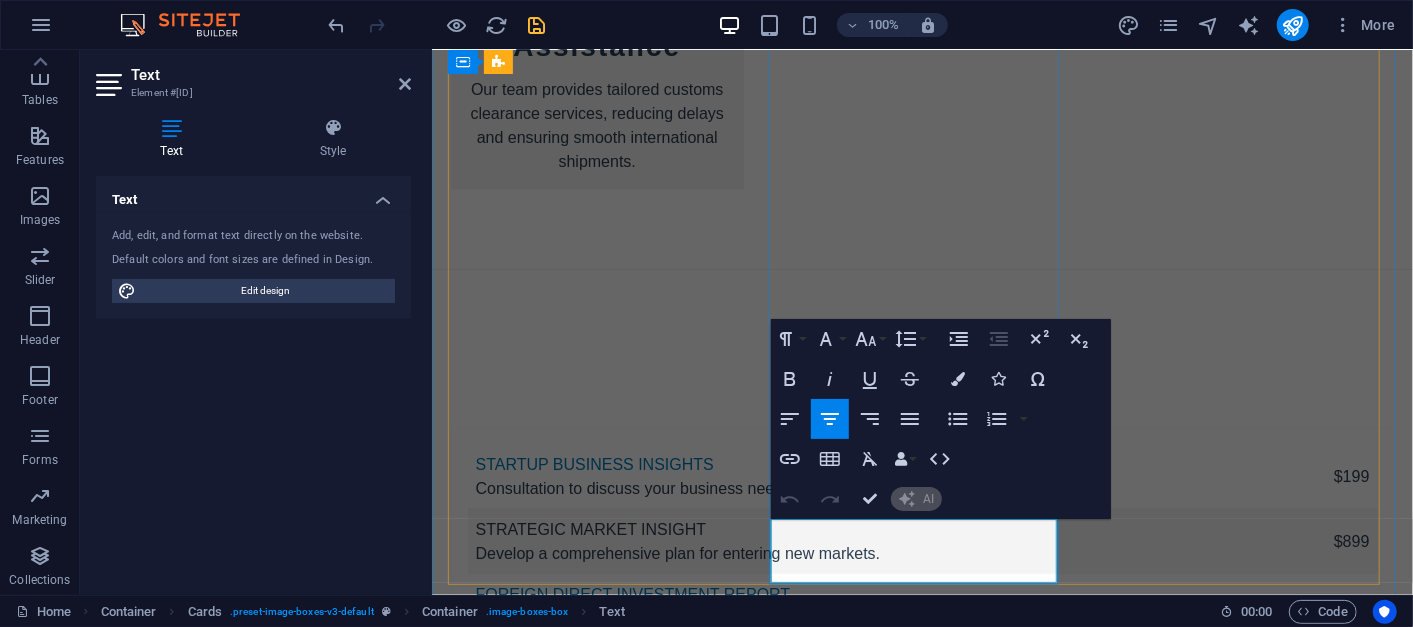type 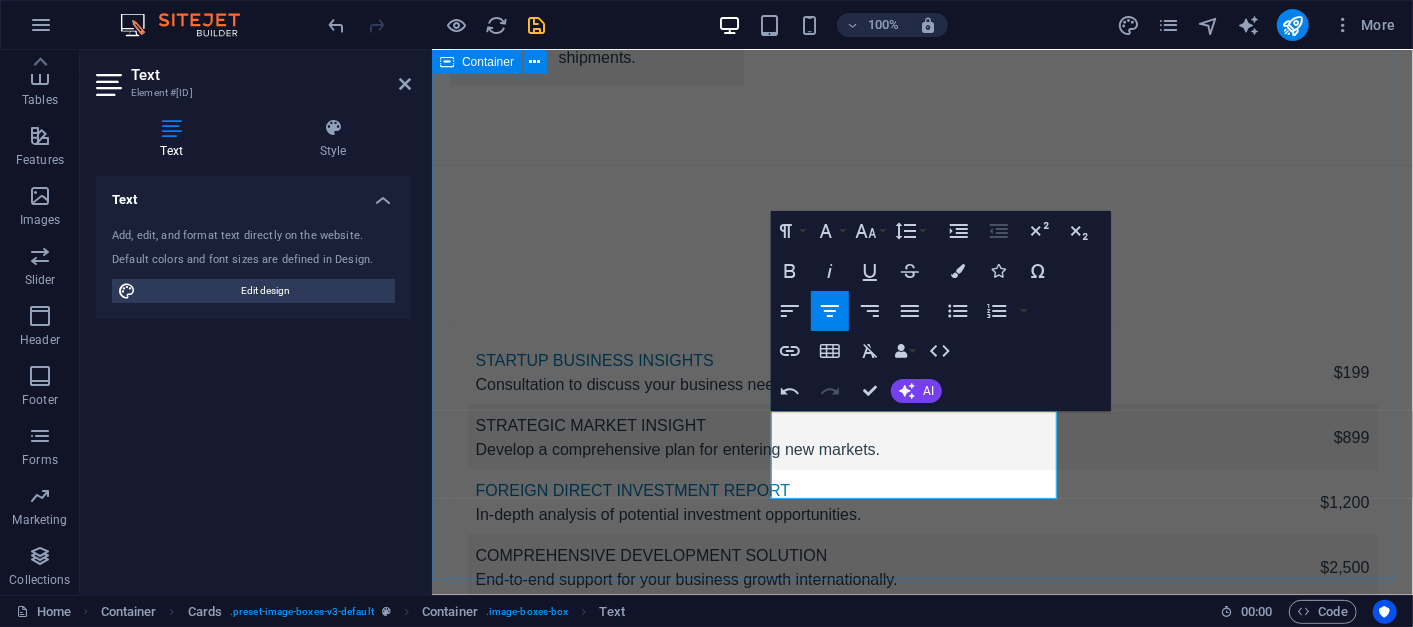 scroll, scrollTop: 5884, scrollLeft: 0, axis: vertical 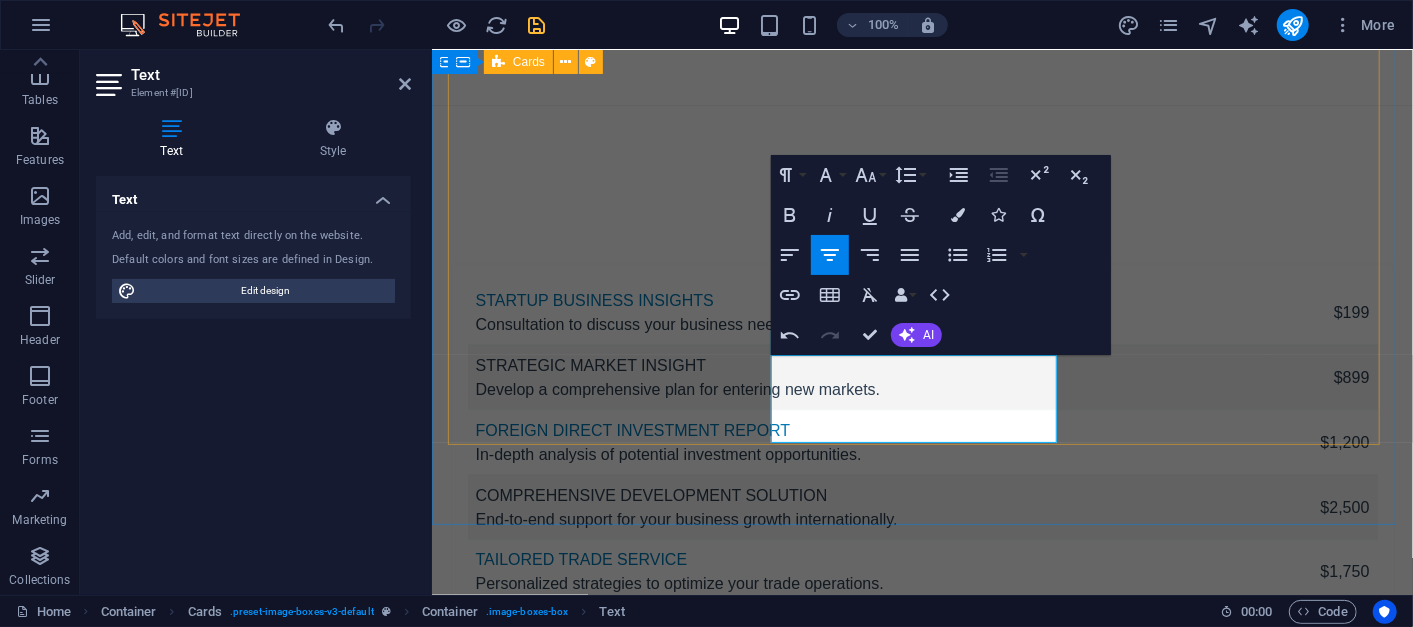 click on "[JOB_TITLE] - [FIRST] [LAST] [LOCATION] [JOB_TITLE_DETAILS] [JOB_TITLE] - [FIRST] [LAST] [LOCATION] [JOB_TITLE_DETAILS] [JOB_TITLE] - [FIRST] [LAST] [LOCATION] [JOB_TITLE_DETAILS] [FIRST] [LAST] - [JOB_TITLE] [DEPARTMENT] [JOB_TITLE_DETAILS]" at bounding box center [922, 4164] 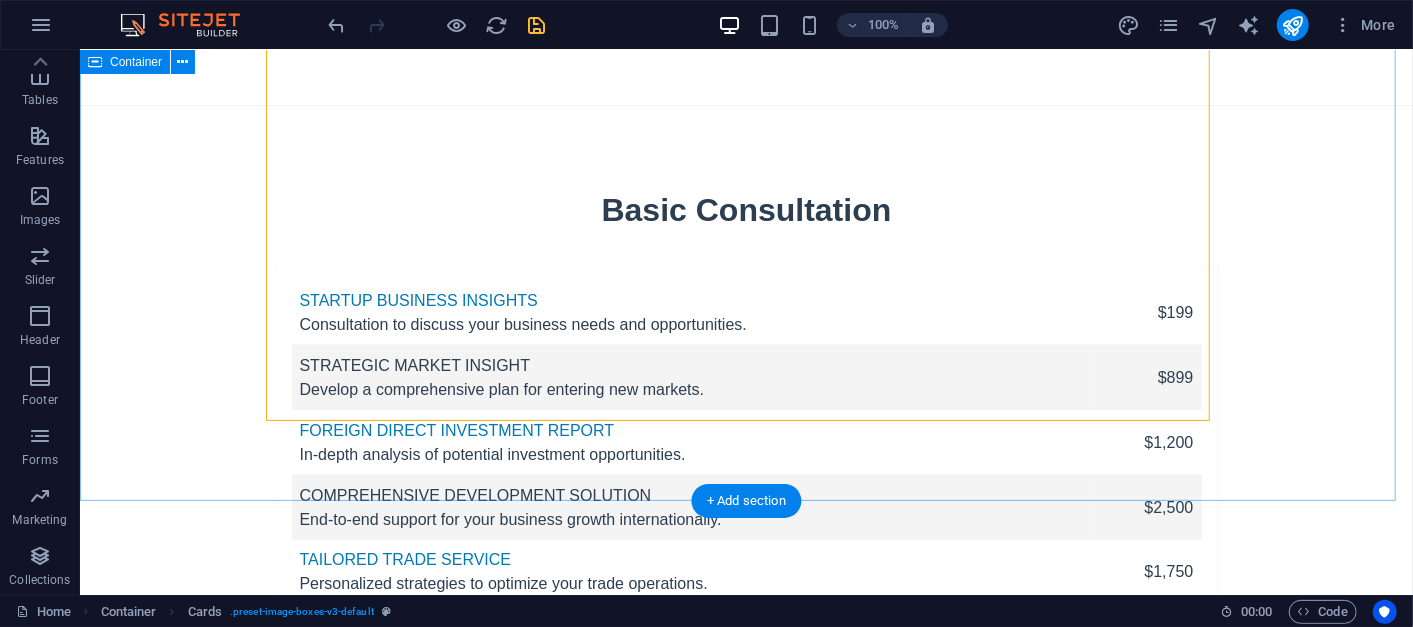 click on "Team CEO - [FIRST] [LAST] With over 12 years of extensive experience in the field of international business, I am a seasoned expert dedicated to navigating the complexities of global markets. My journey has equipped me with a deep understanding of international trade dynamics and cross-cultural business practices. [FIRST] [LAST] Business Development Director Morocco Specializing in market strategies and investment opportunities. Financial Analyst - [FIRST] [LAST] Ensuring optimal financial strategies for our clients. [FIRST] [LAST] Ho Chi Minh City Representative Driving global marketing initiatives to enhance visibility. [FIRST] [LAST] - Marketing & Communications Manager Overseeing projects to ensure timely delivery and client satisfaction. Client Relations - Building and maintaining strong client relationships." at bounding box center [745, 4125] 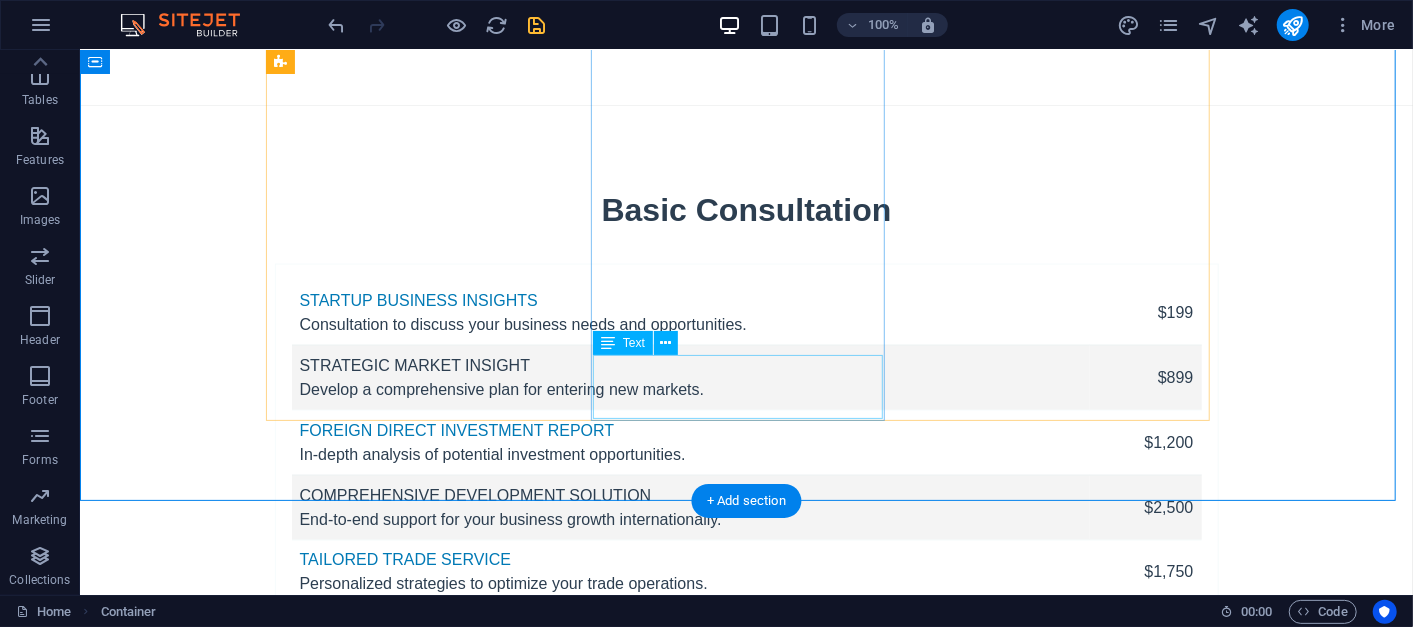 click on "Overseeing projects to ensure timely delivery and client satisfaction." at bounding box center [420, 5179] 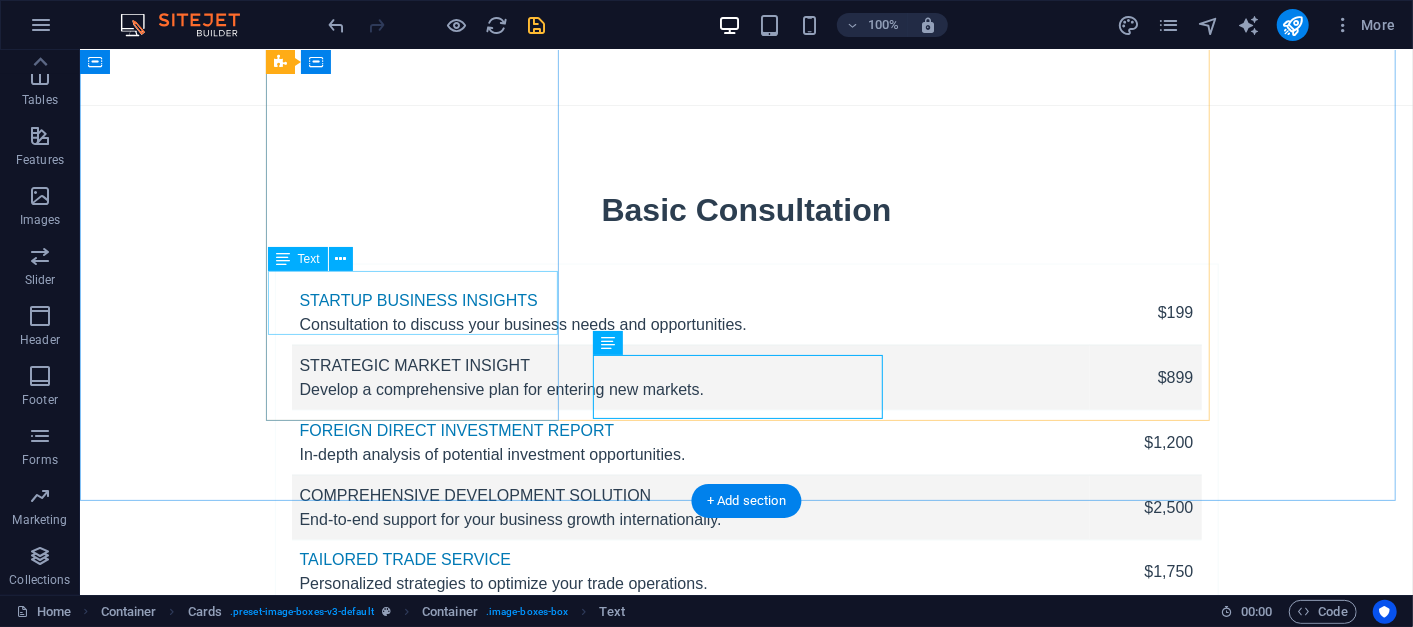 click on "Driving global marketing initiatives to enhance visibility." at bounding box center [420, 4649] 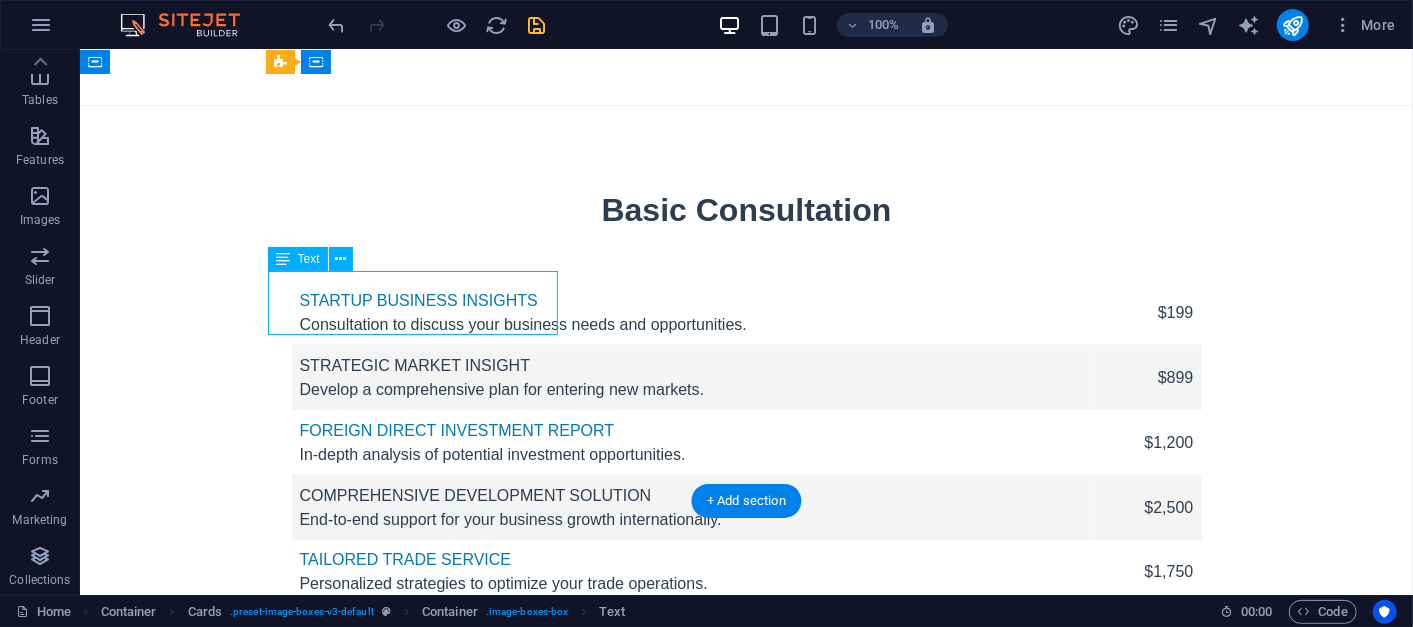 click on "Driving global marketing initiatives to enhance visibility." at bounding box center (420, 4649) 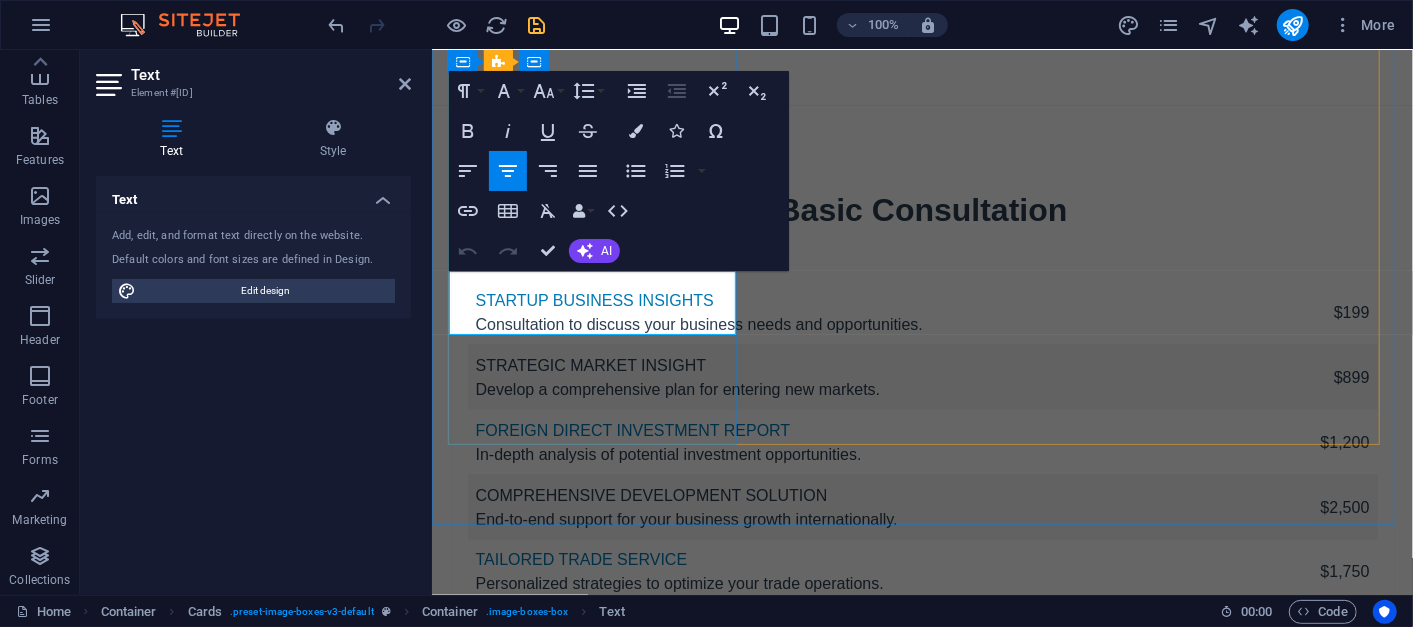 click on "Driving global marketing initiatives to enhance visibility." at bounding box center (596, 4641) 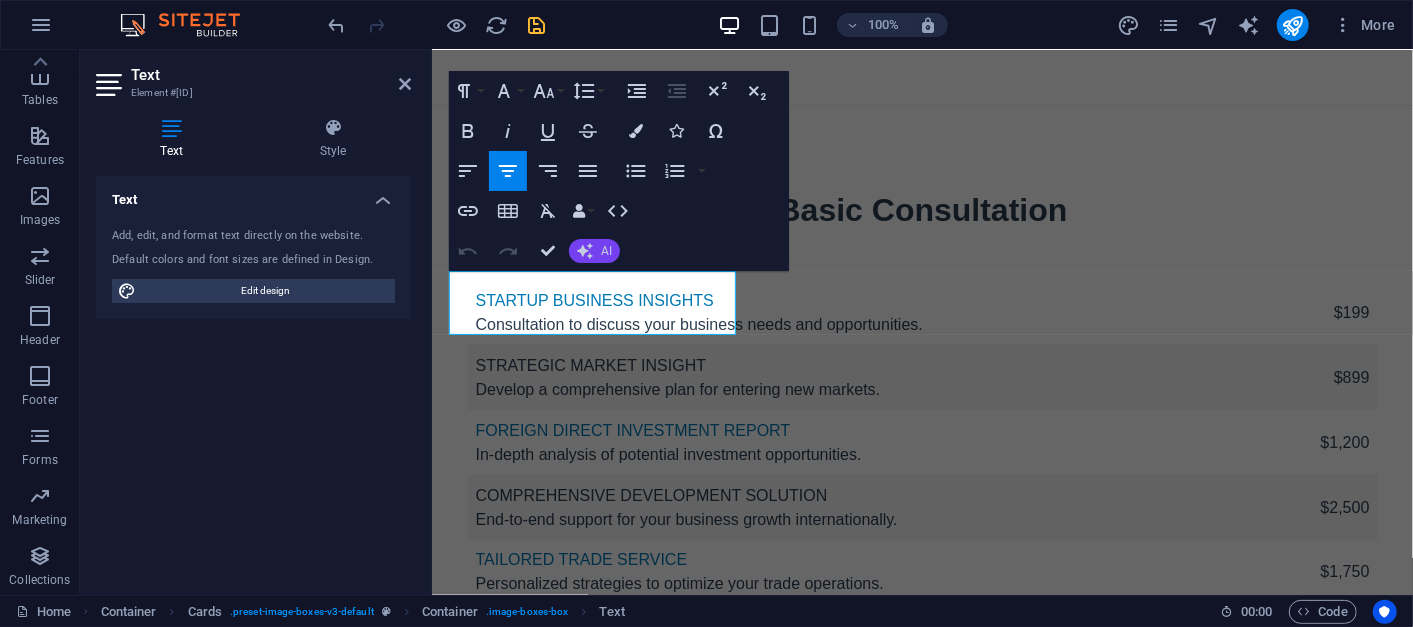 click on "AI" at bounding box center (594, 251) 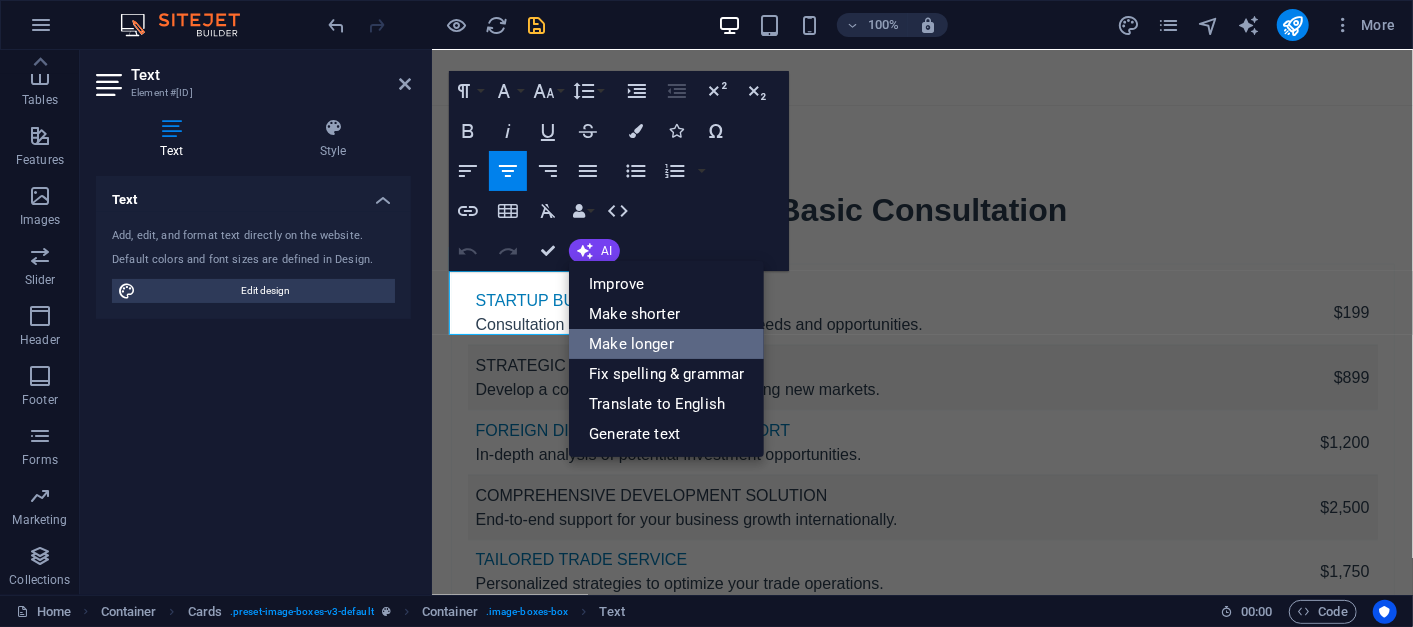 click on "Make longer" at bounding box center [666, 344] 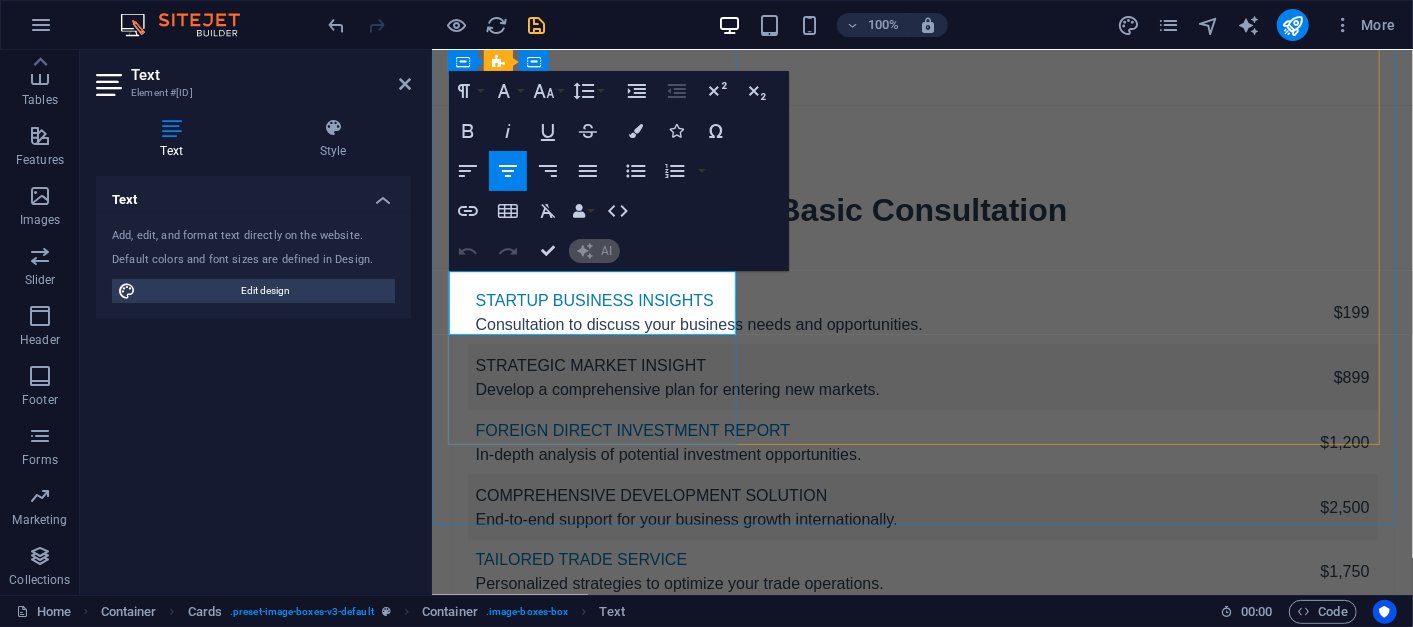 type 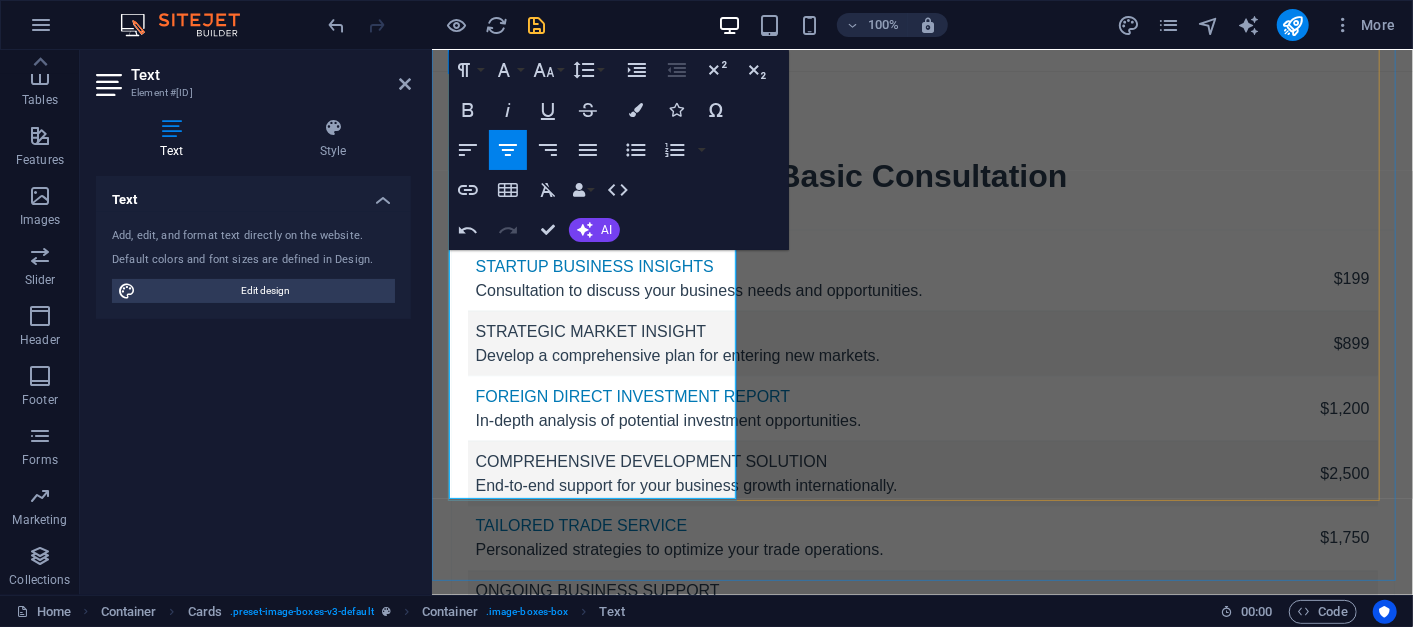 scroll, scrollTop: 5986, scrollLeft: 0, axis: vertical 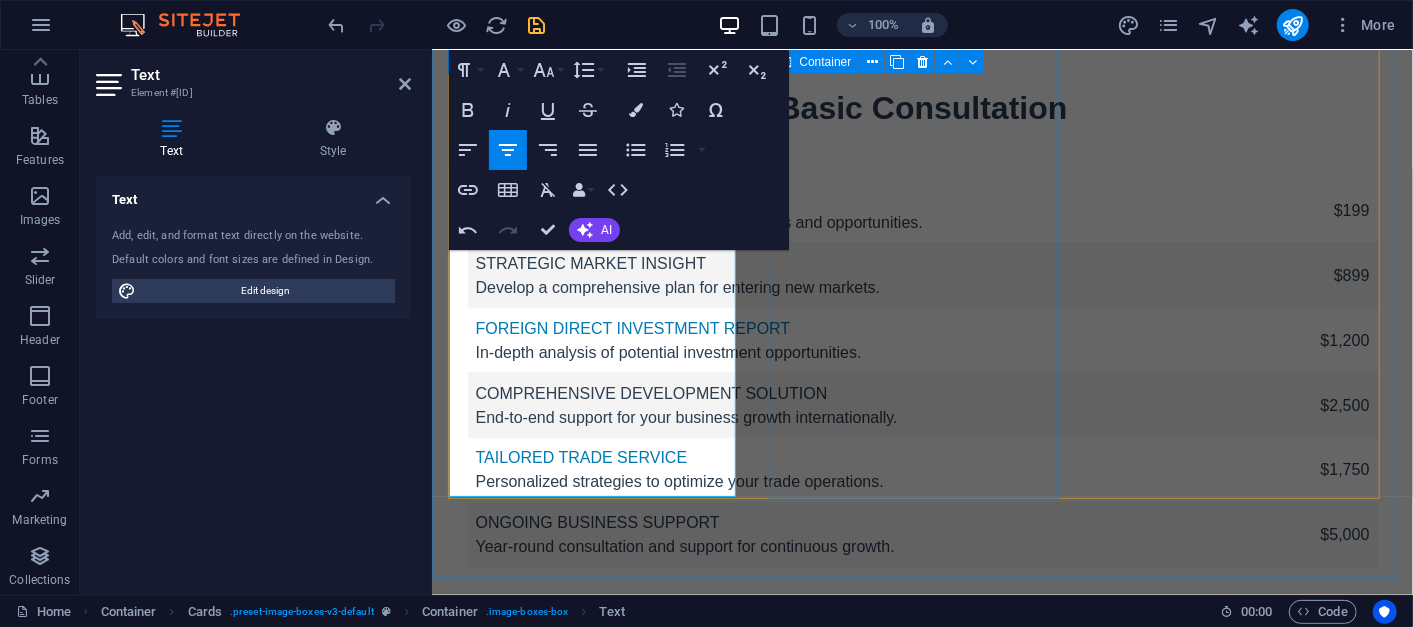 click on "[FIRST] [LAST] - [JOB_TITLE] [DEPARTMENT] [JOB_TITLE_DETAILS]" at bounding box center (596, 5124) 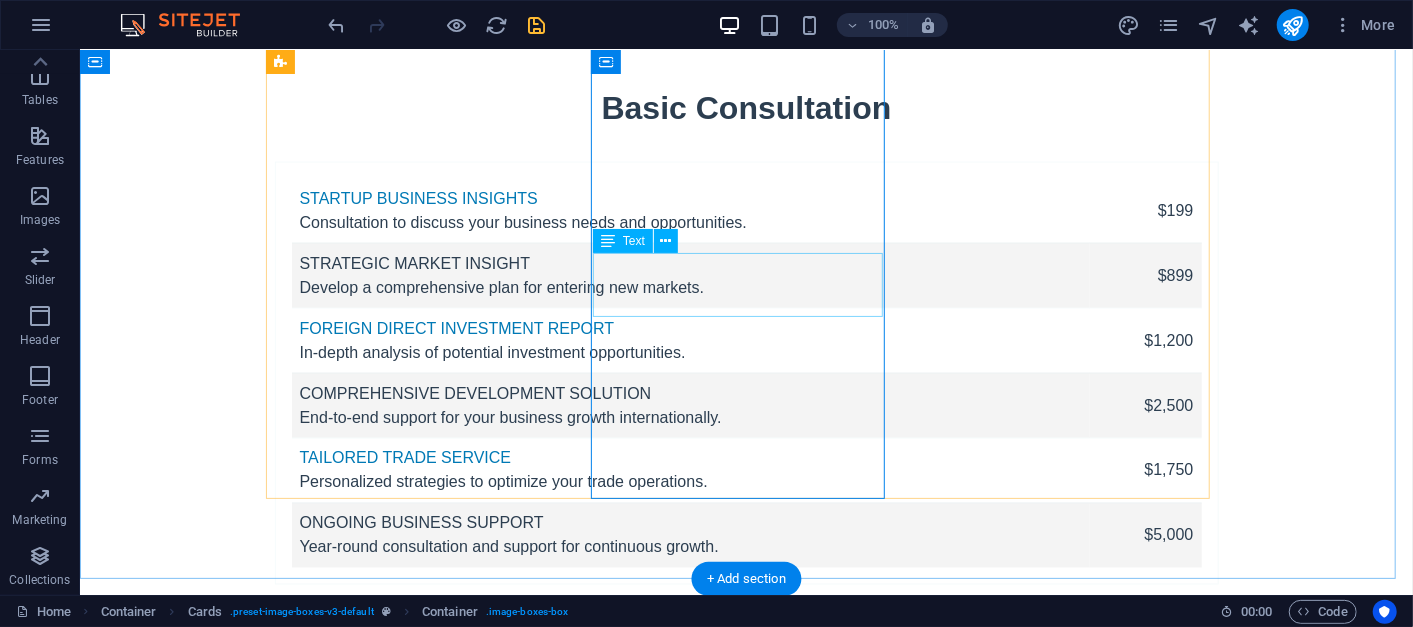 click on "Overseeing projects to ensure timely delivery and client satisfaction." at bounding box center [420, 5341] 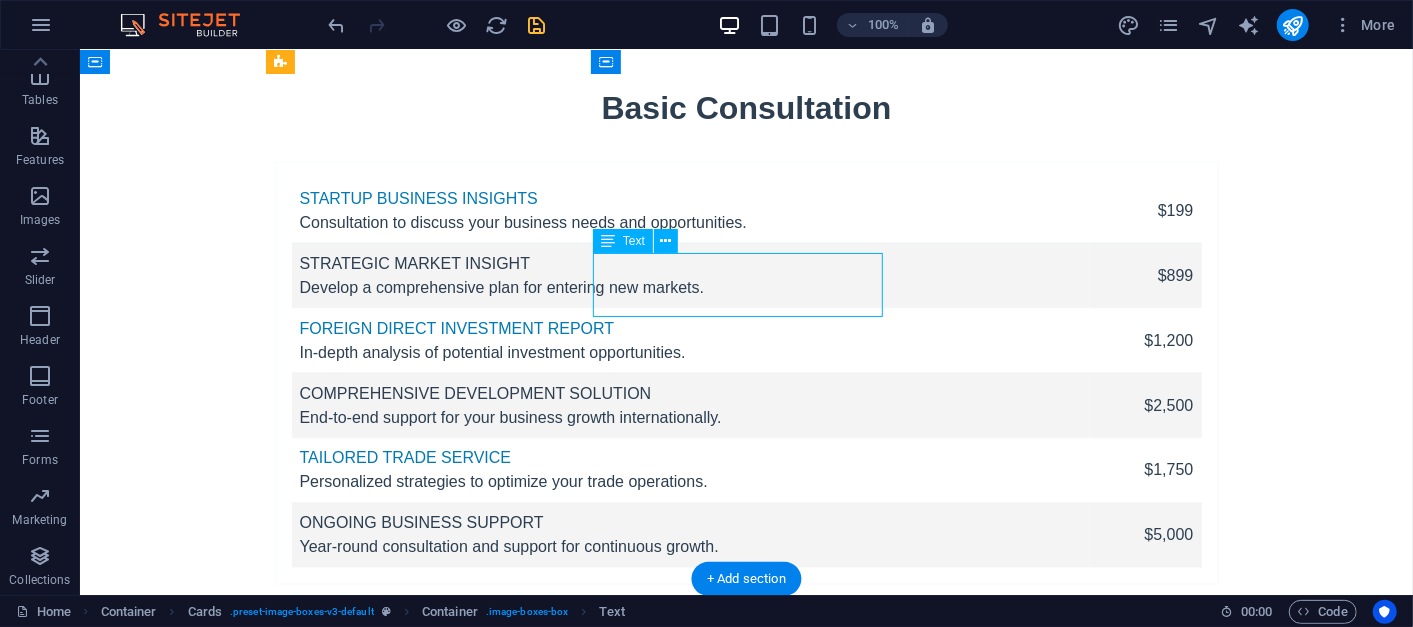click on "Overseeing projects to ensure timely delivery and client satisfaction." at bounding box center [420, 5341] 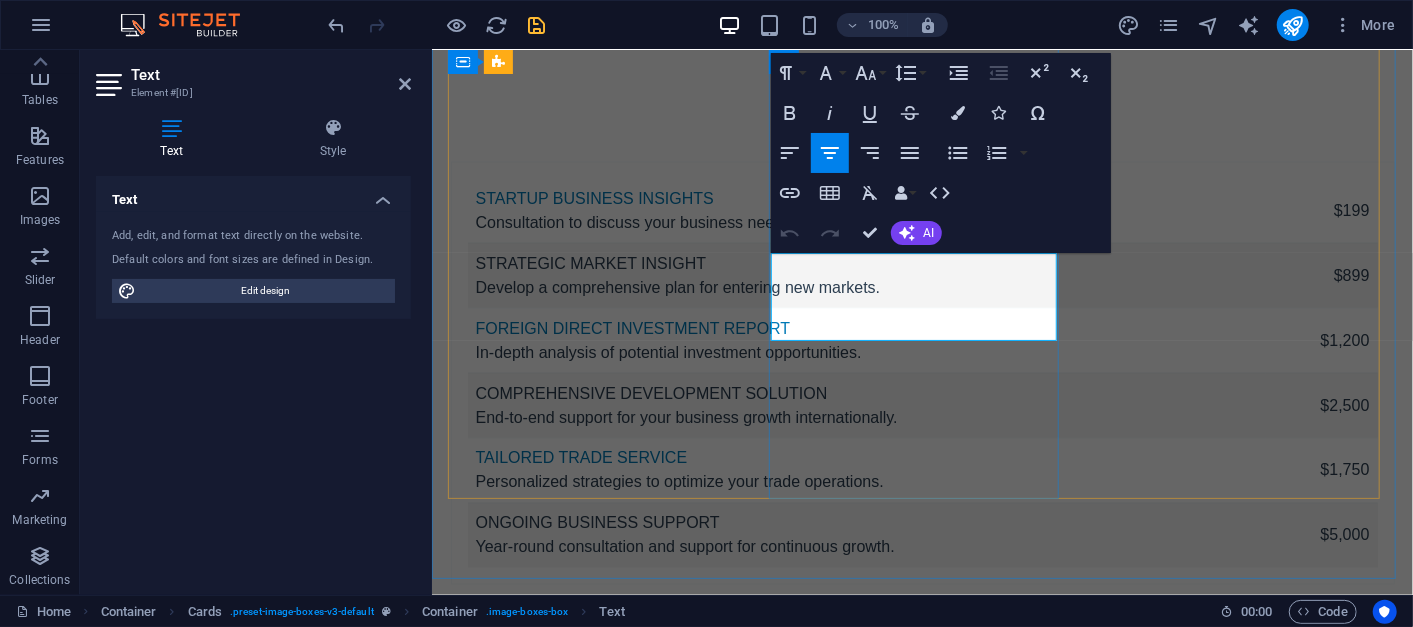 click on "Overseeing projects to ensure timely delivery and client satisfaction." at bounding box center (596, 5333) 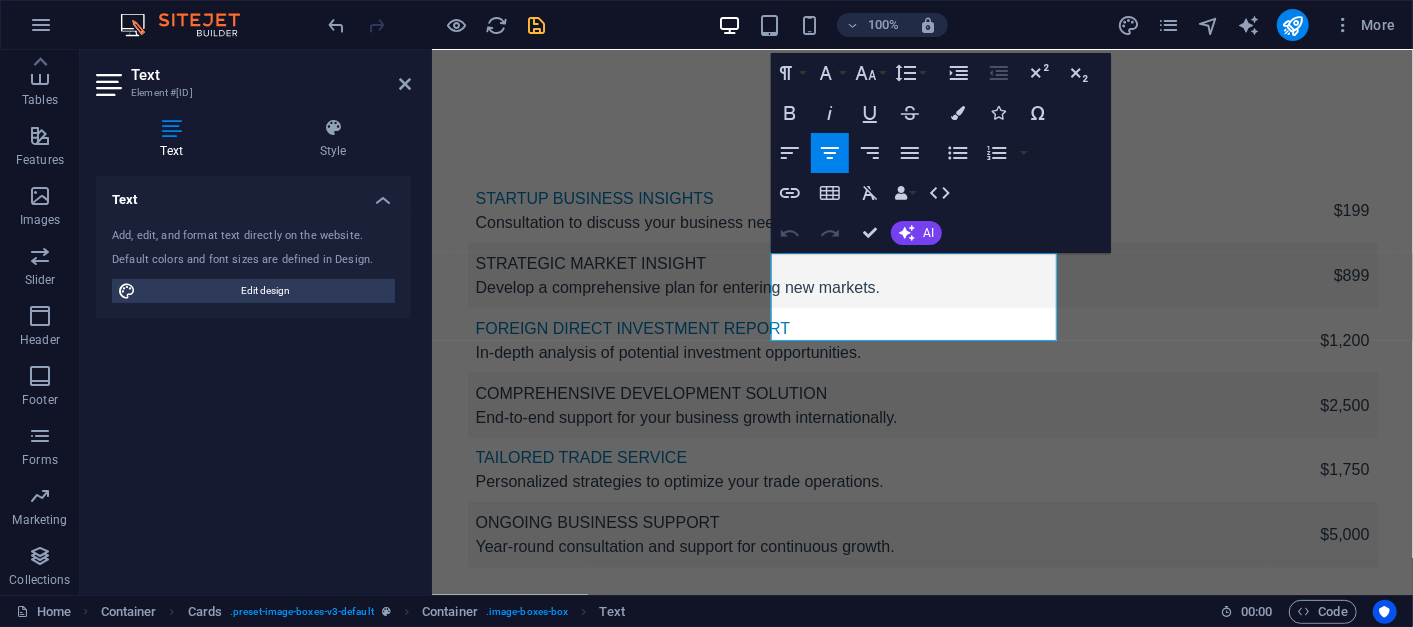 click on "AI" at bounding box center [916, 233] 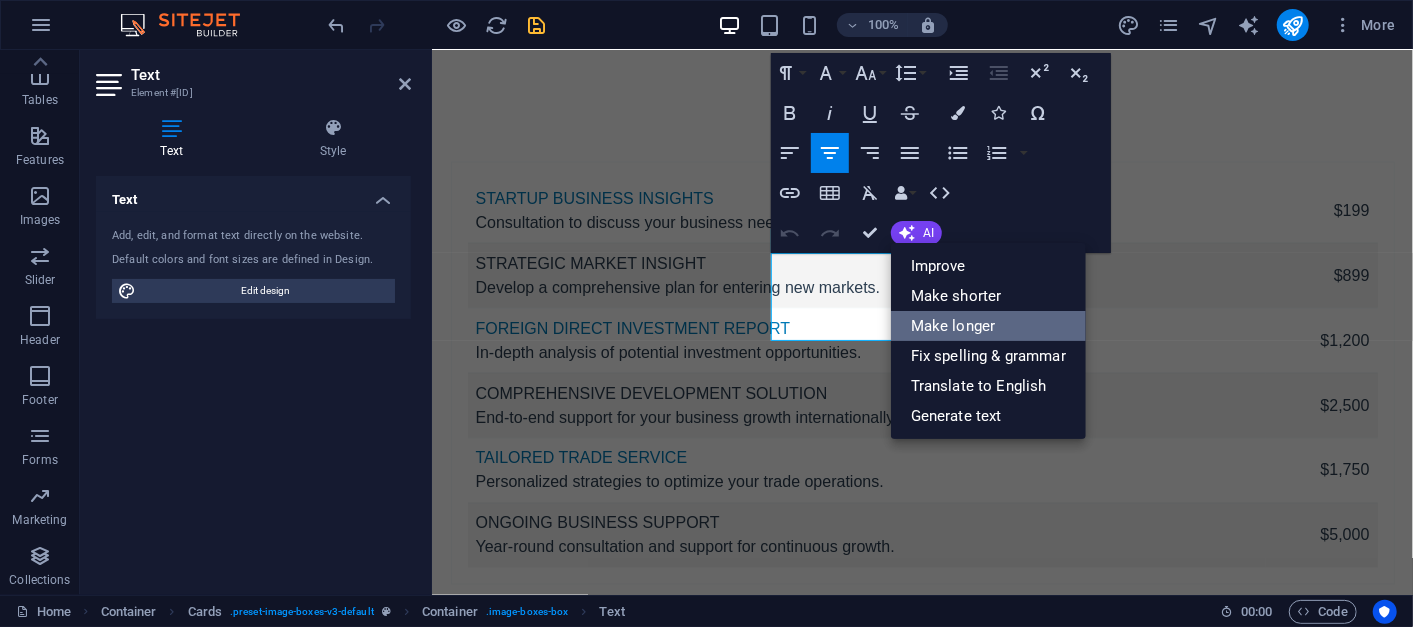 click on "Make longer" at bounding box center (988, 326) 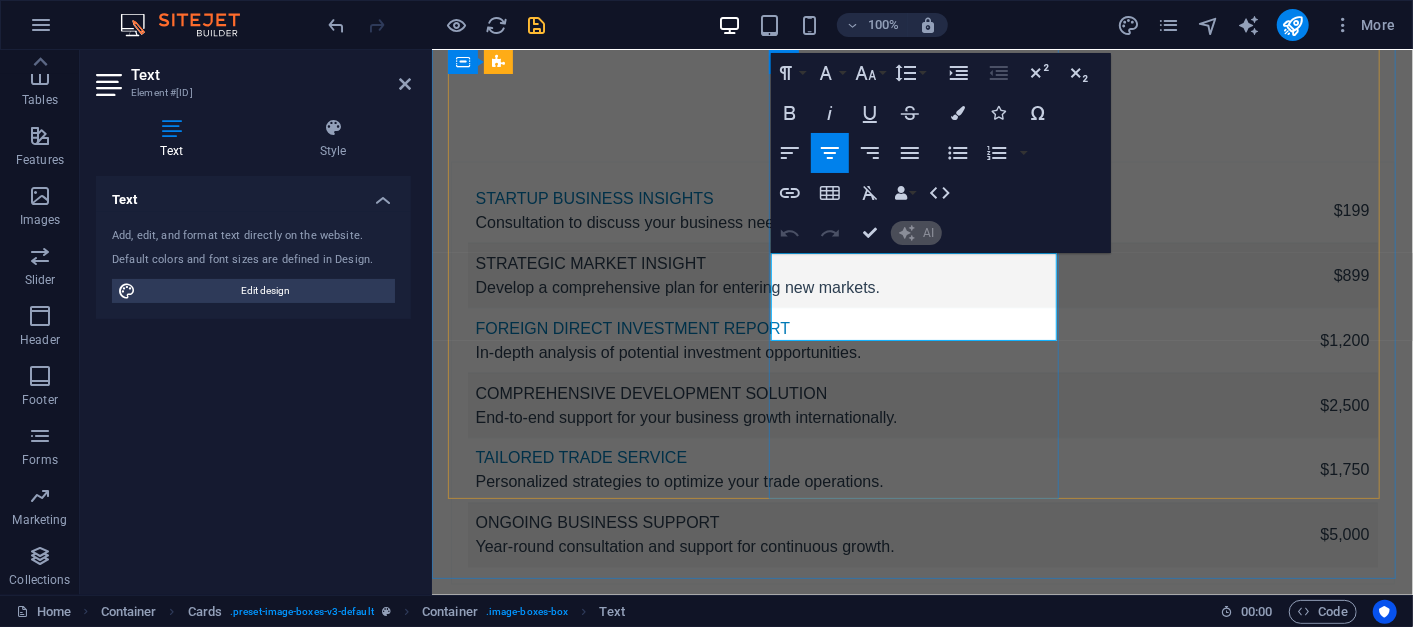 type 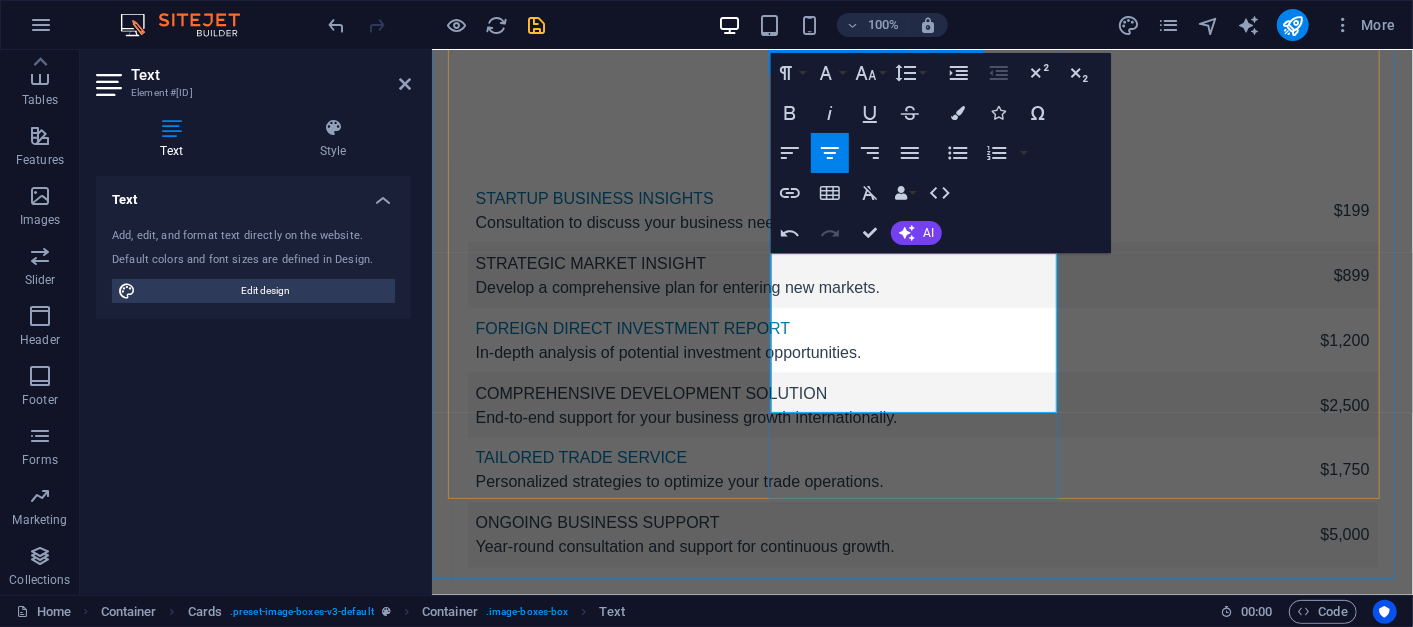 click on "[FIRST] [LAST] - [JOB_TITLE] [DEPARTMENT] [JOB_TITLE_DETAILS]" at bounding box center [596, 5160] 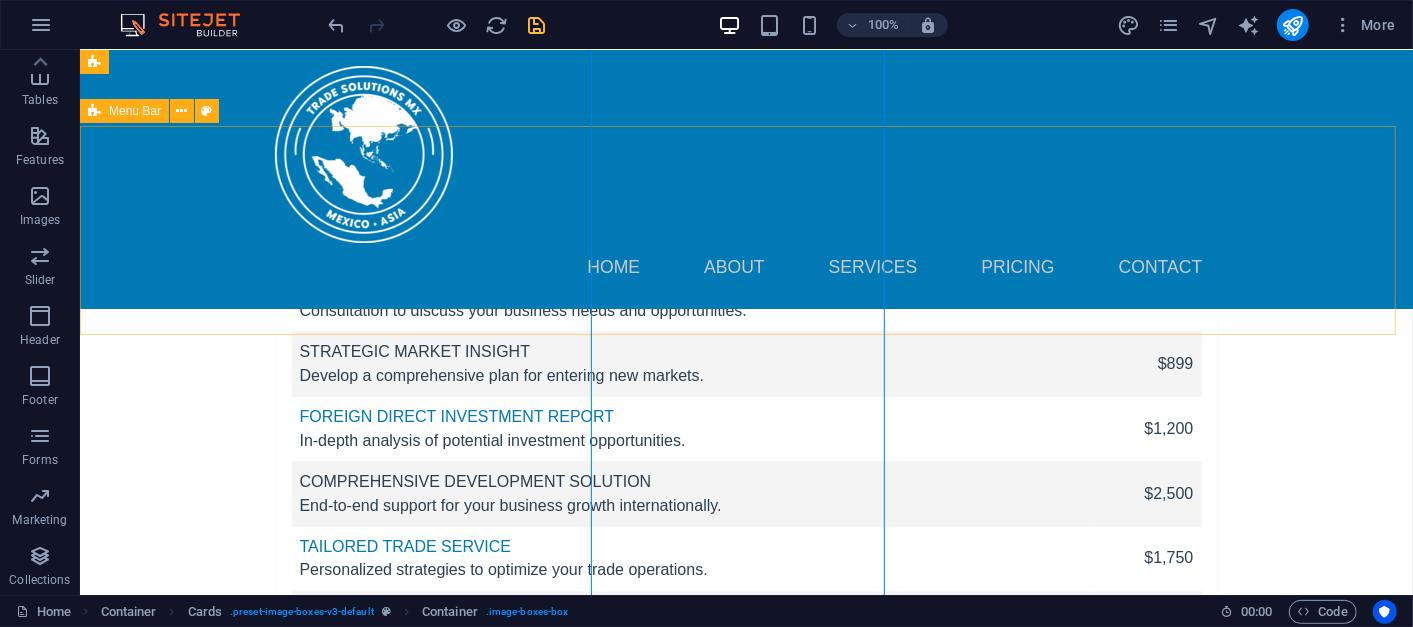 scroll, scrollTop: 5736, scrollLeft: 0, axis: vertical 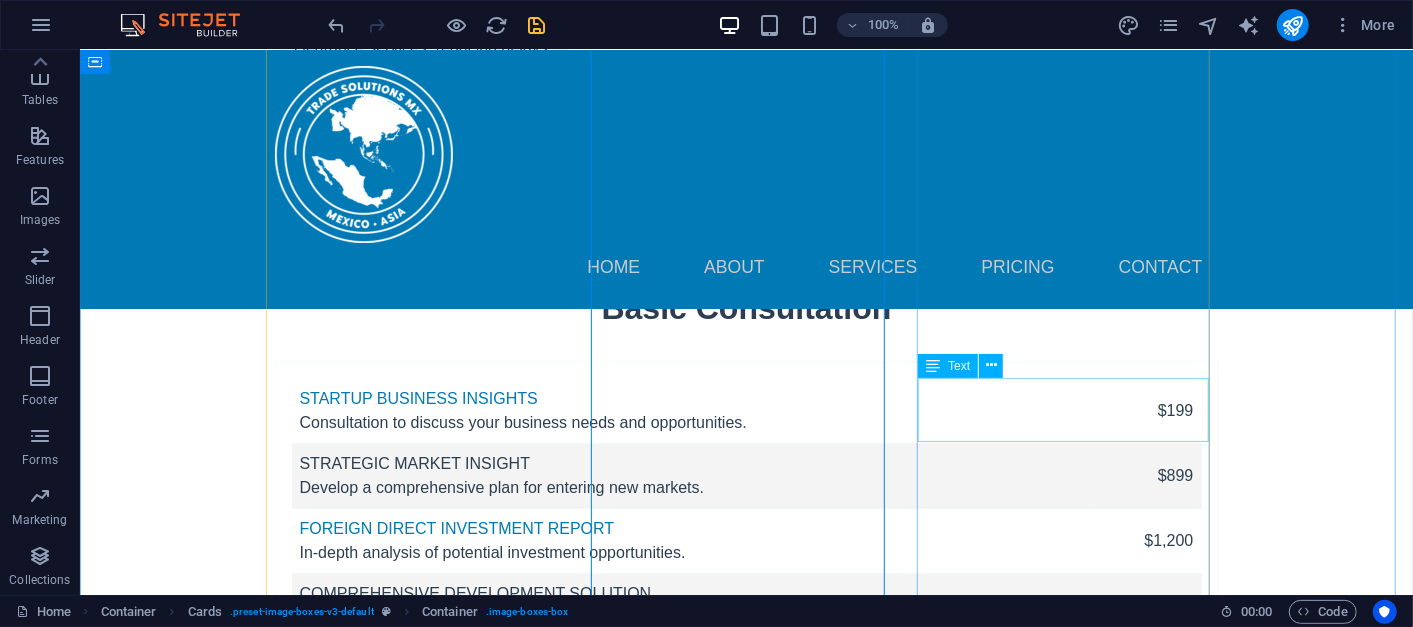 click on "Building and maintaining strong client relationships." at bounding box center [420, 6059] 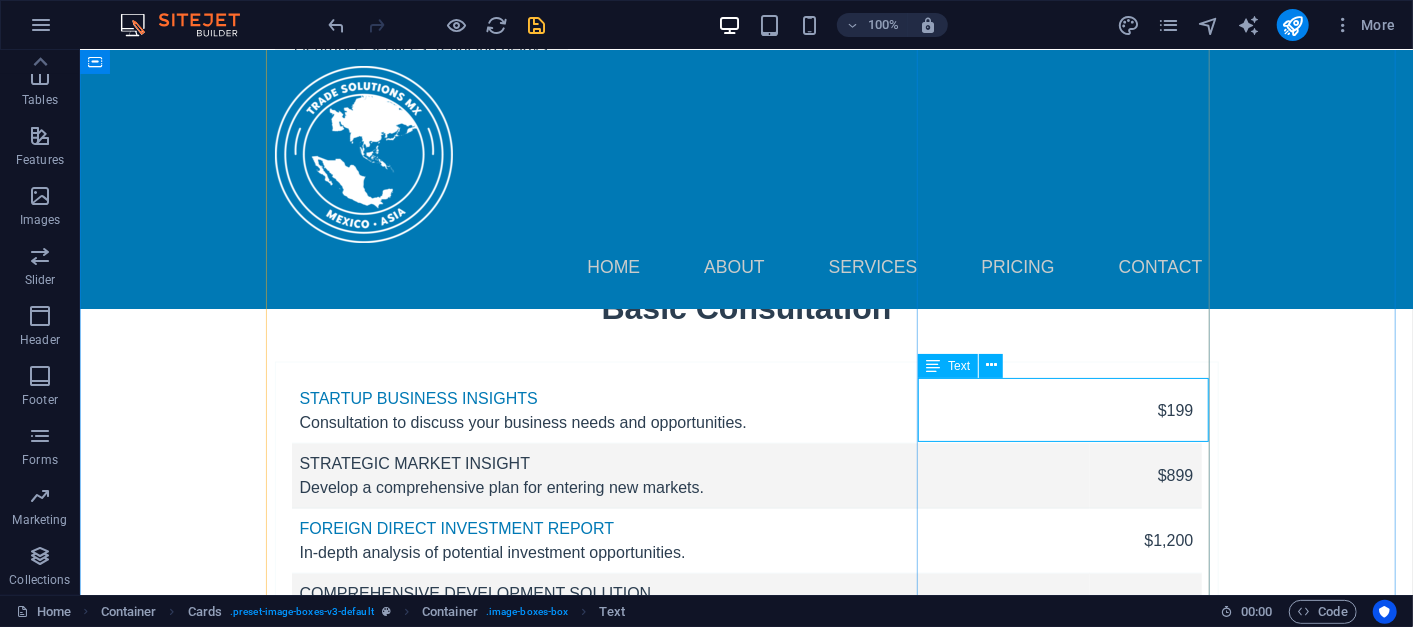 click on "Text" at bounding box center [959, 366] 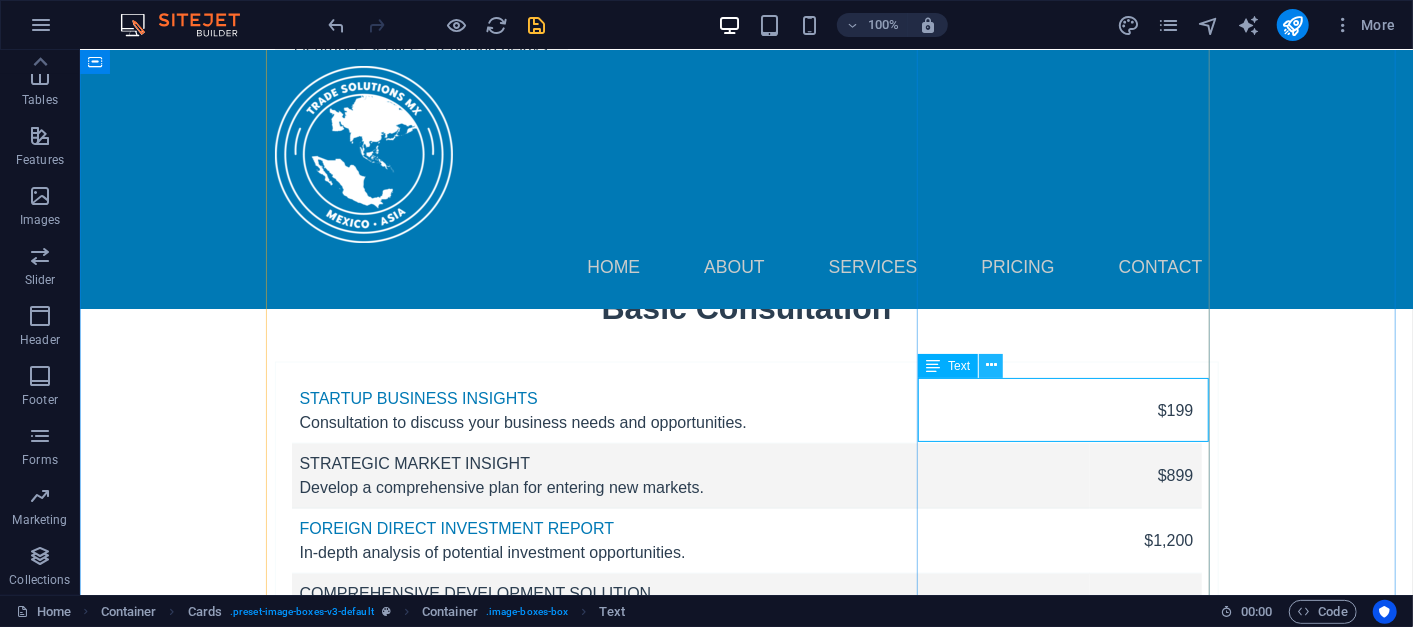 click at bounding box center (991, 365) 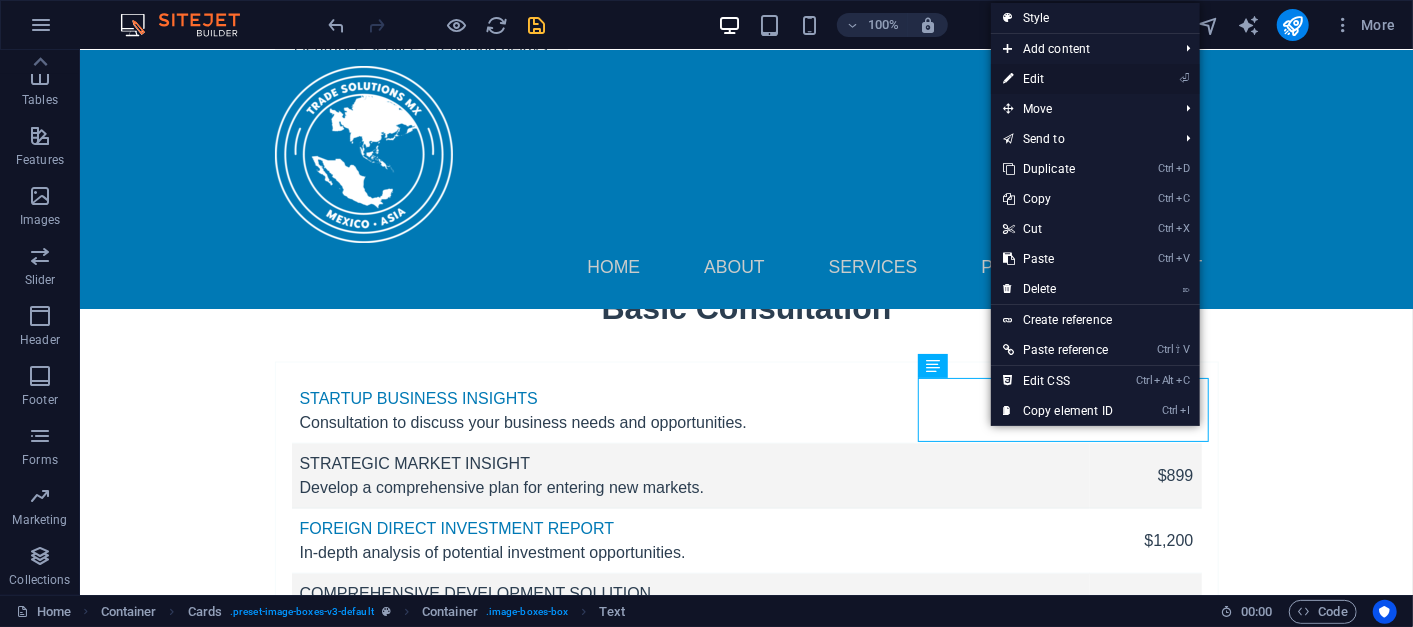 click on "⏎  Edit" at bounding box center (1058, 79) 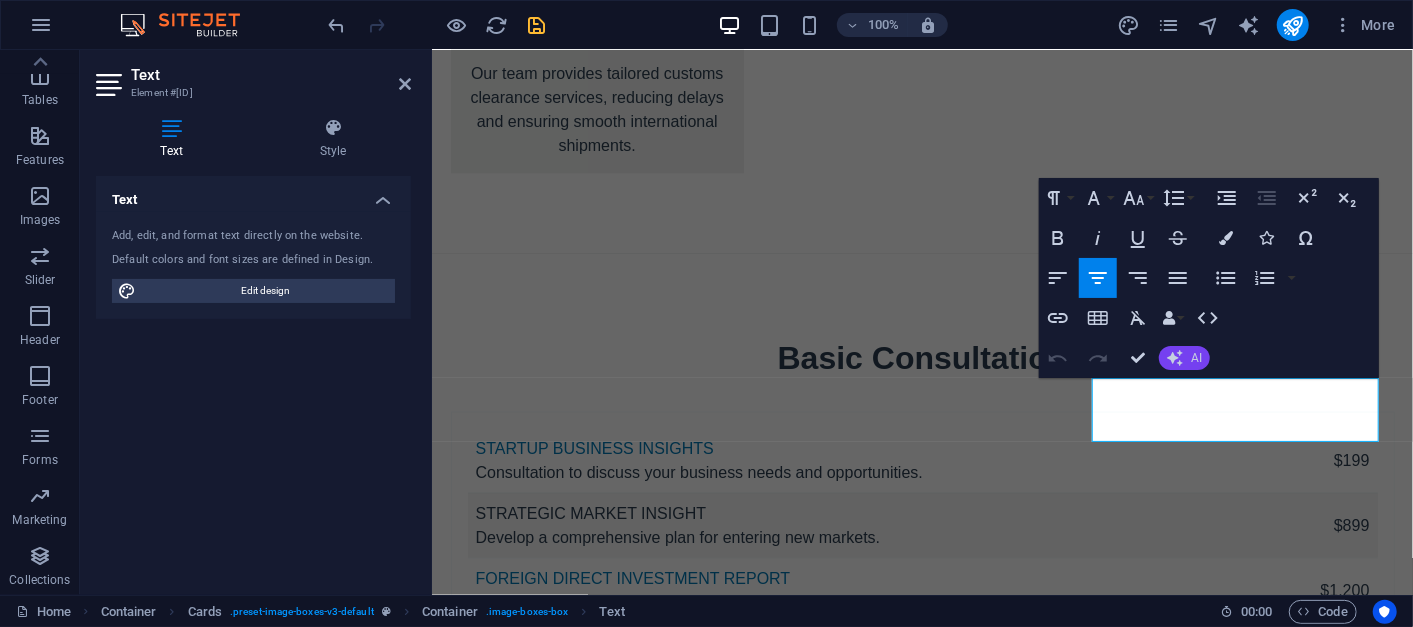 click on "AI" at bounding box center (1184, 358) 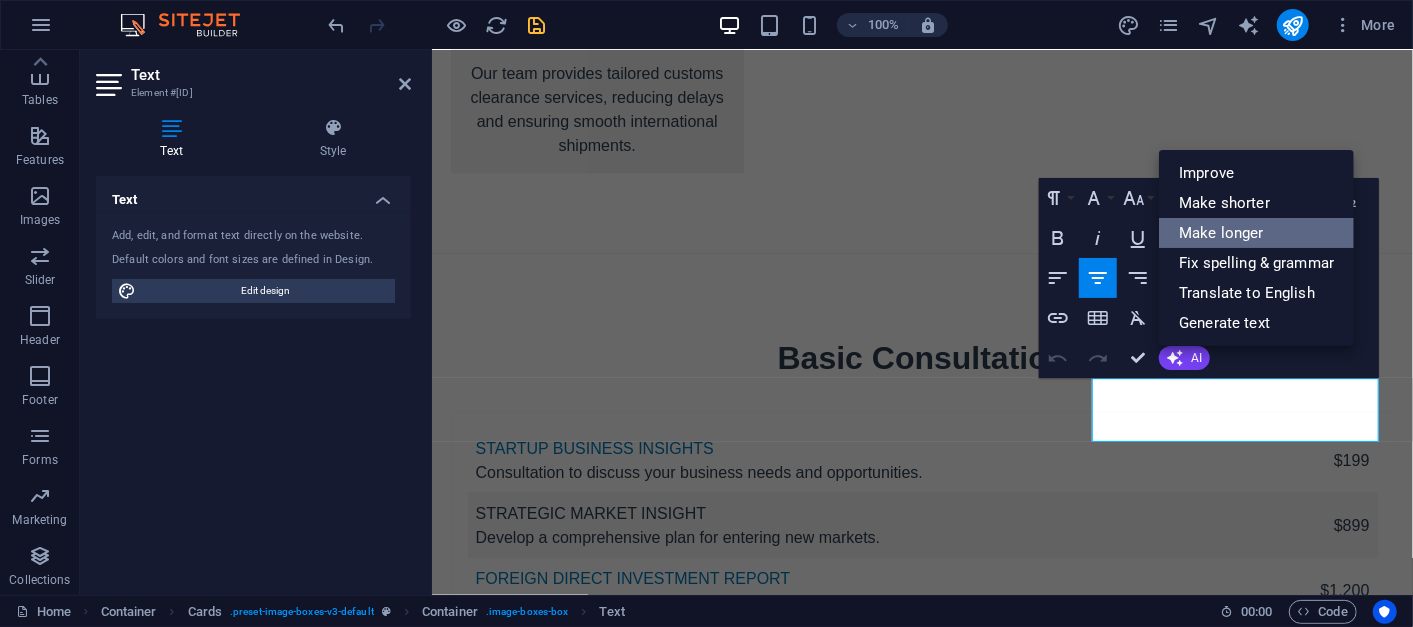 click on "Make longer" at bounding box center (1256, 233) 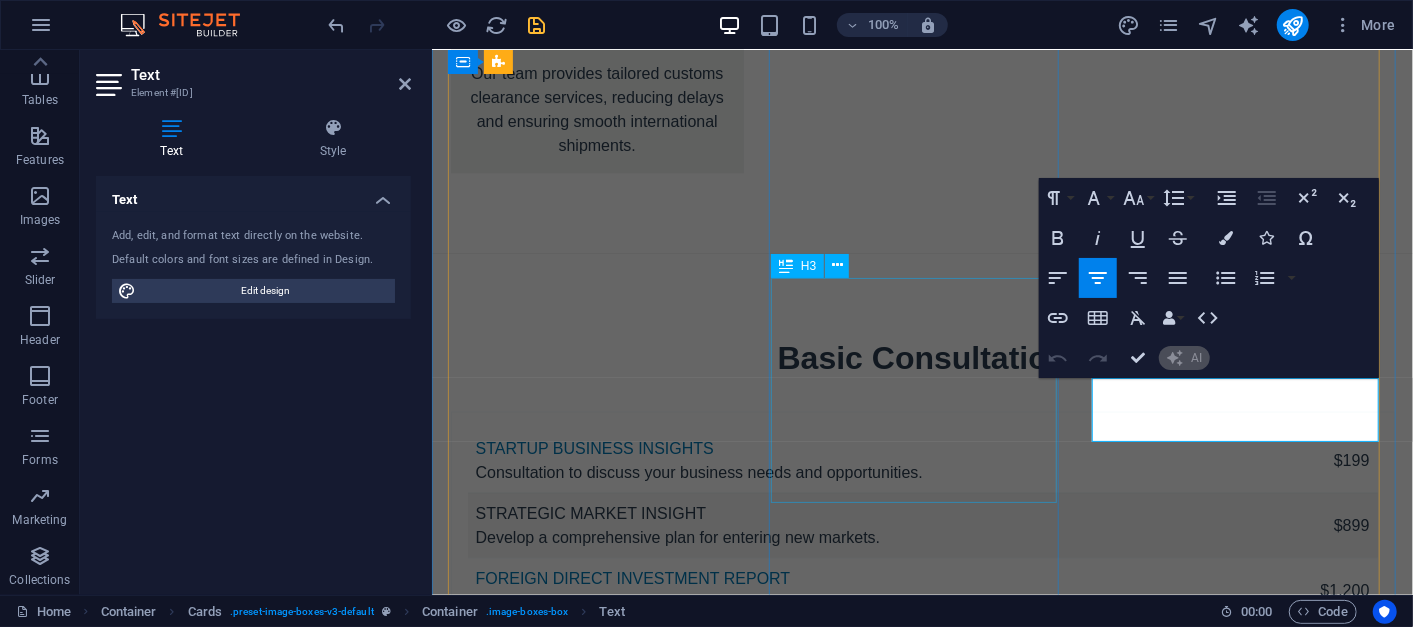 type 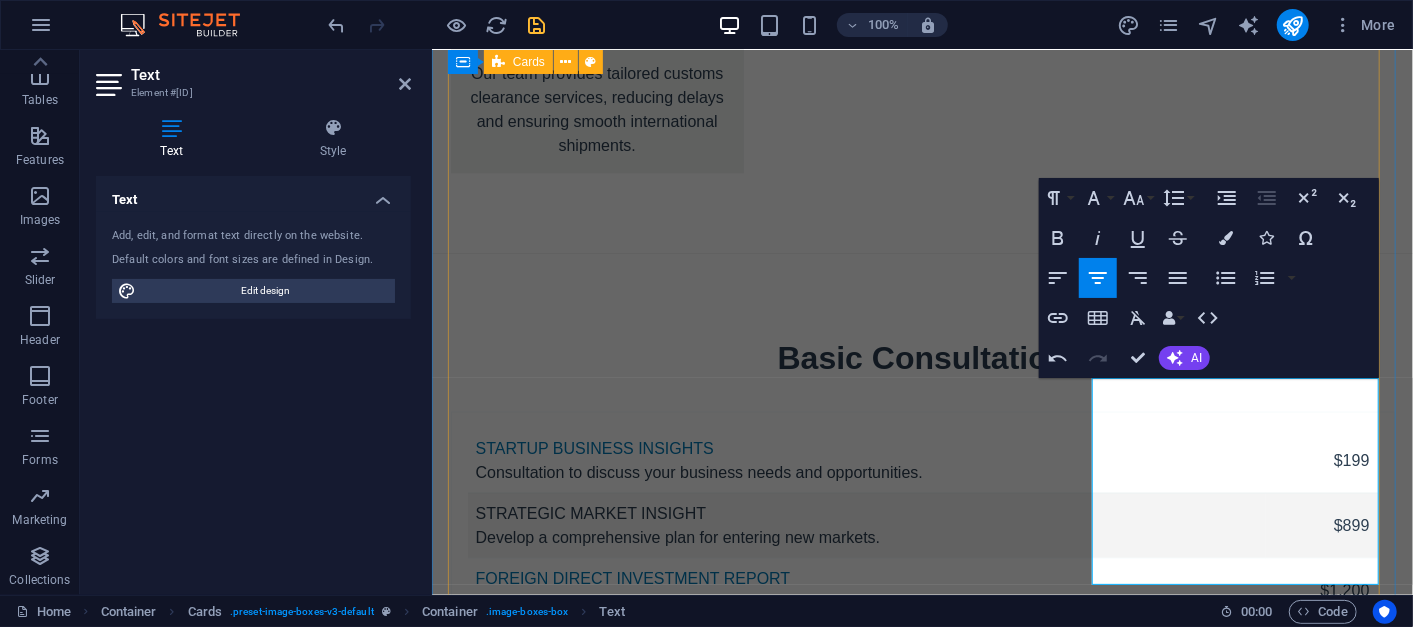 click on "CEO - [FIRST] [LAST] With over 12 years of extensive experience in the field of international business, I am a seasoned expert dedicated to navigating the complexities of global markets. My journey has equipped me with a deep understanding of international trade dynamics and cross-cultural business practices. [FIRST] [LAST] Business Development Director Morocco Specializing in market strategies and investment opportunities. Financial Analyst - [FIRST] [LAST] Ensuring optimal financial strategies for our clients. [FIRST] [LAST] Ho Chi Minh City Representative Driving global marketing initiatives to significantly enhance brand visibility on a wider scale. Our strategy focuses on implementing comprehensive marketing campaigns that resonate with diverse audiences across various regions, ultimately increasing our presence in the global marketplace. Through targeted efforts, we aim to elevate awareness and recognition of our brand, ensuring we stand out in a competitive landscape. Client Relations -" at bounding box center (922, 4552) 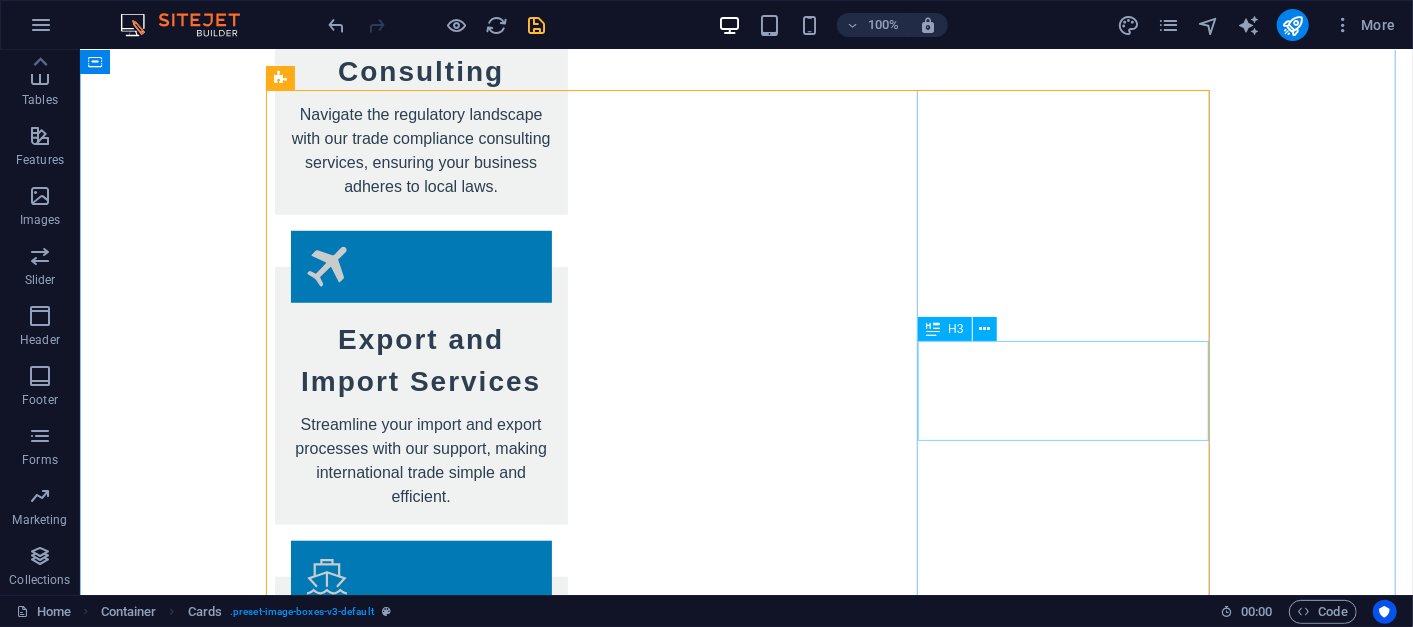 scroll, scrollTop: 5035, scrollLeft: 0, axis: vertical 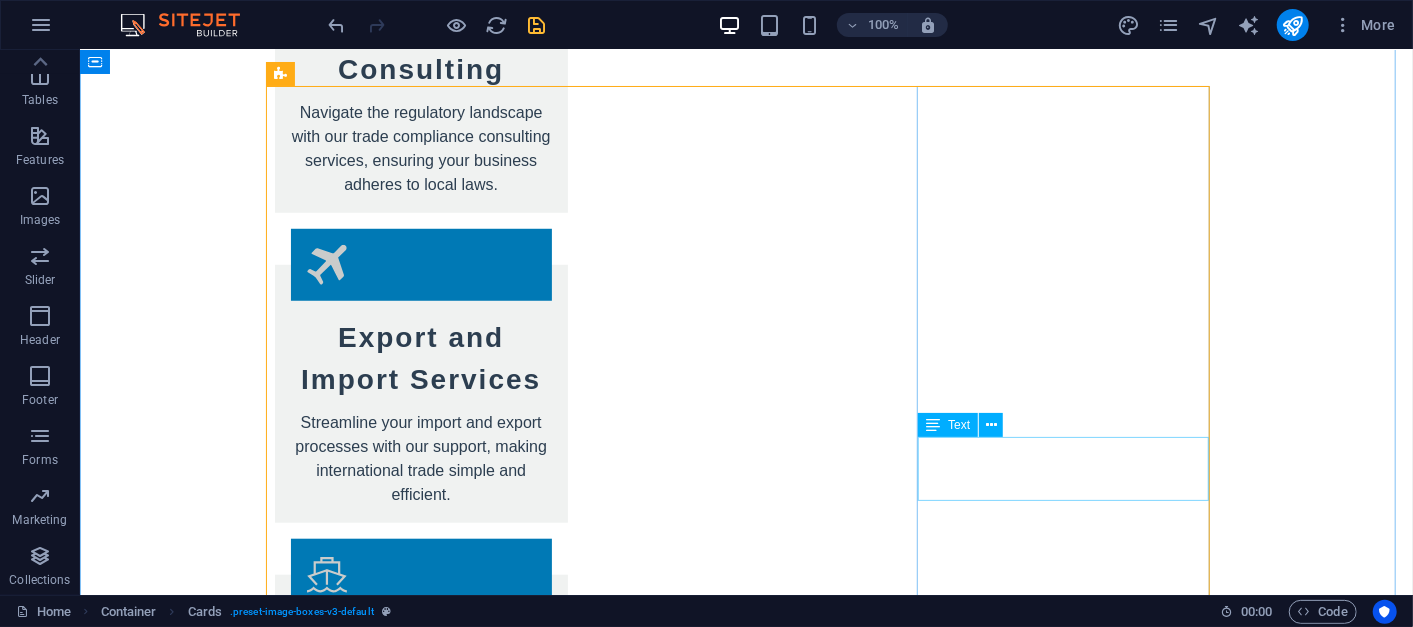 click on "Ensuring optimal financial strategies for our clients." at bounding box center (420, 5022) 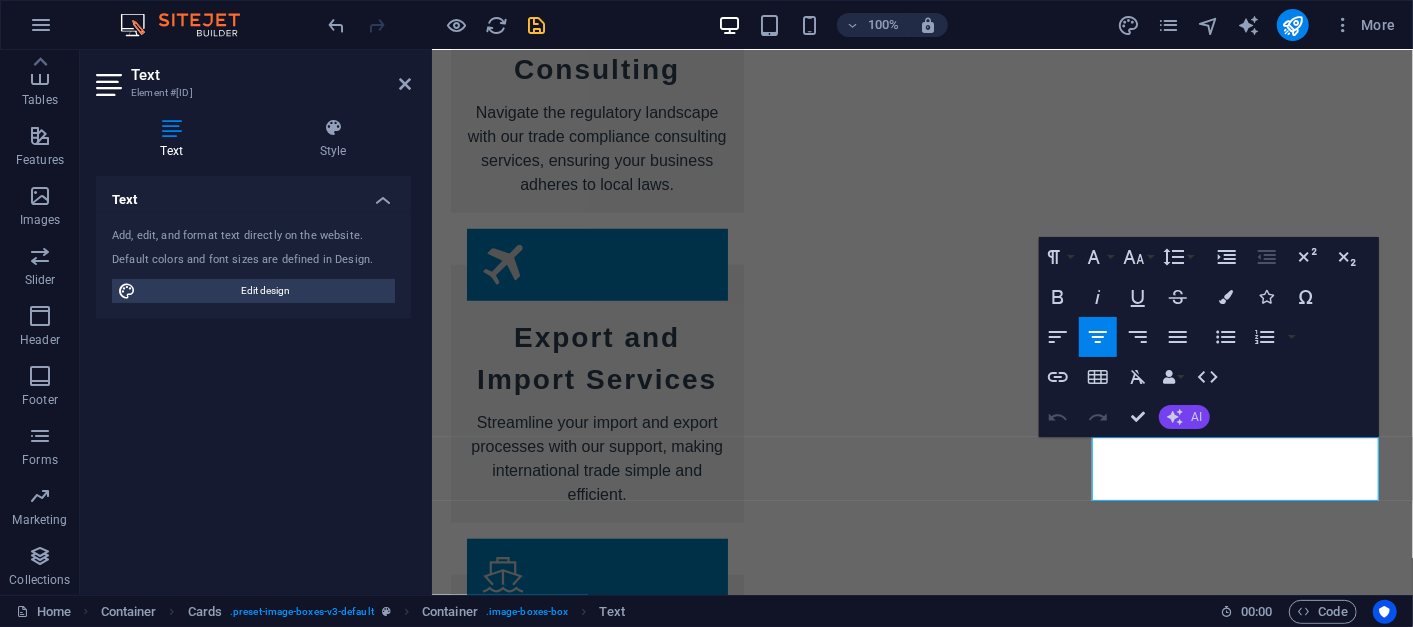 click on "AI" at bounding box center (1184, 417) 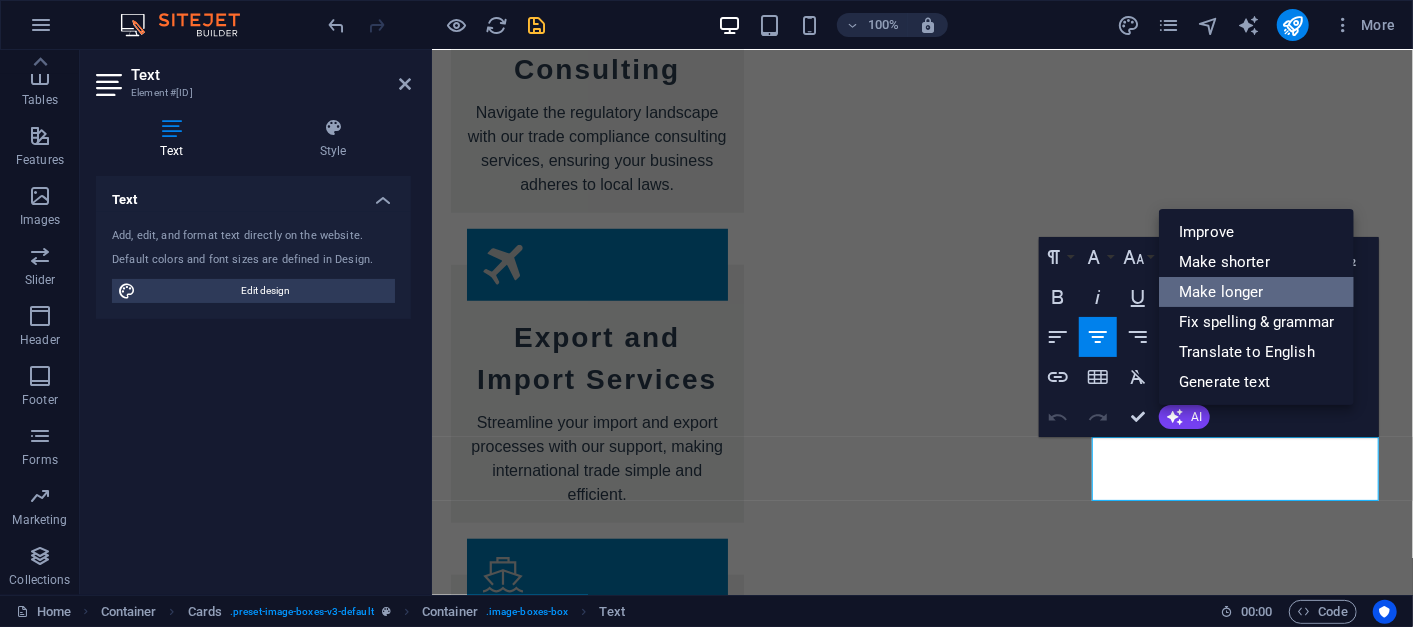 click on "Make longer" at bounding box center (1256, 292) 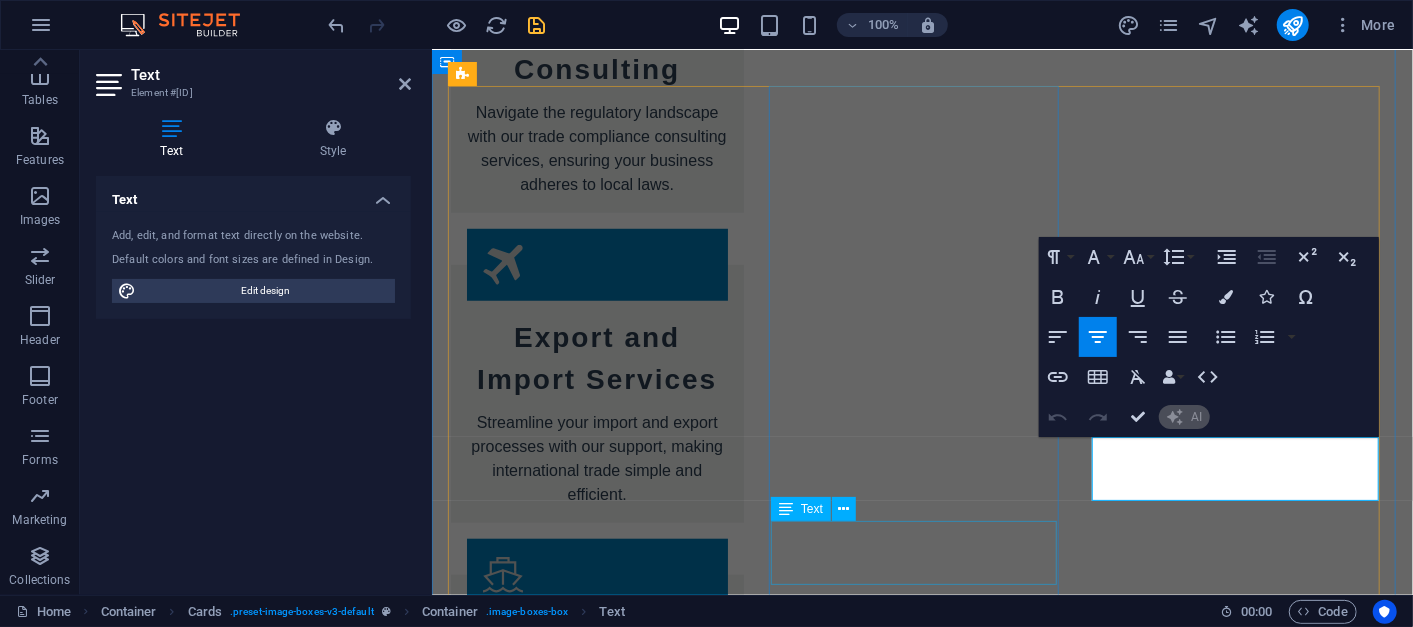 type 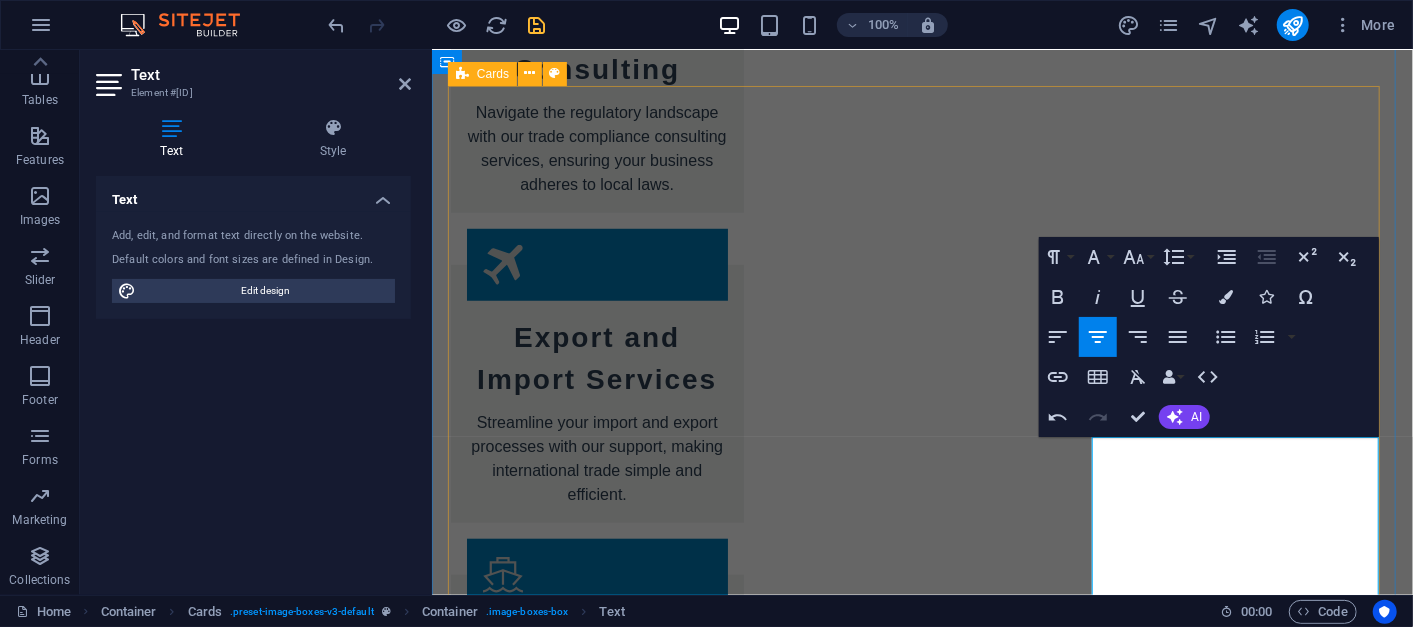 click on "[JOB_TITLE] - [FIRST] [LAST] [LOCATION] [JOB_TITLE_DETAILS] [JOB_TITLE] - [FIRST] [LAST] [LOCATION] [JOB_TITLE_DETAILS] [JOB_TITLE] - [FIRST] [LAST] [LOCATION] [JOB_TITLE_DETAILS] [FIRST] [LAST] - [JOB_TITLE] [DEPARTMENT]" at bounding box center (922, 5337) 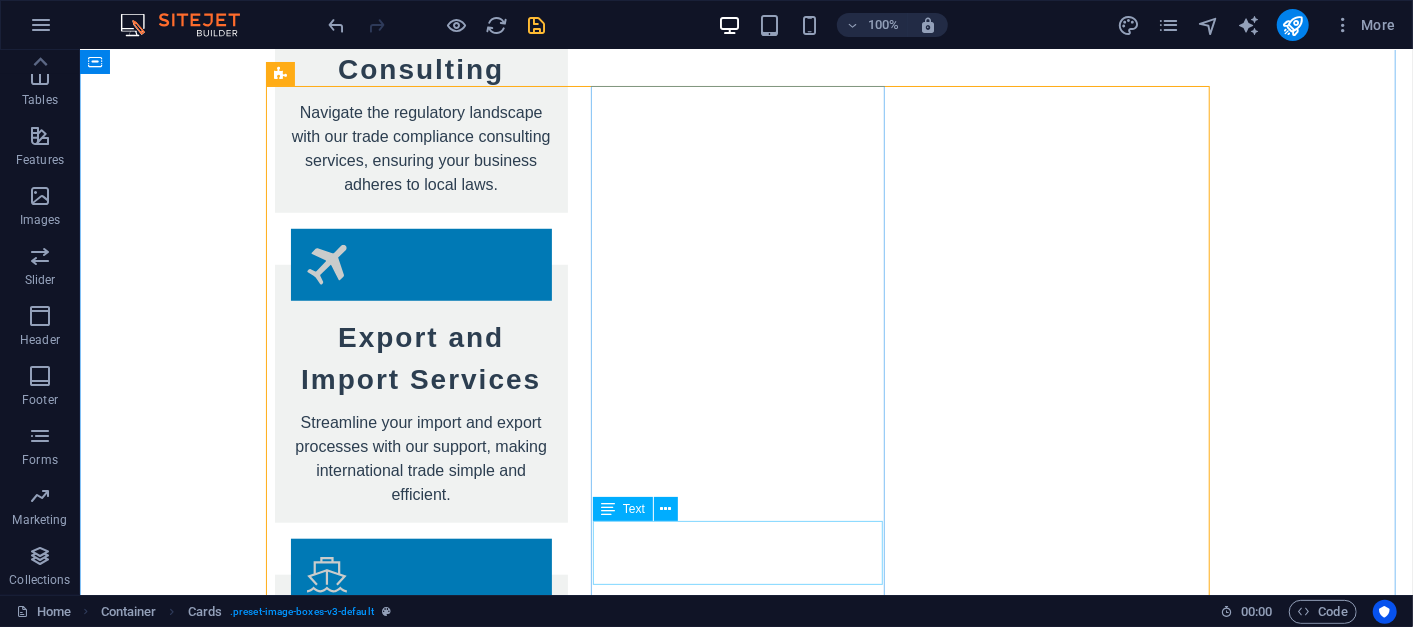 click on "Specializing in market strategies and investment opportunities." at bounding box center (420, 4546) 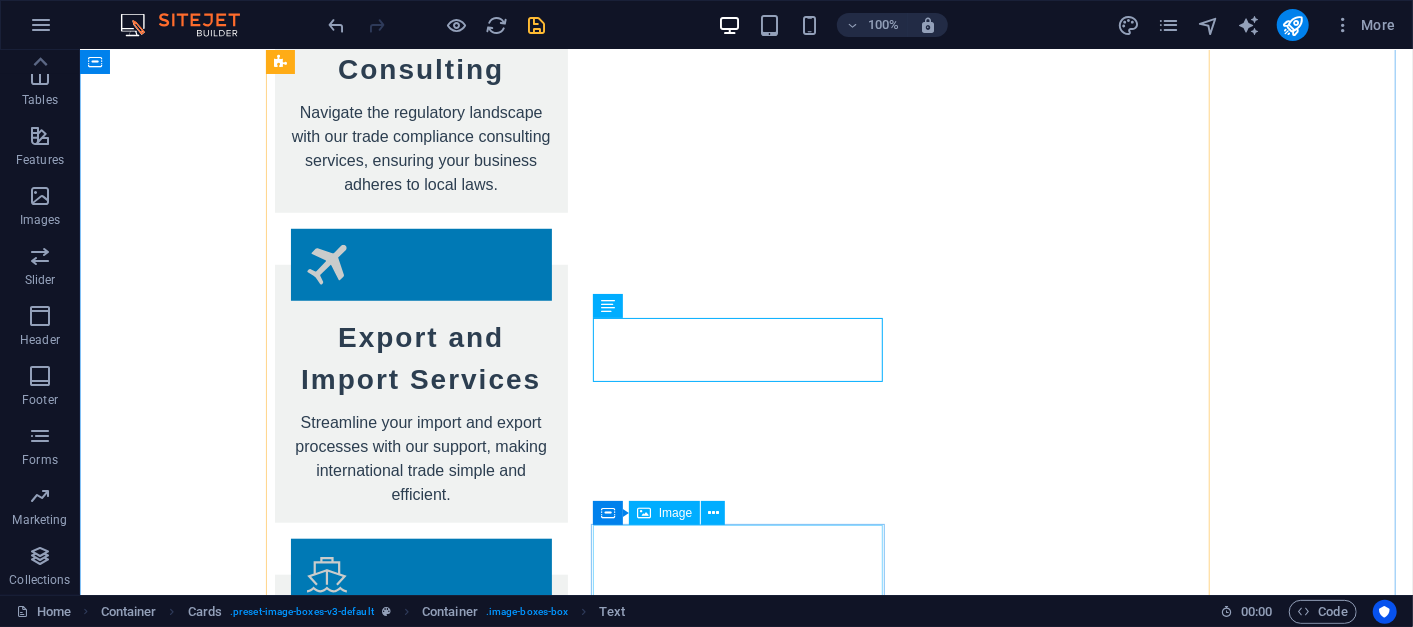 scroll, scrollTop: 5254, scrollLeft: 0, axis: vertical 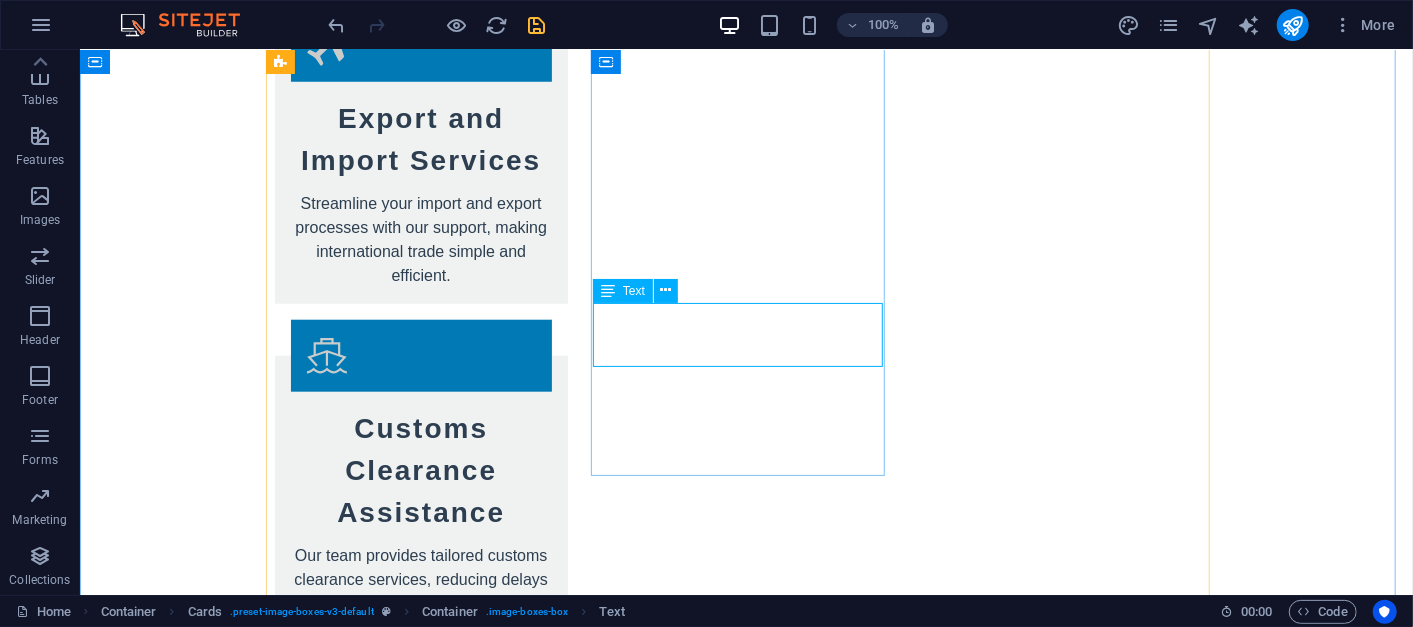 click on "Specializing in market strategies and investment opportunities." at bounding box center [420, 4327] 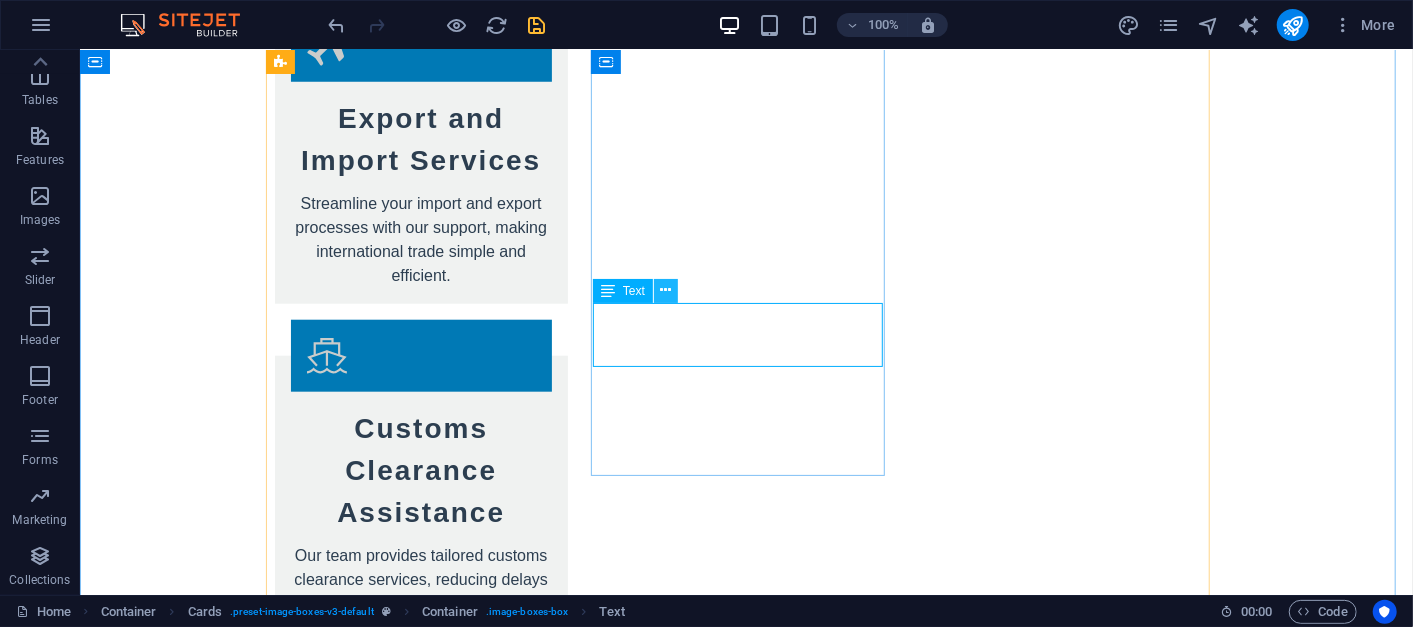 click at bounding box center [665, 290] 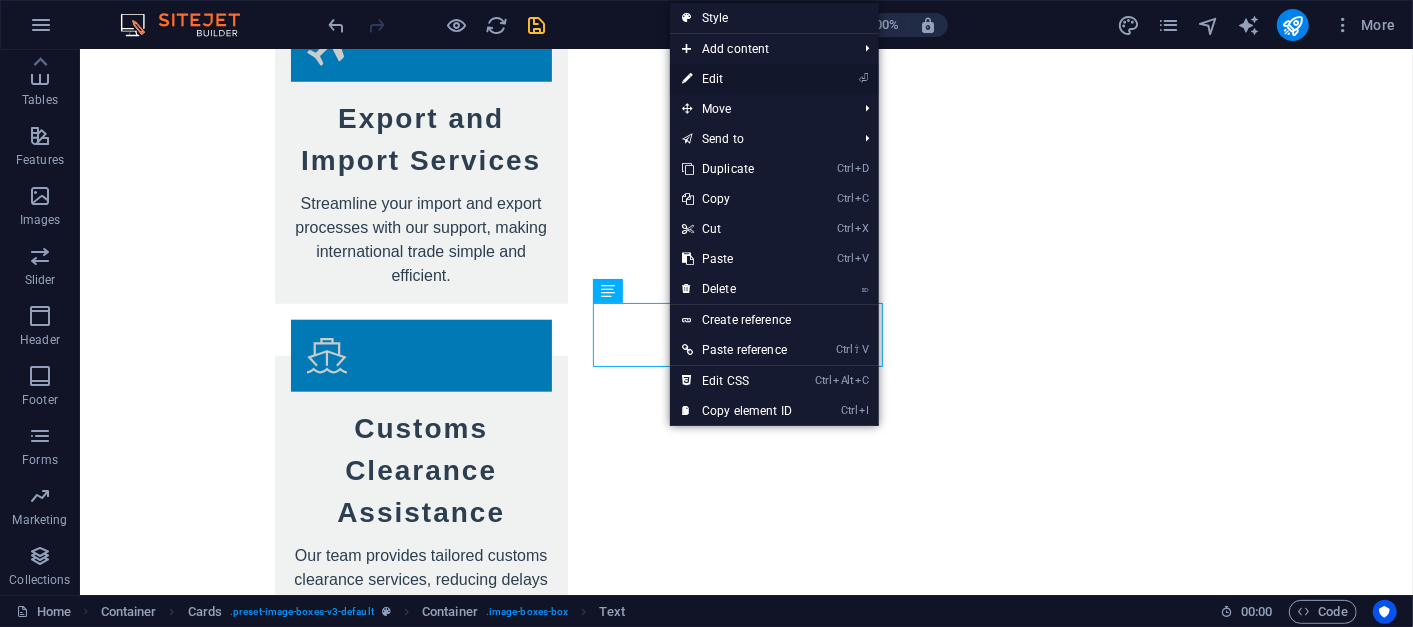 click on "⏎  Edit" at bounding box center (737, 79) 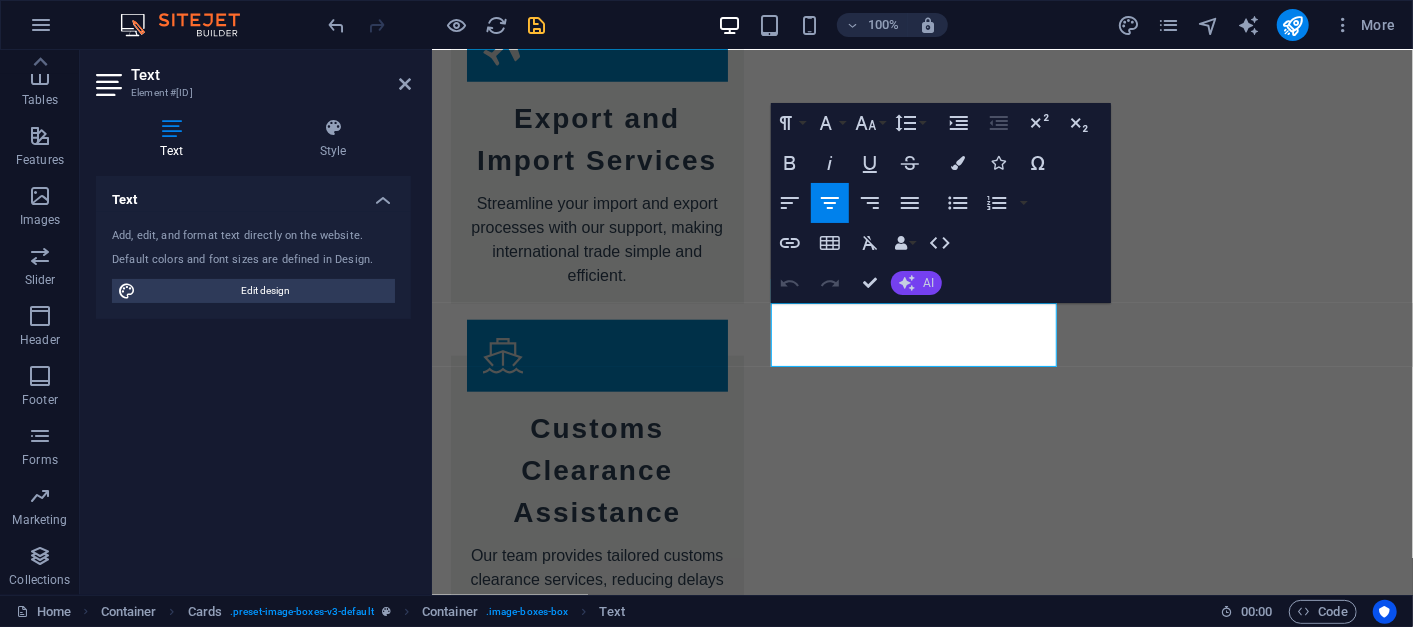 click 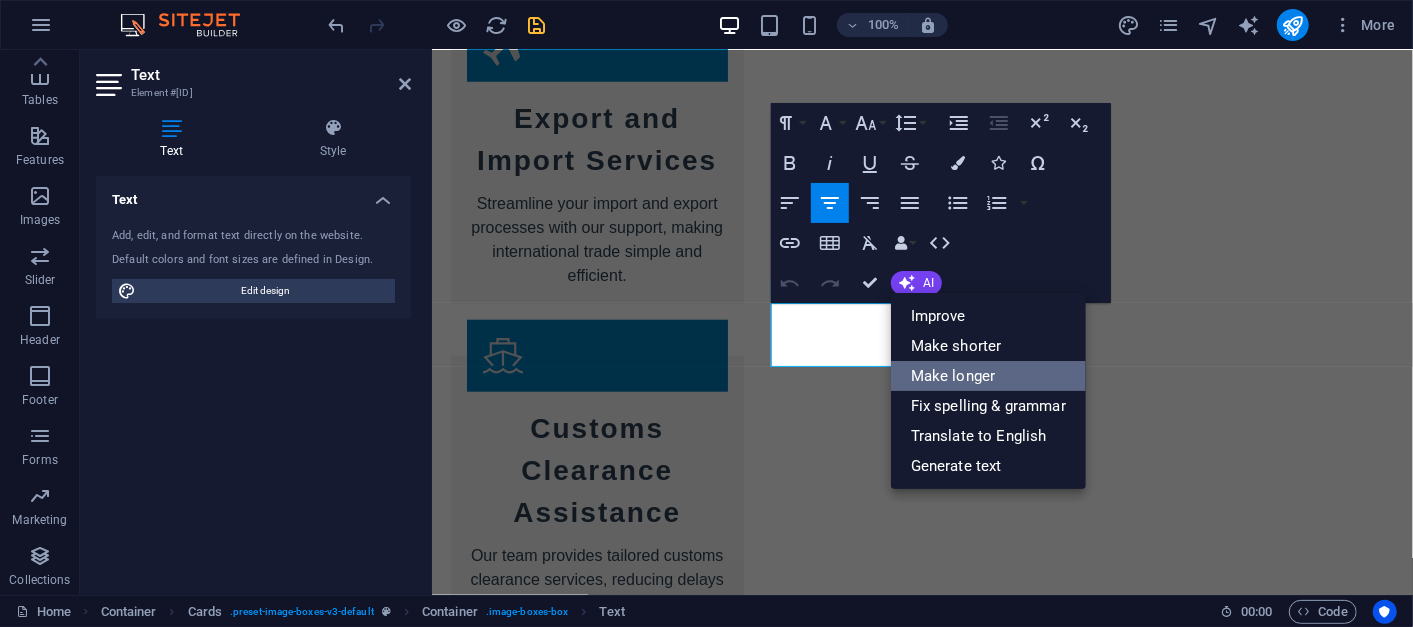 click on "Make longer" at bounding box center [988, 376] 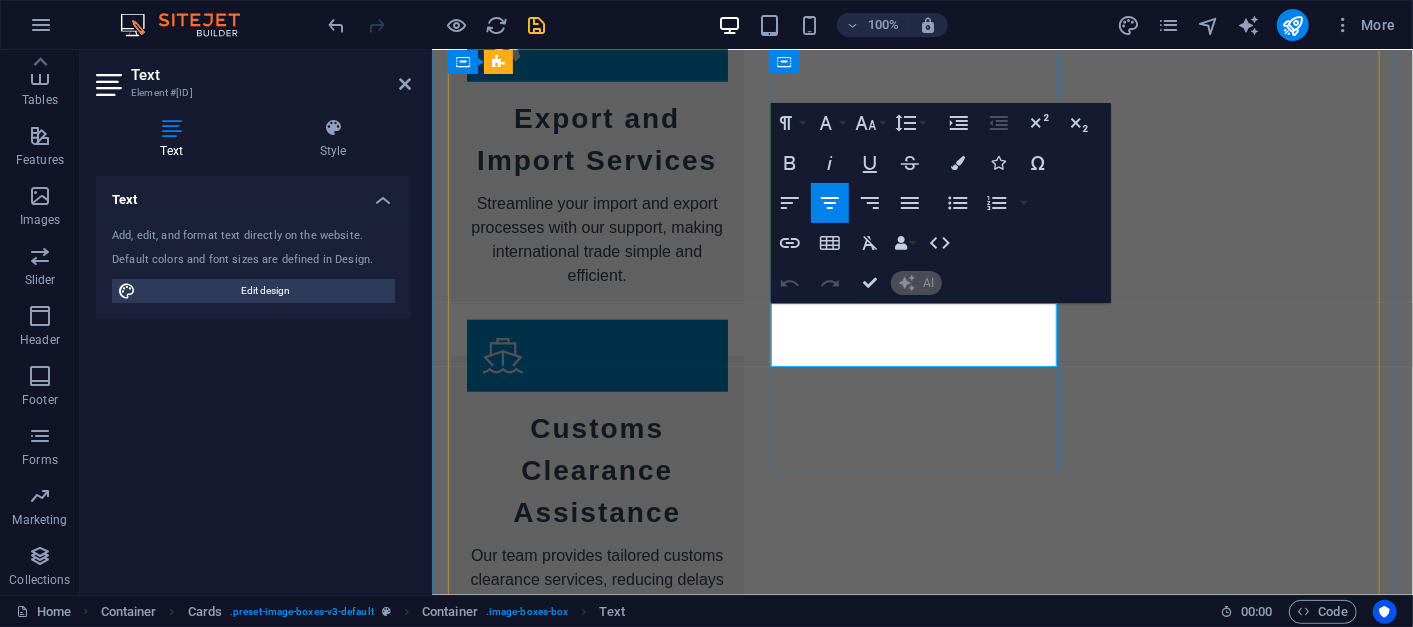 type 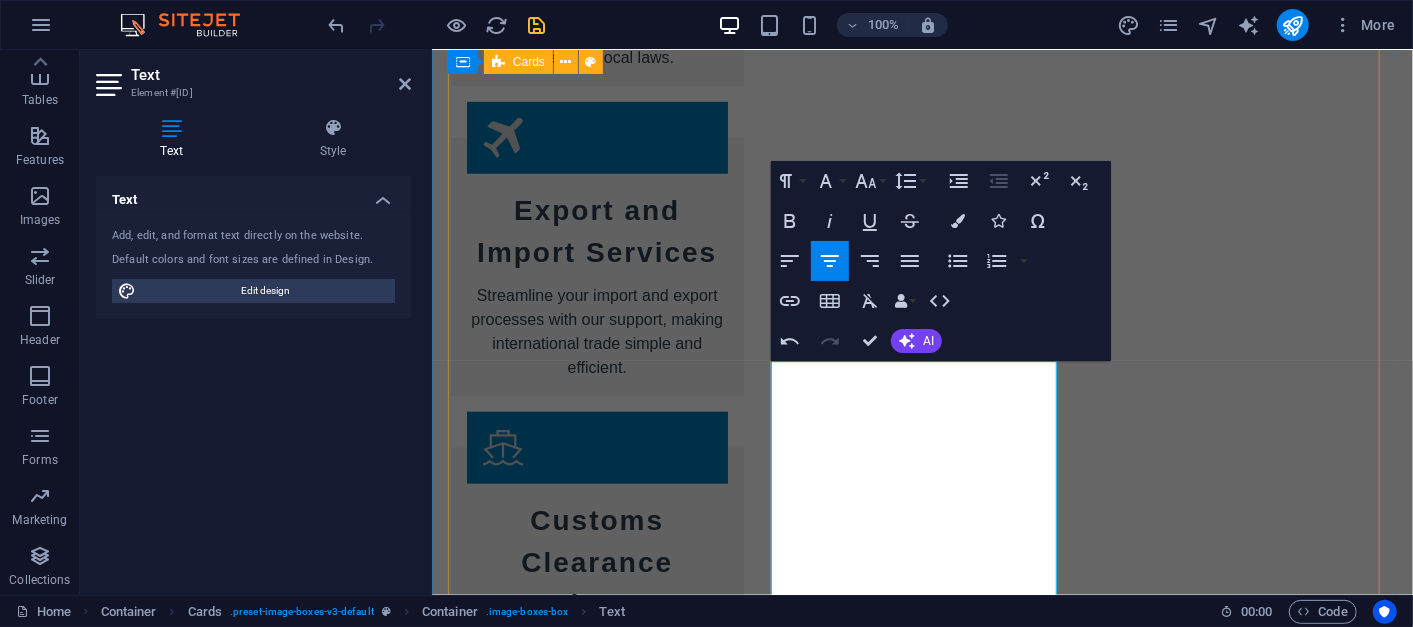 scroll, scrollTop: 5196, scrollLeft: 0, axis: vertical 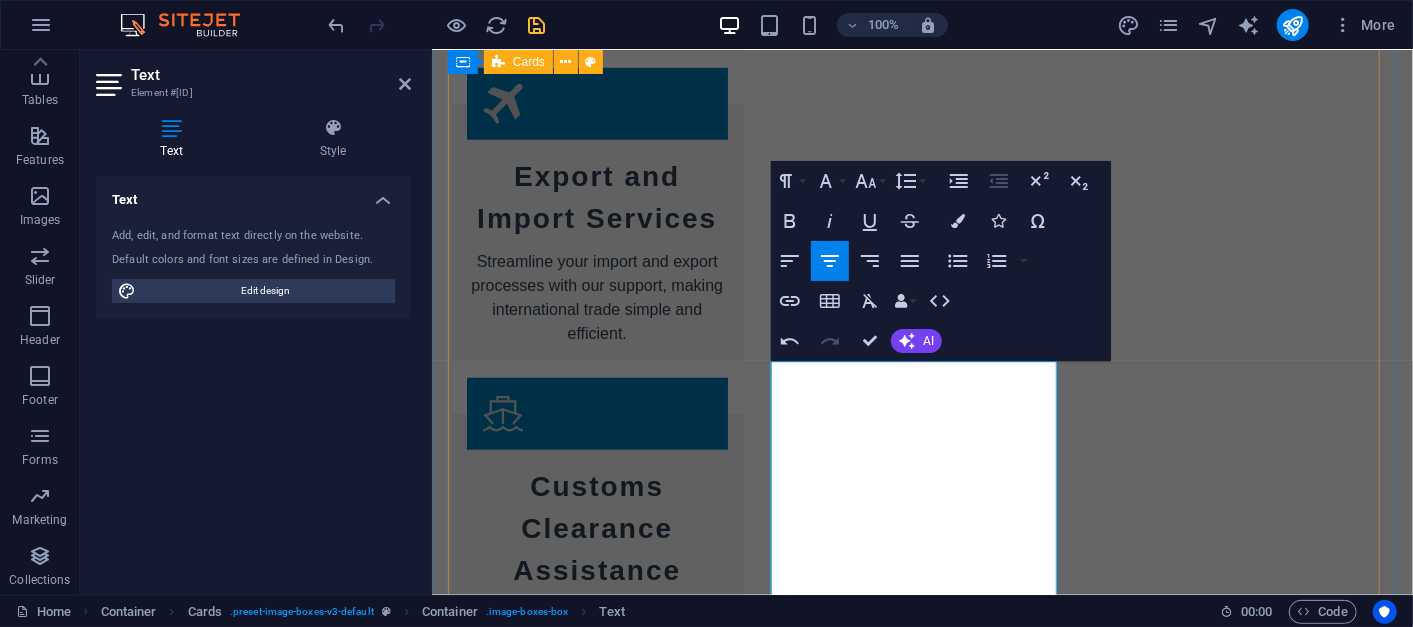 click on "[JOB_TITLE] - [FIRST] [LAST] [LOCATION] [JOB_TITLE_DETAILS] [JOB_TITLE] - [FIRST] [LAST] [LOCATION] [JOB_TITLE_DETAILS] [JOB_TITLE] - [FIRST] [LAST] [LOCATION] [JOB_TITLE_DETAILS] [FIRST] [LAST] - [JOB_TITLE] [DEPARTMENT] [JOB_TITLE_DETAILS]" at bounding box center (922, 5272) 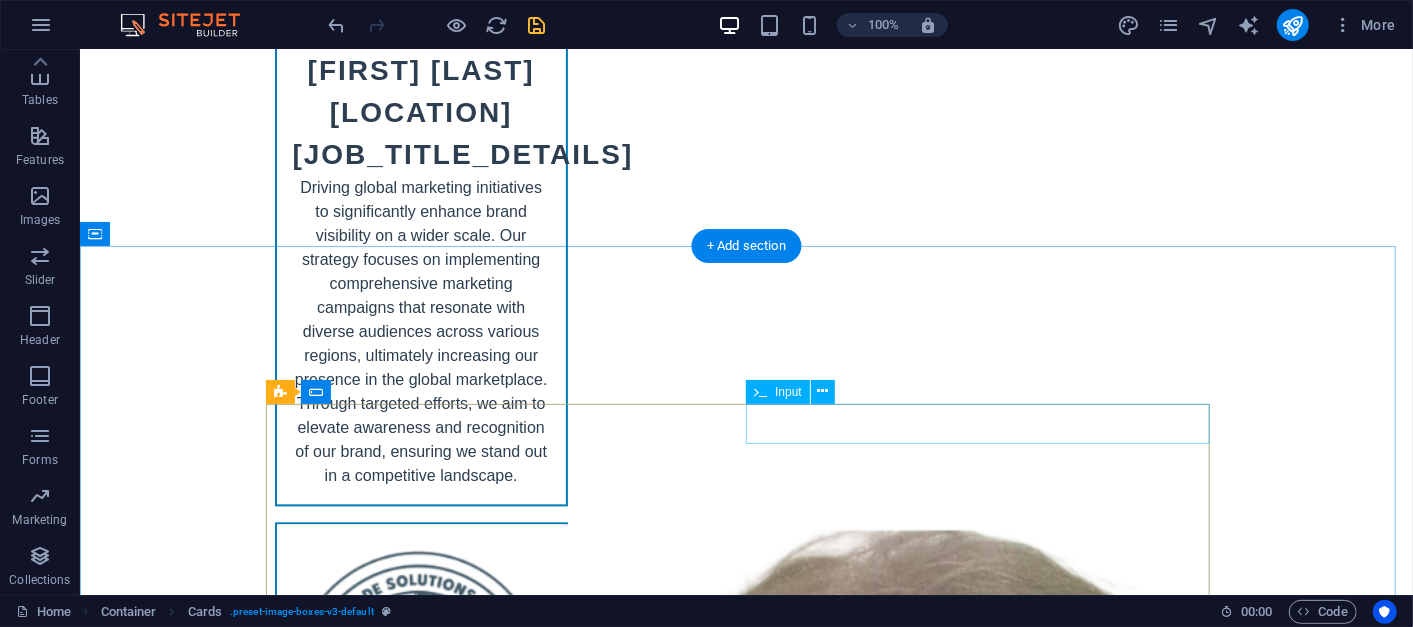 scroll, scrollTop: 10688, scrollLeft: 0, axis: vertical 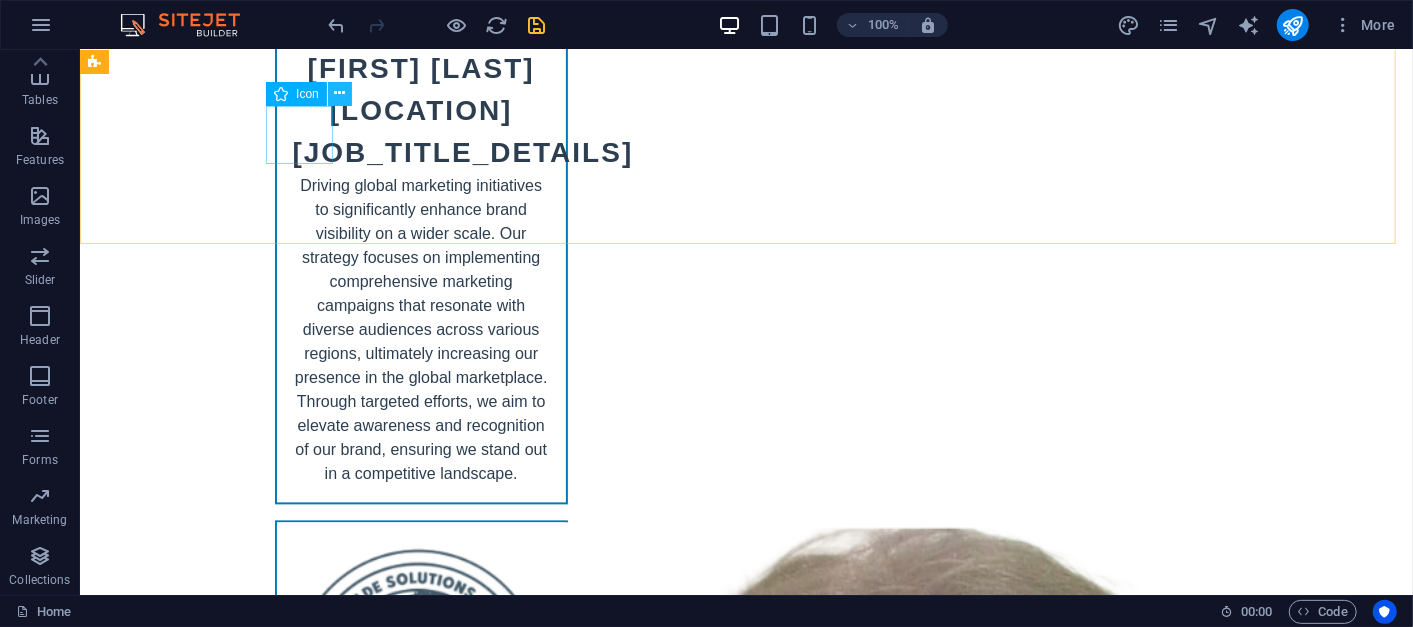 click at bounding box center (339, 93) 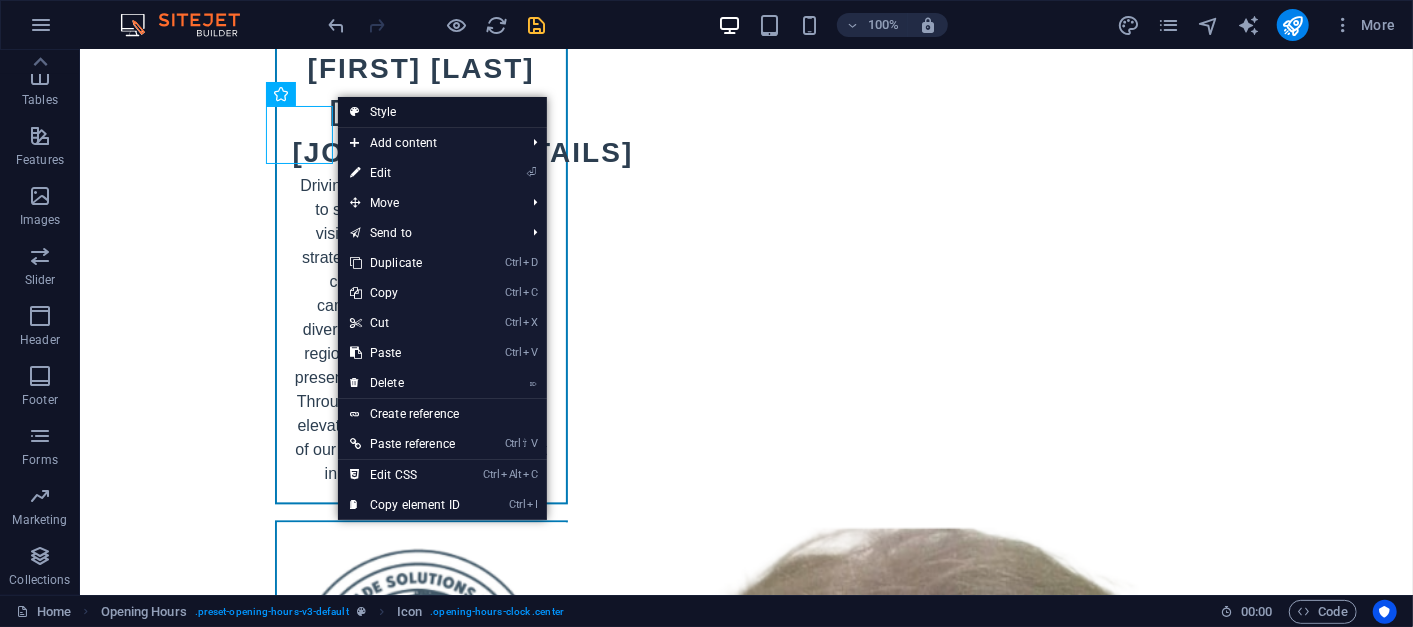 click on "Style" at bounding box center (442, 112) 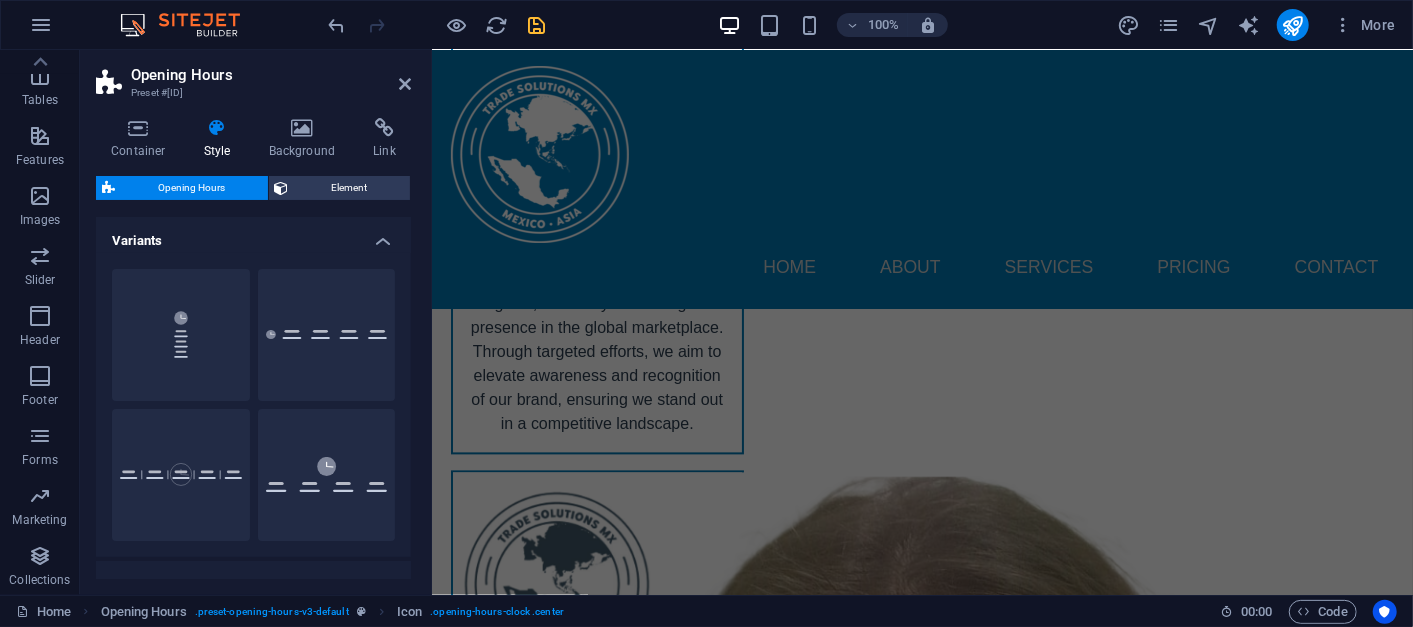 scroll, scrollTop: 10045, scrollLeft: 0, axis: vertical 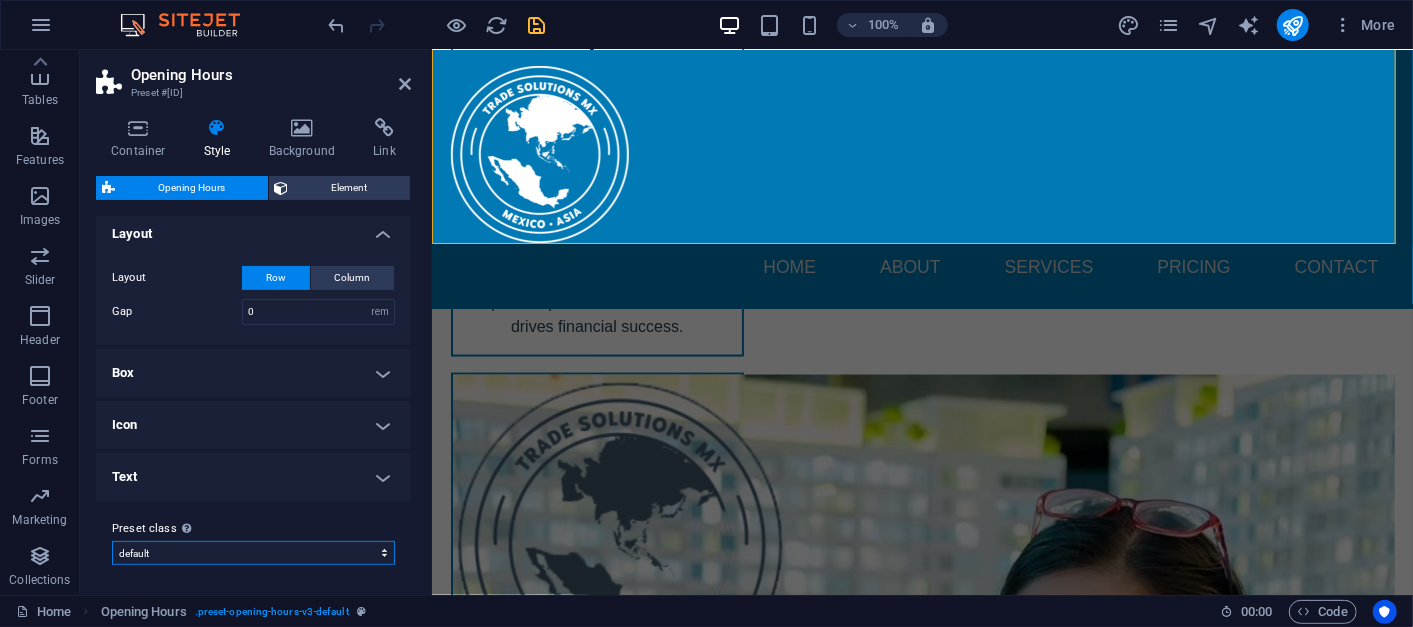 click on "default Add preset class" at bounding box center [253, 553] 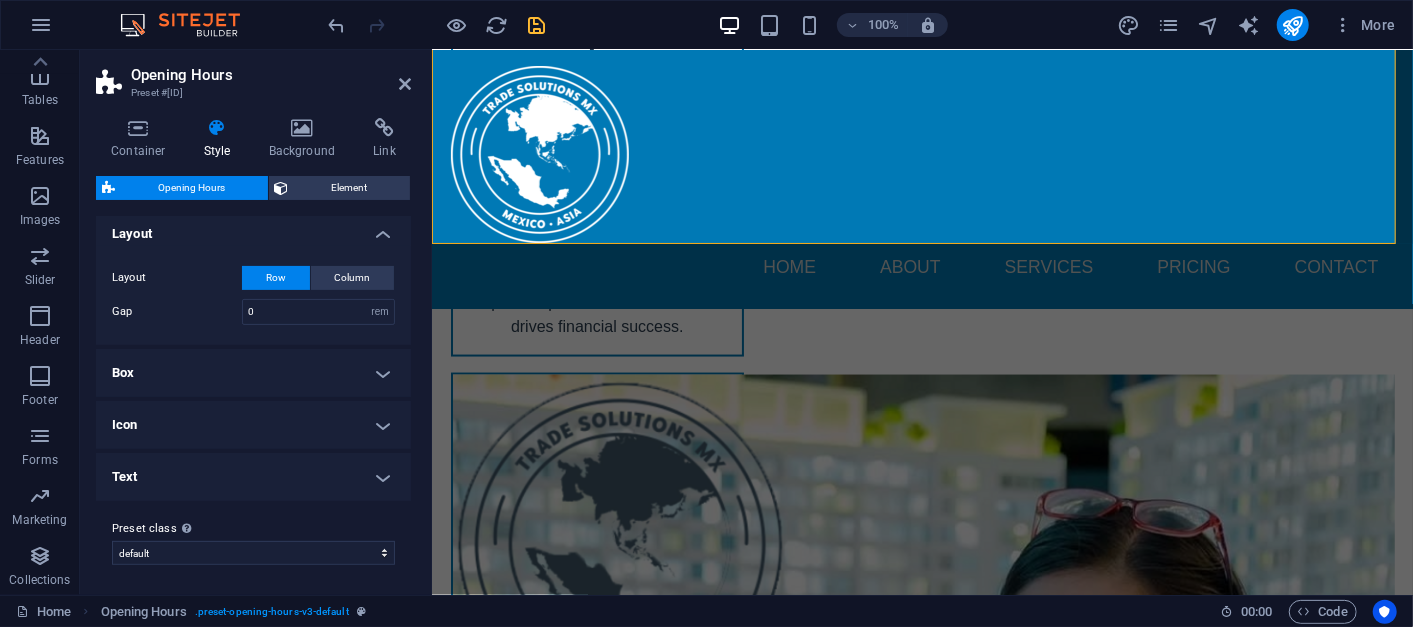 click on "Text" at bounding box center (253, 477) 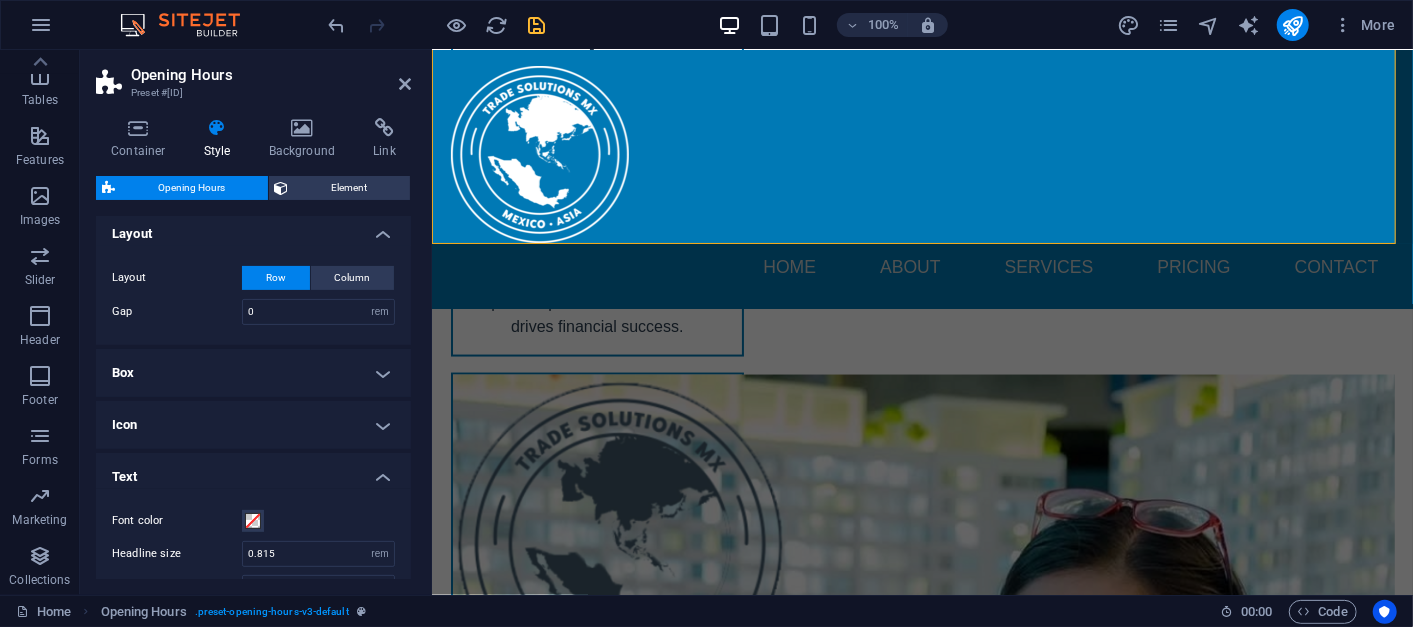 click on "Text" at bounding box center (253, 471) 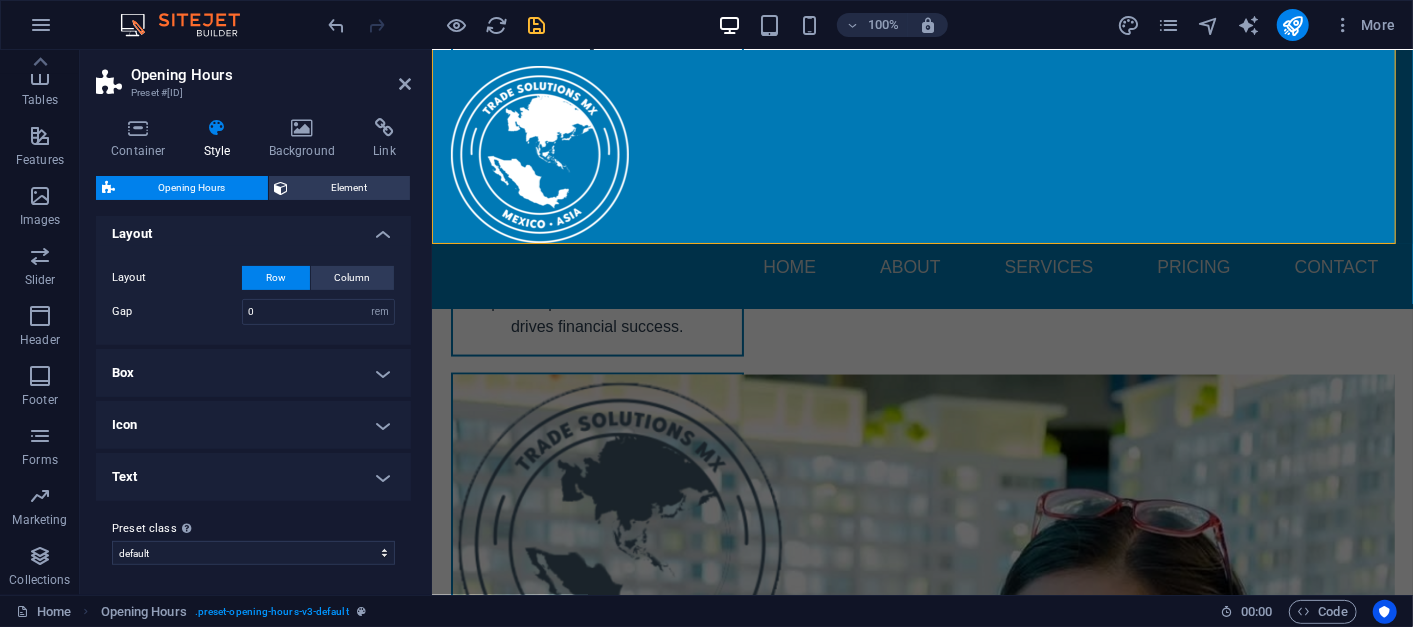 click on "Icon" at bounding box center [253, 425] 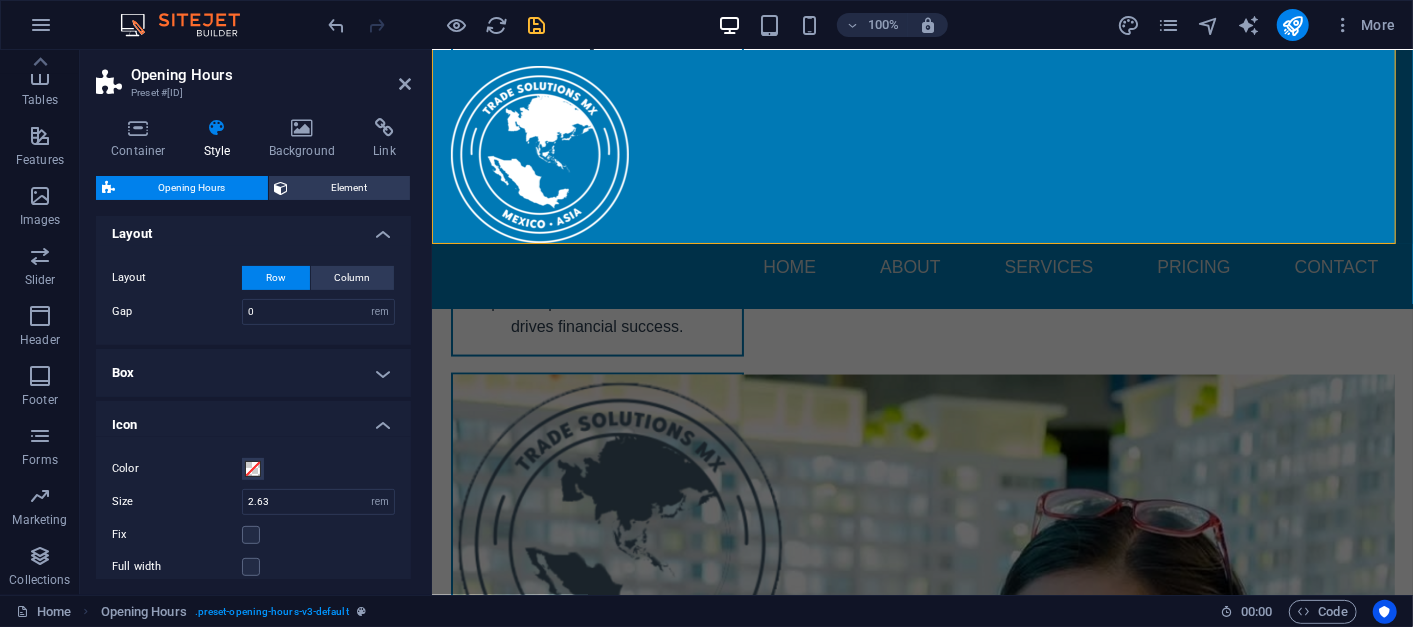 click on "Icon" at bounding box center [253, 419] 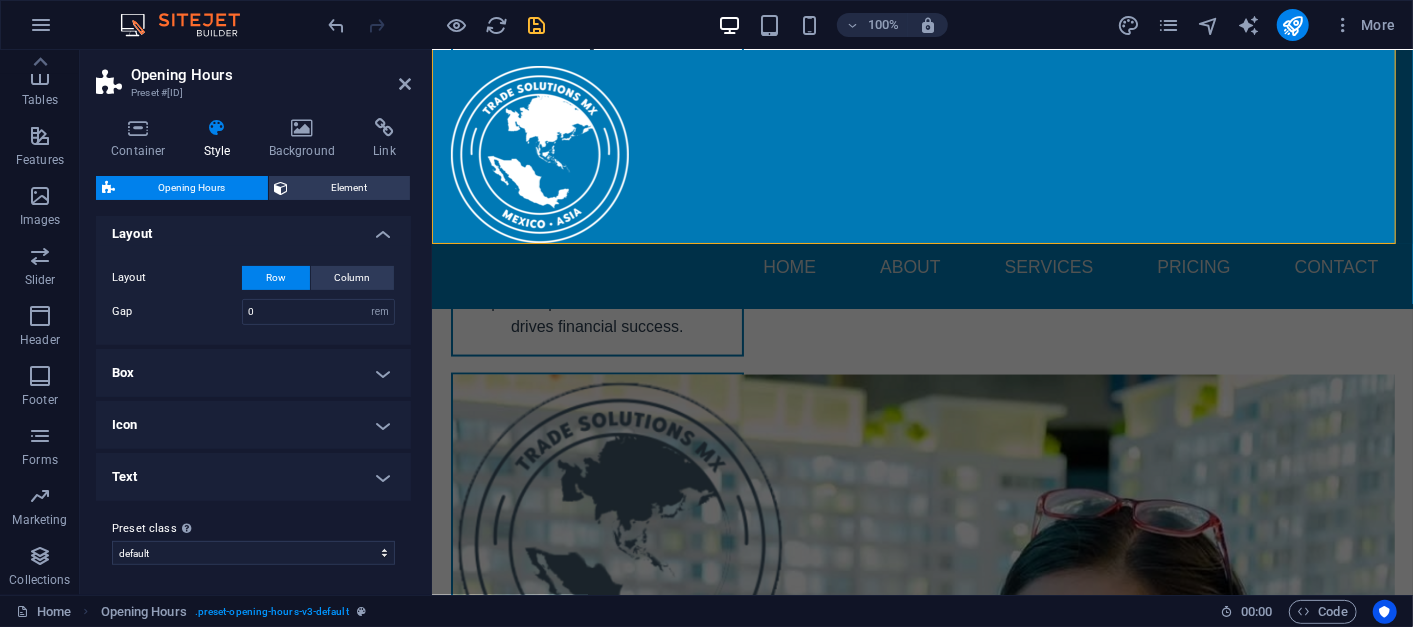 click on "Box" at bounding box center [253, 373] 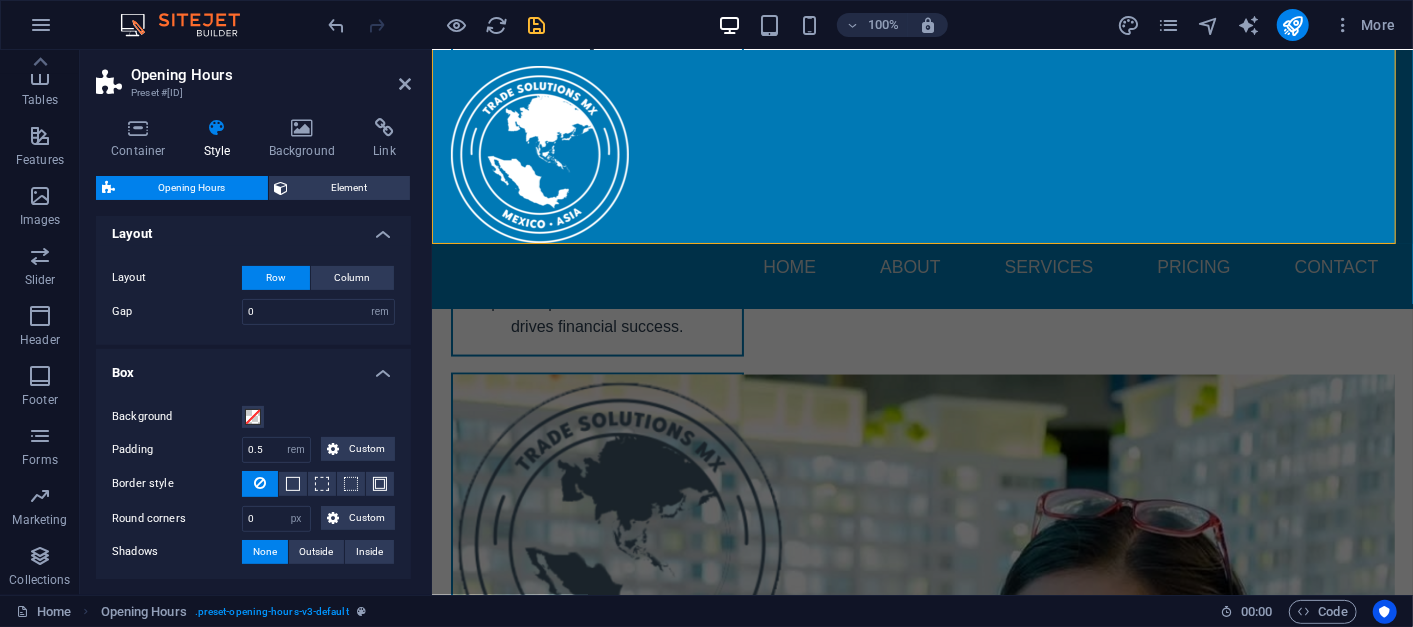 click on "Box" at bounding box center (253, 367) 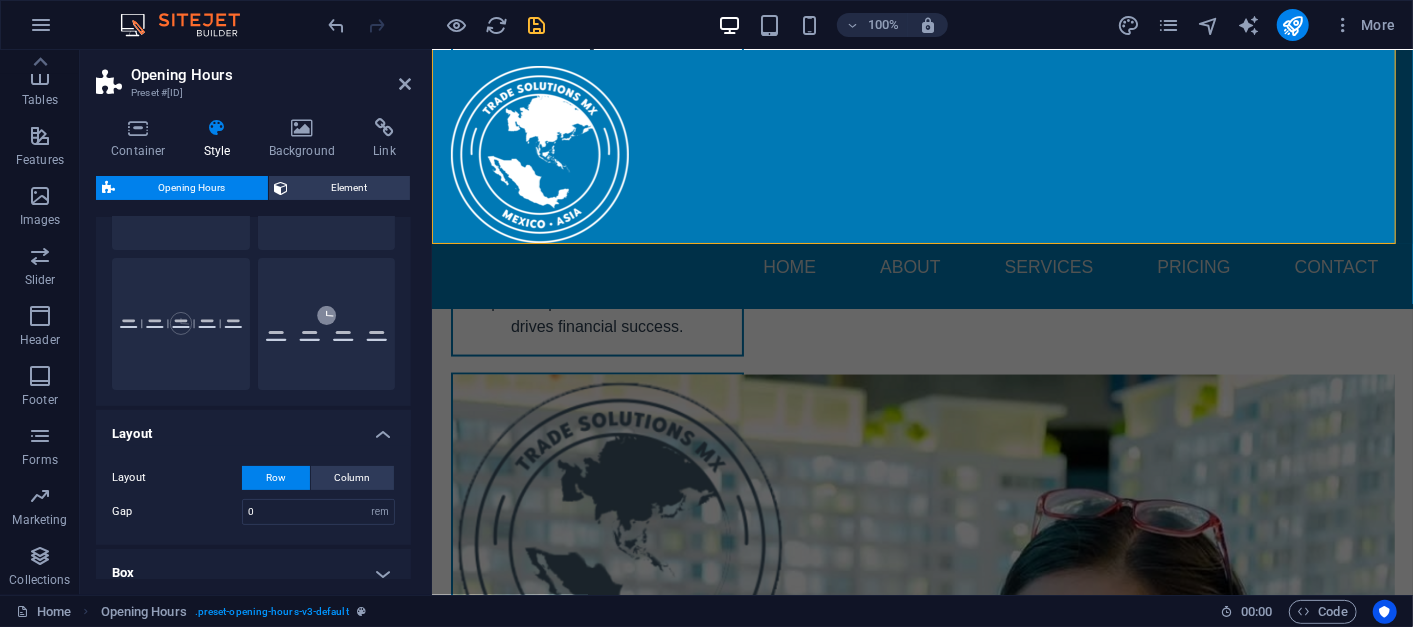 scroll, scrollTop: 0, scrollLeft: 0, axis: both 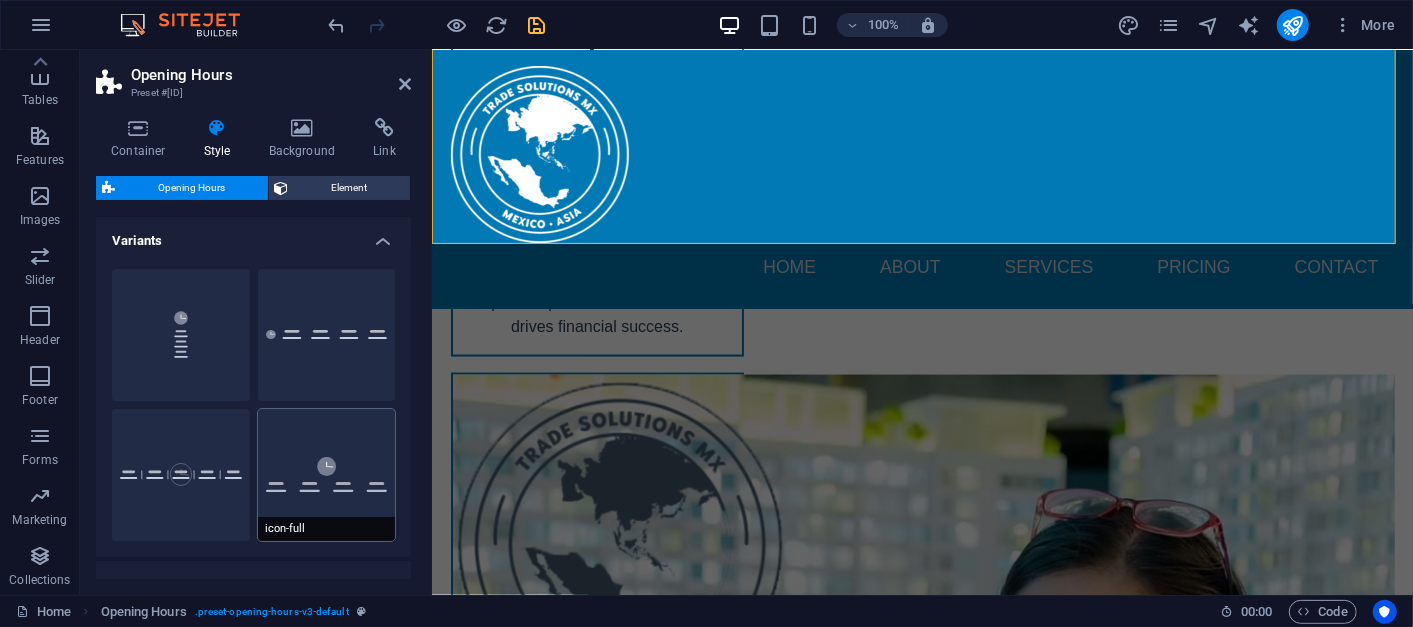 click on "icon-full" at bounding box center [327, 475] 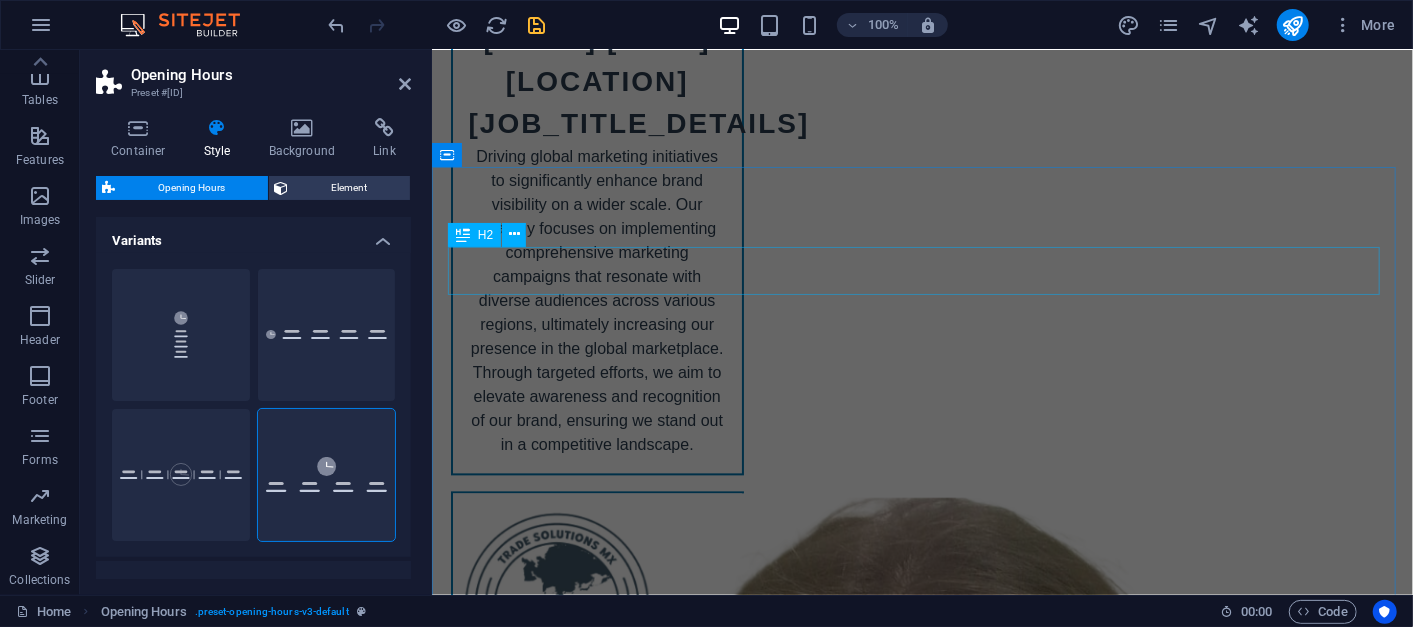 scroll, scrollTop: 10745, scrollLeft: 0, axis: vertical 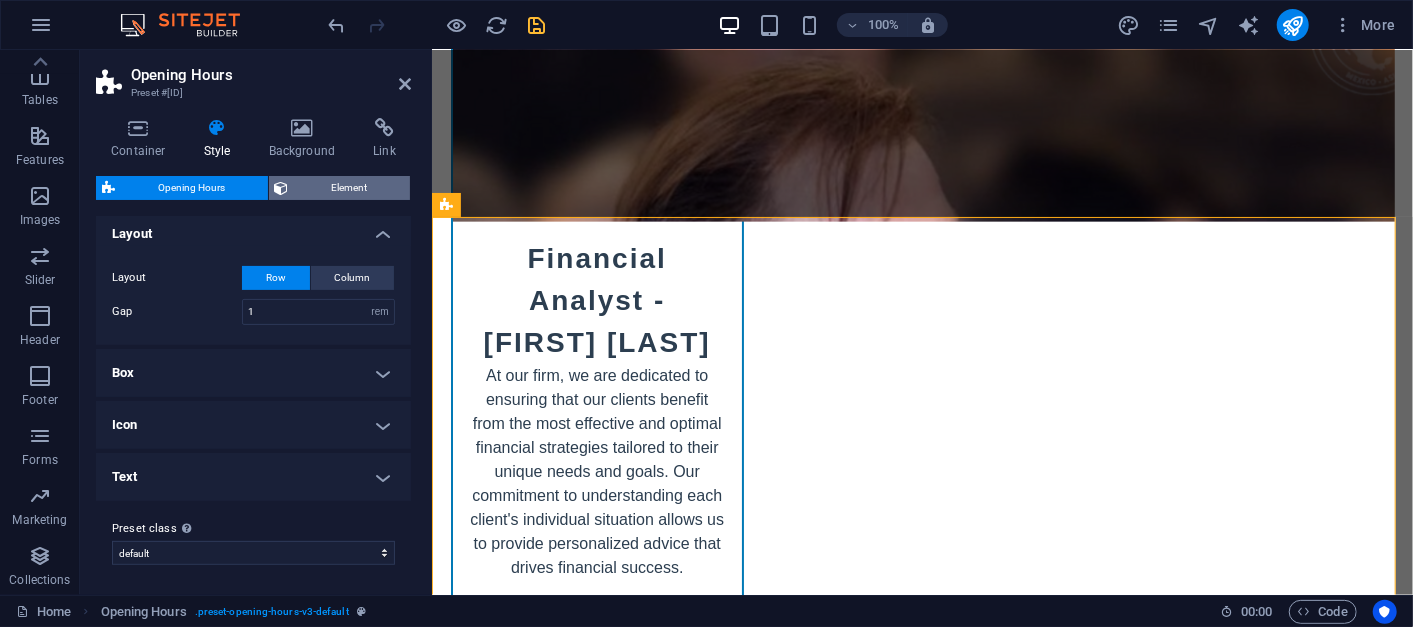 click on "Element" at bounding box center (350, 188) 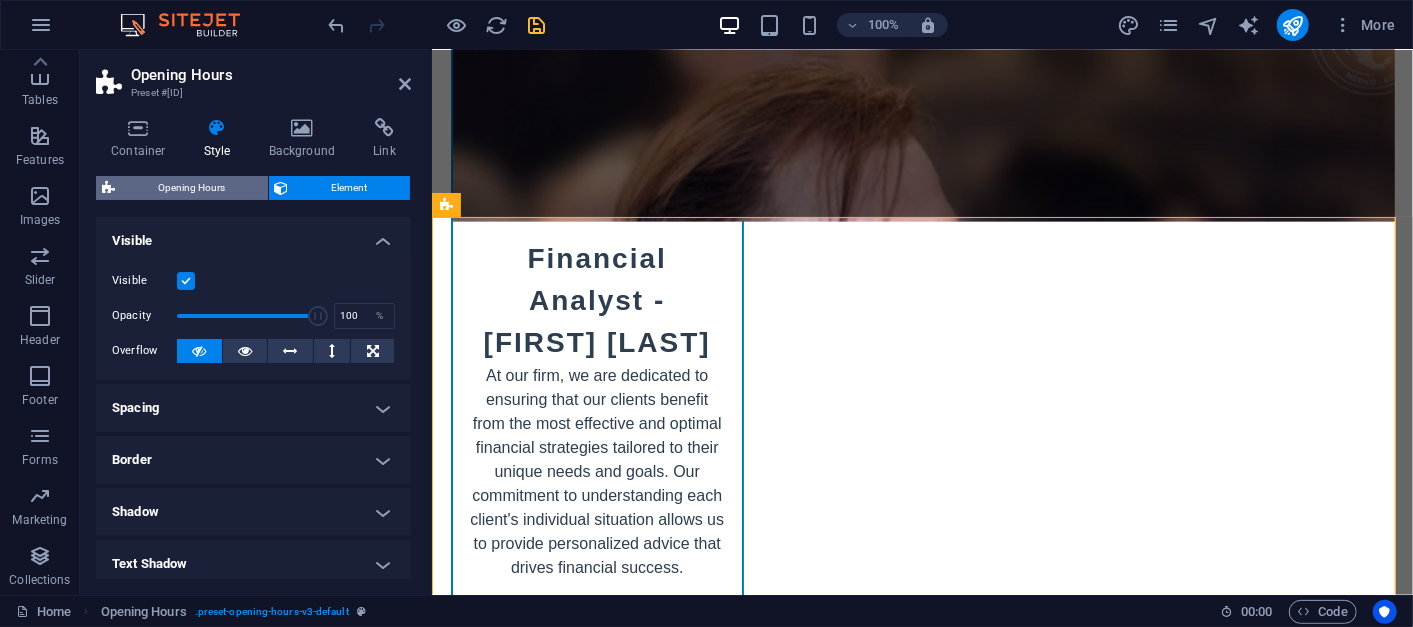click on "Opening Hours" at bounding box center [191, 188] 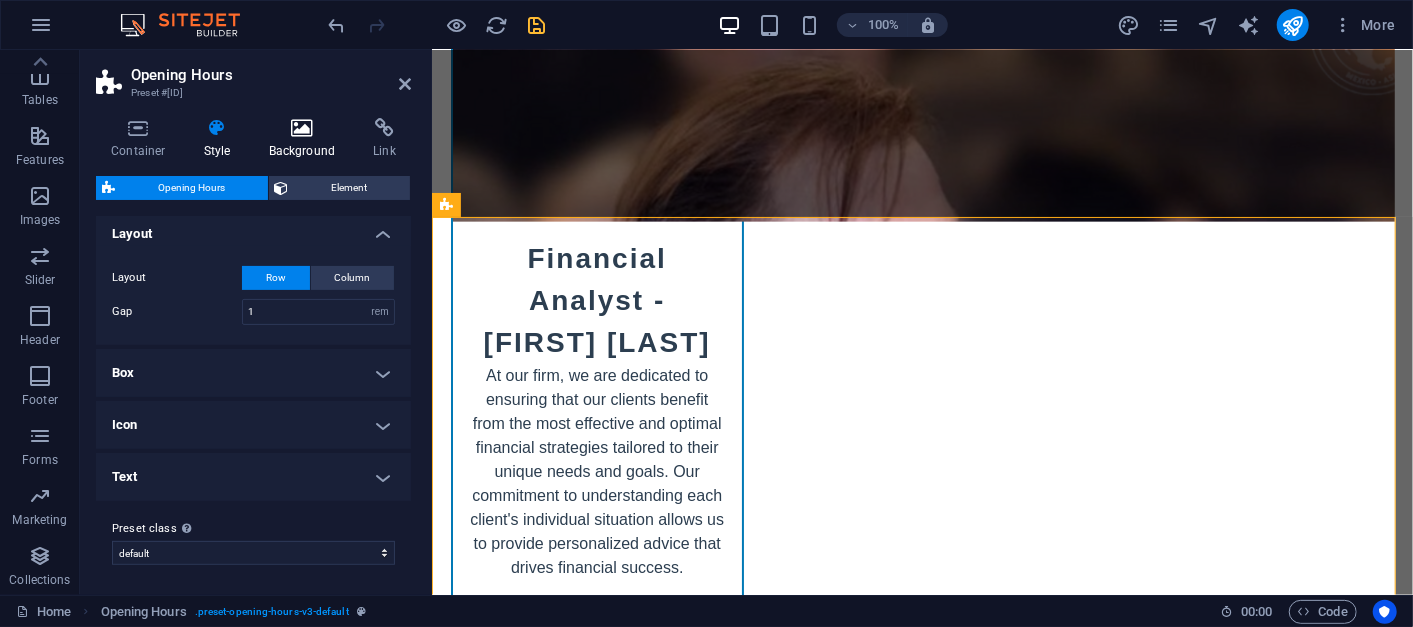click on "Background" at bounding box center (306, 139) 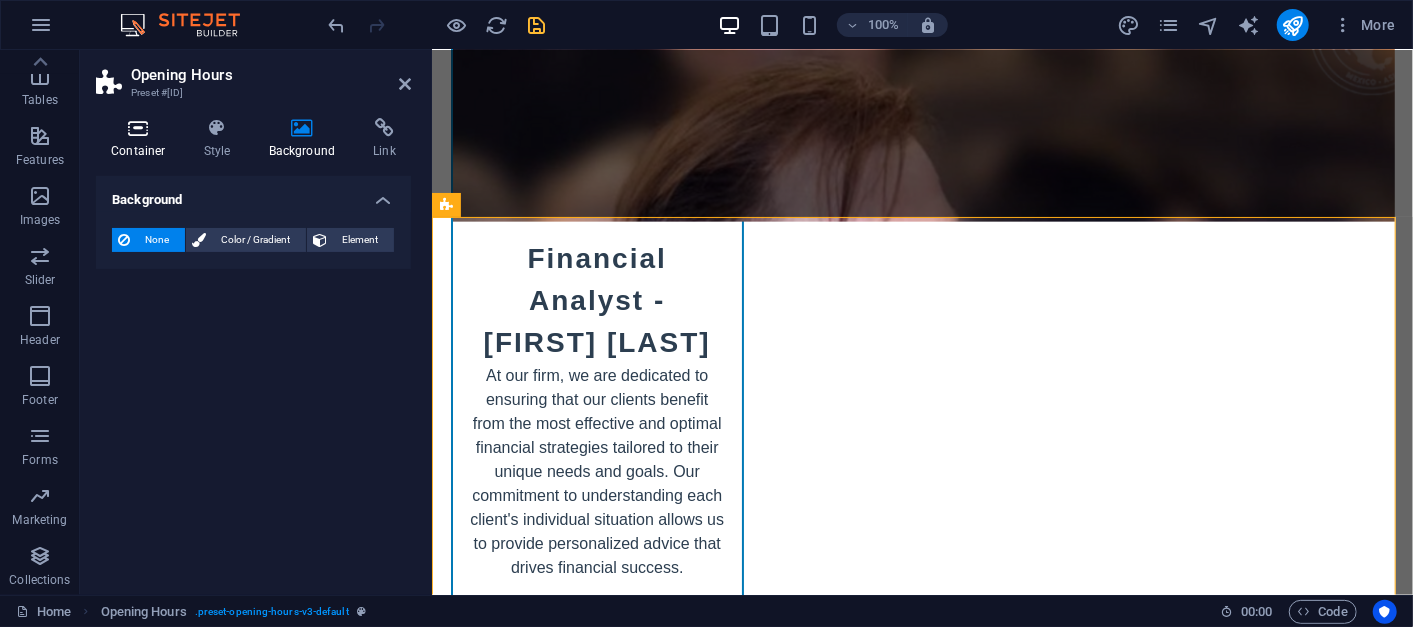 click on "Container" at bounding box center (142, 139) 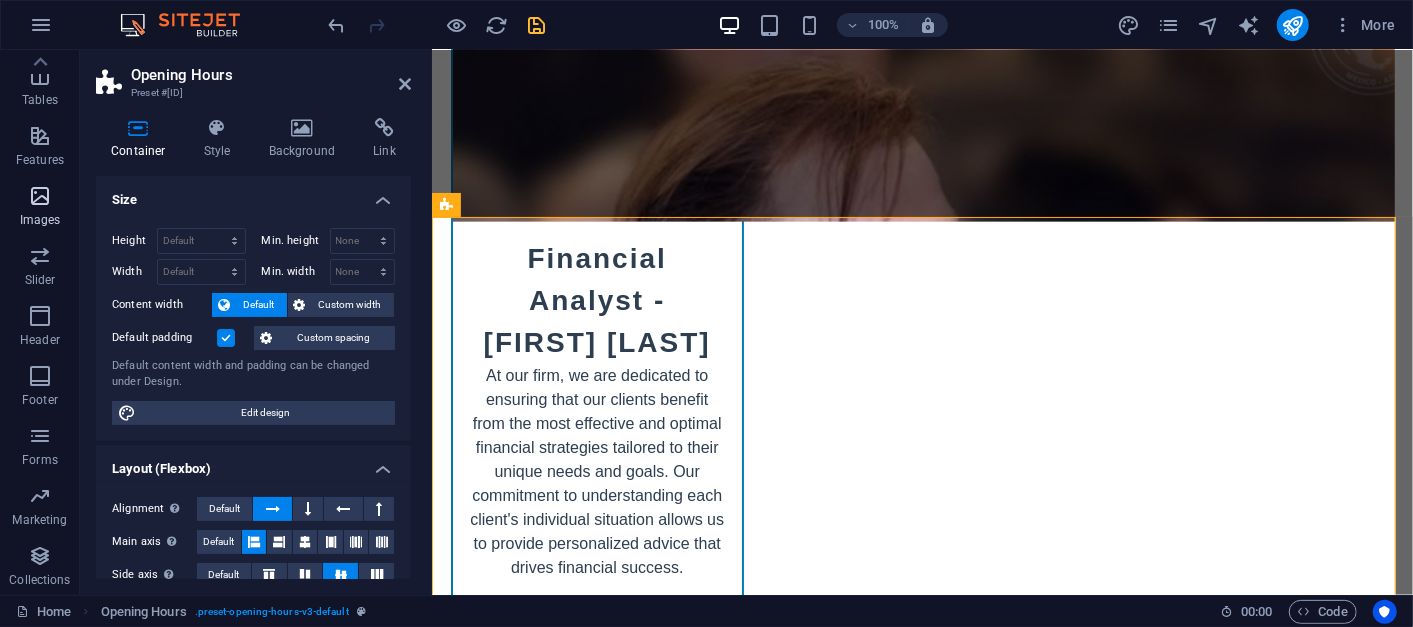 scroll, scrollTop: 0, scrollLeft: 0, axis: both 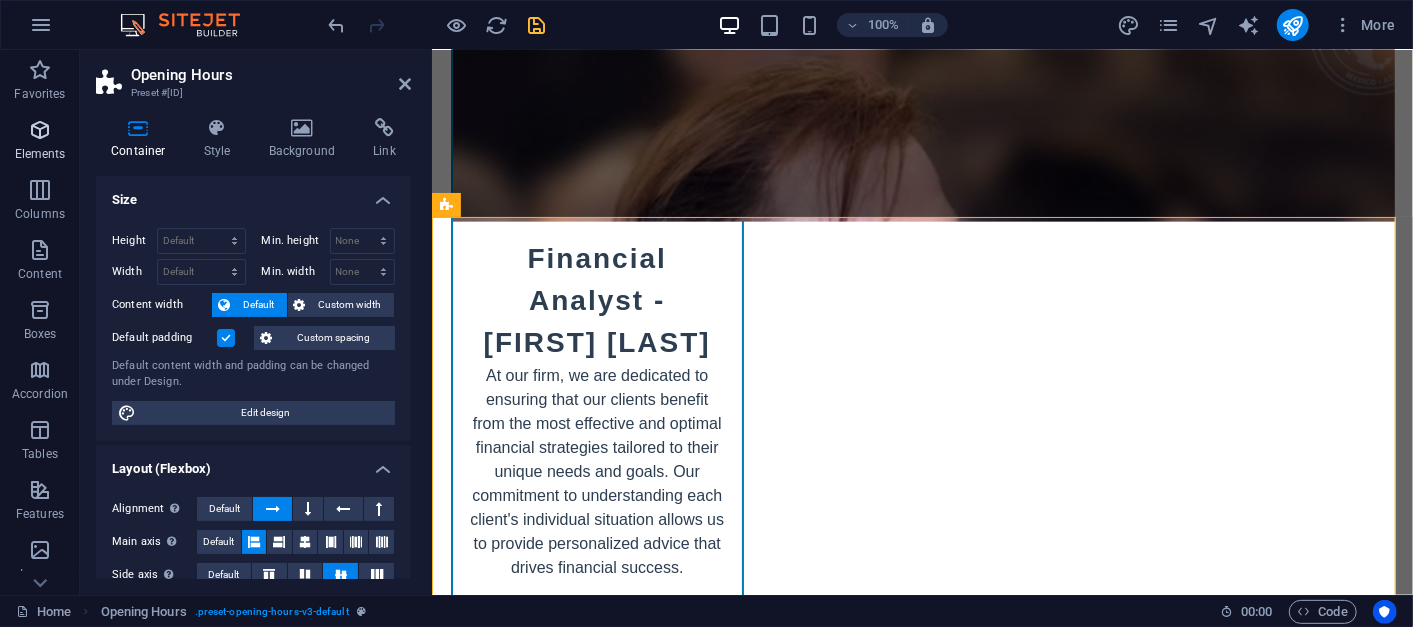 click at bounding box center [40, 130] 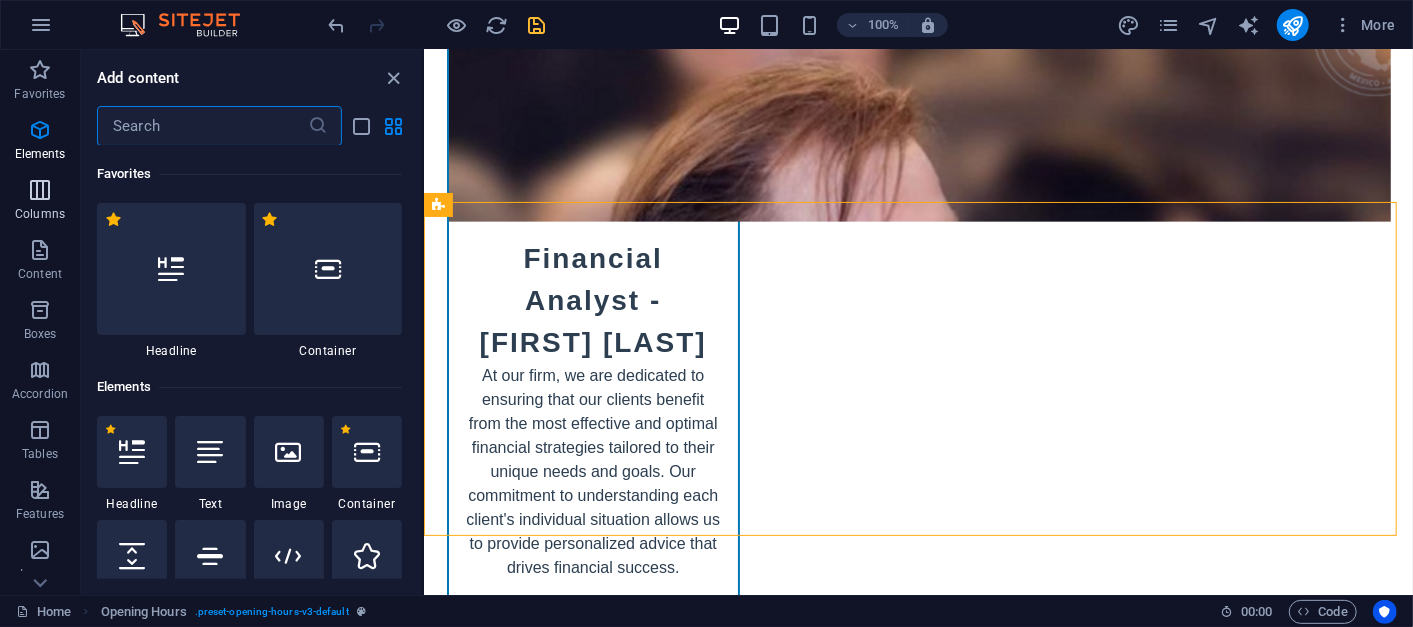scroll, scrollTop: 9868, scrollLeft: 0, axis: vertical 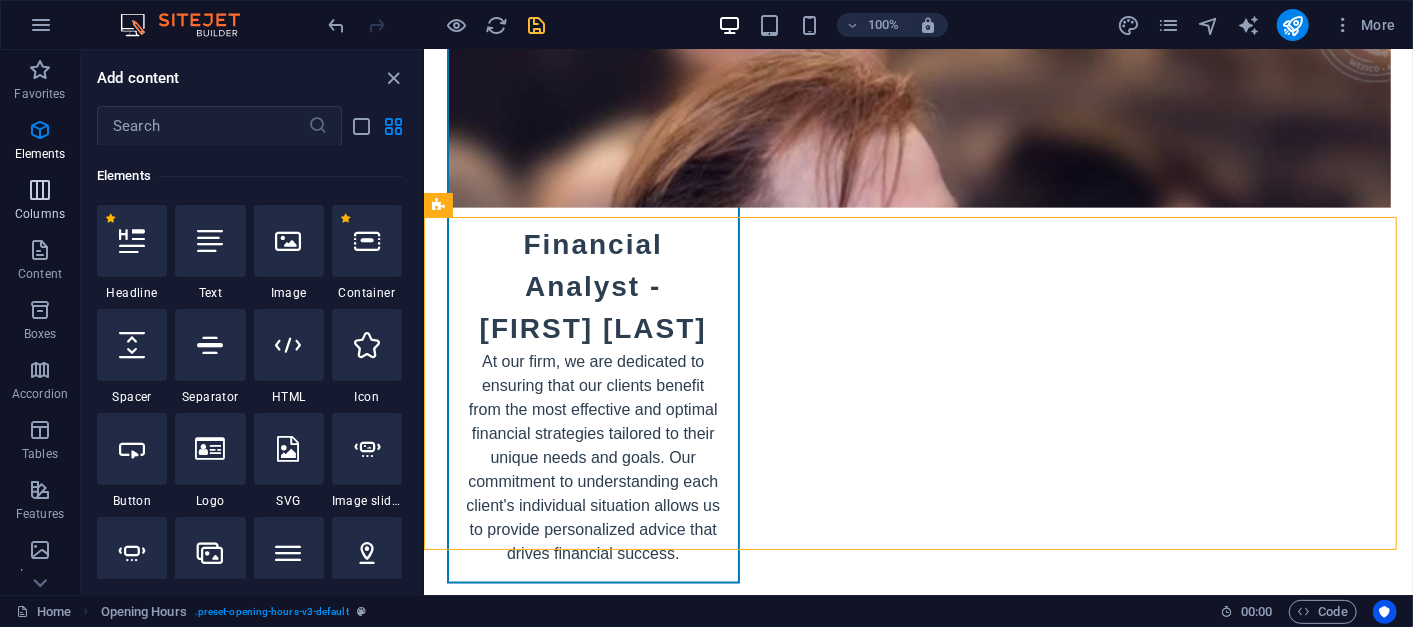 click on "Columns" at bounding box center (40, 202) 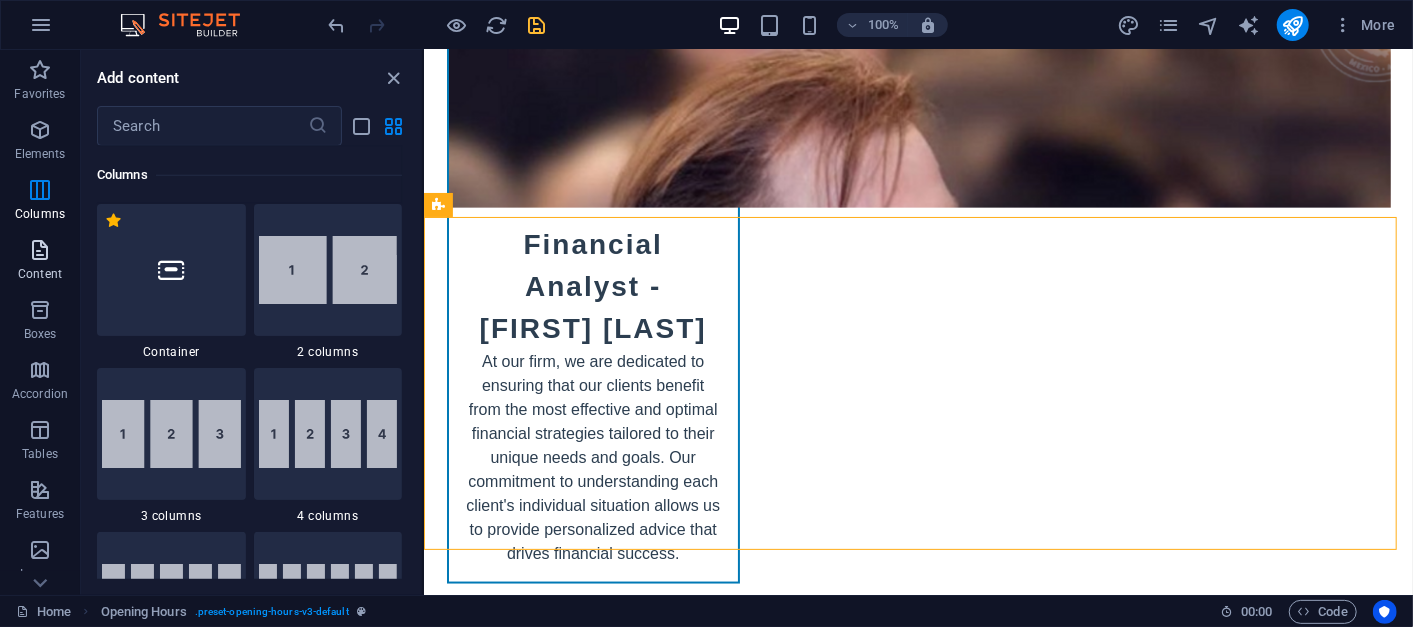 click at bounding box center [40, 250] 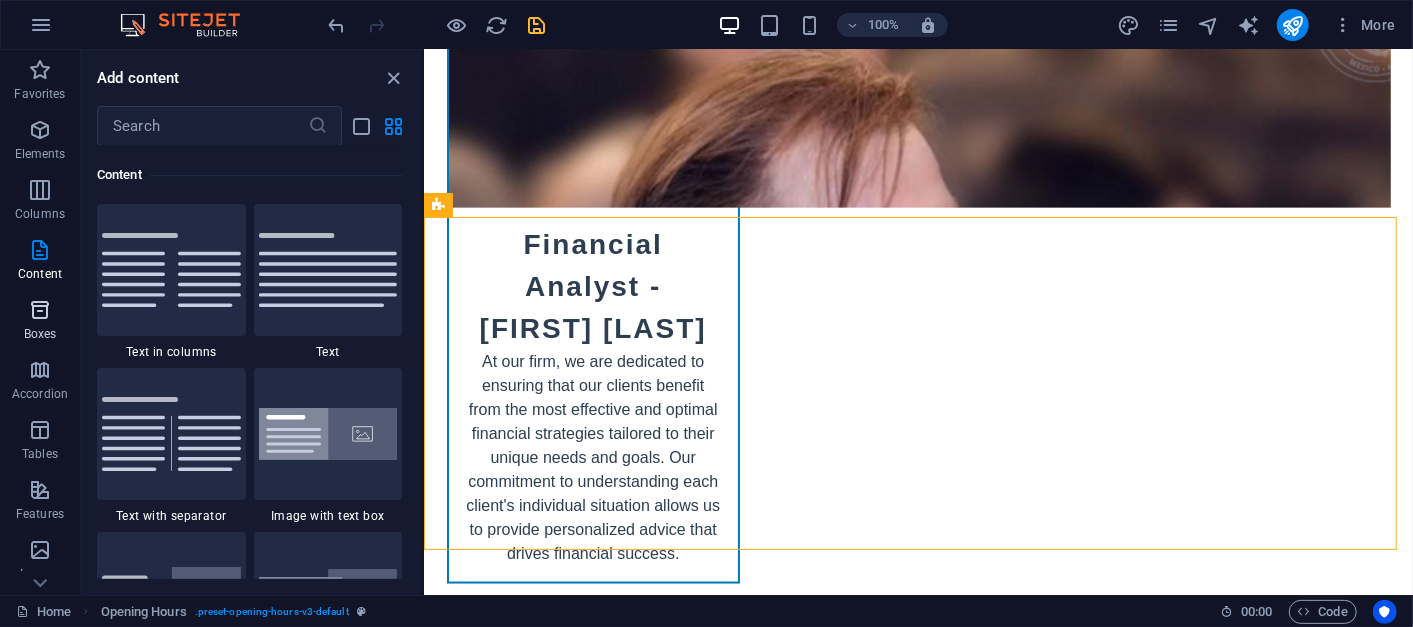 click at bounding box center [40, 310] 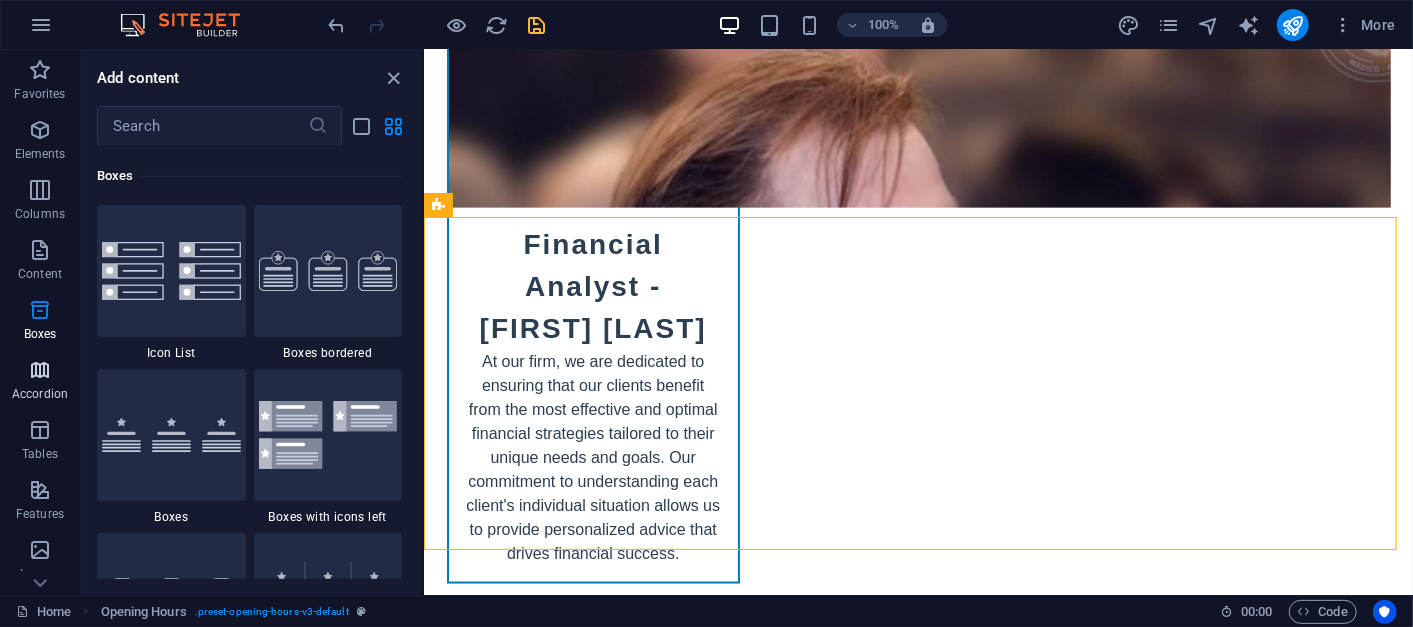 click at bounding box center [40, 370] 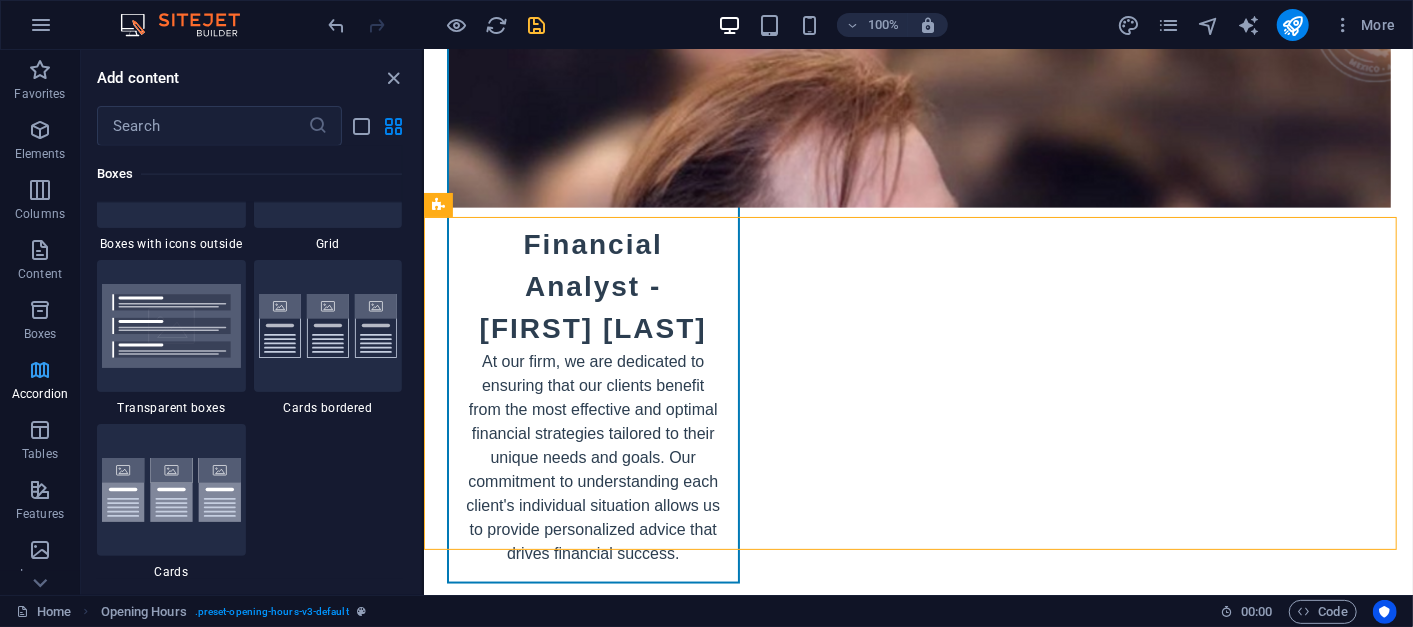 scroll, scrollTop: 6383, scrollLeft: 0, axis: vertical 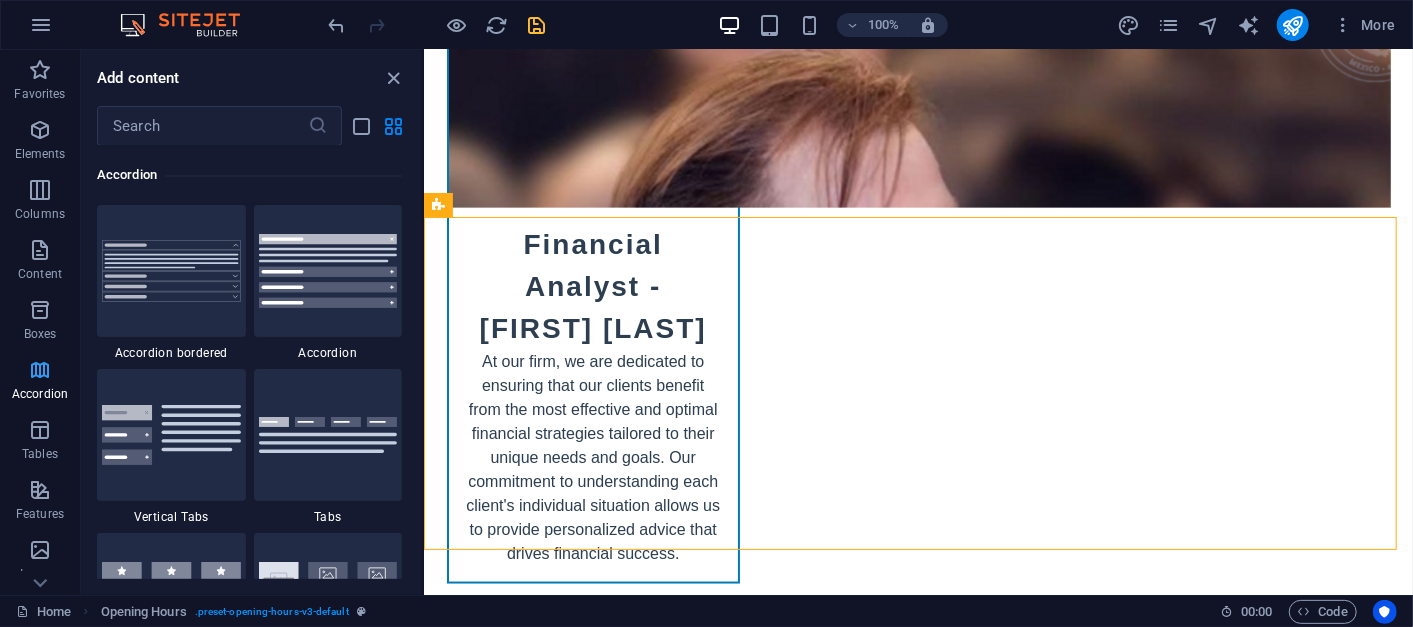 click on "Accordion" at bounding box center [40, 382] 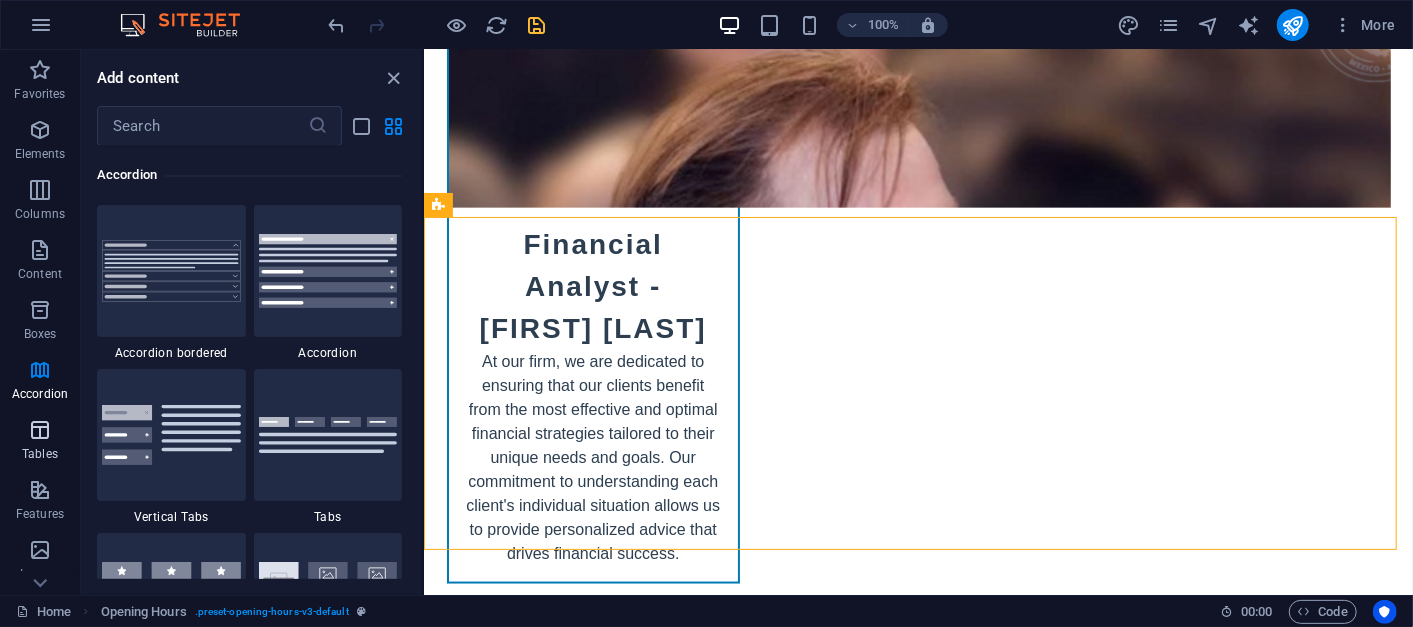 click at bounding box center [40, 430] 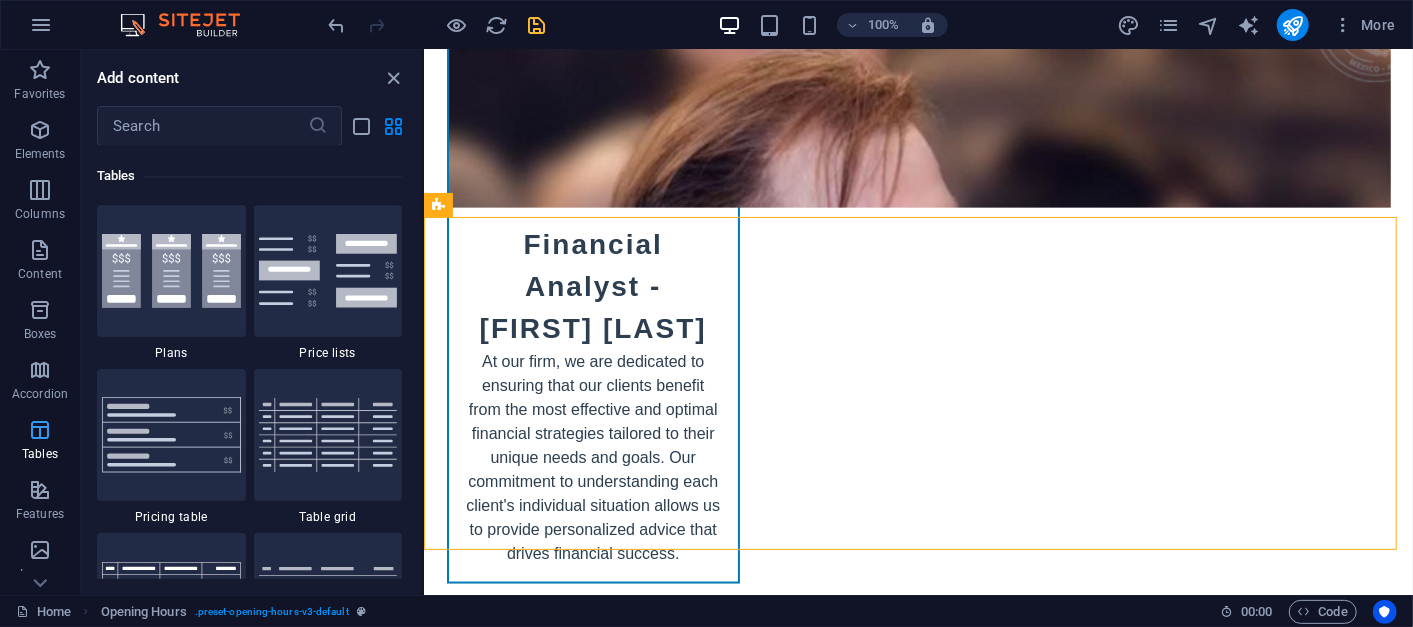 scroll, scrollTop: 6924, scrollLeft: 0, axis: vertical 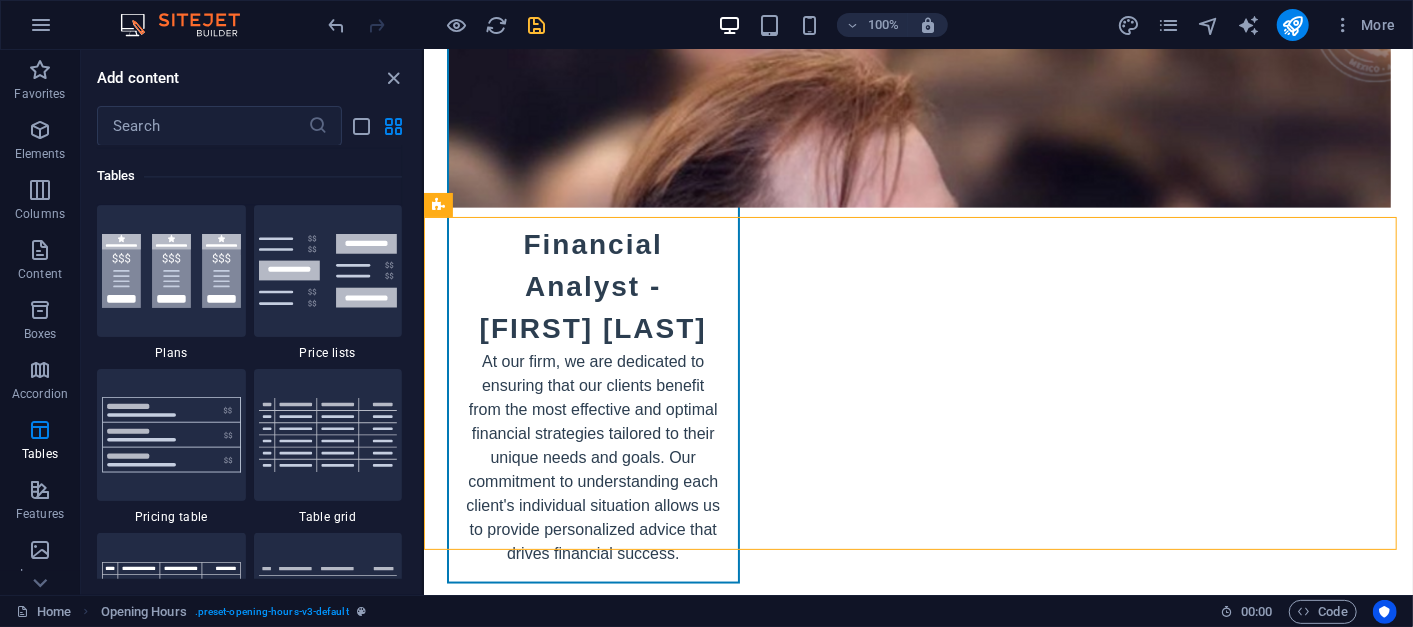 click on "Add content" at bounding box center [251, 78] 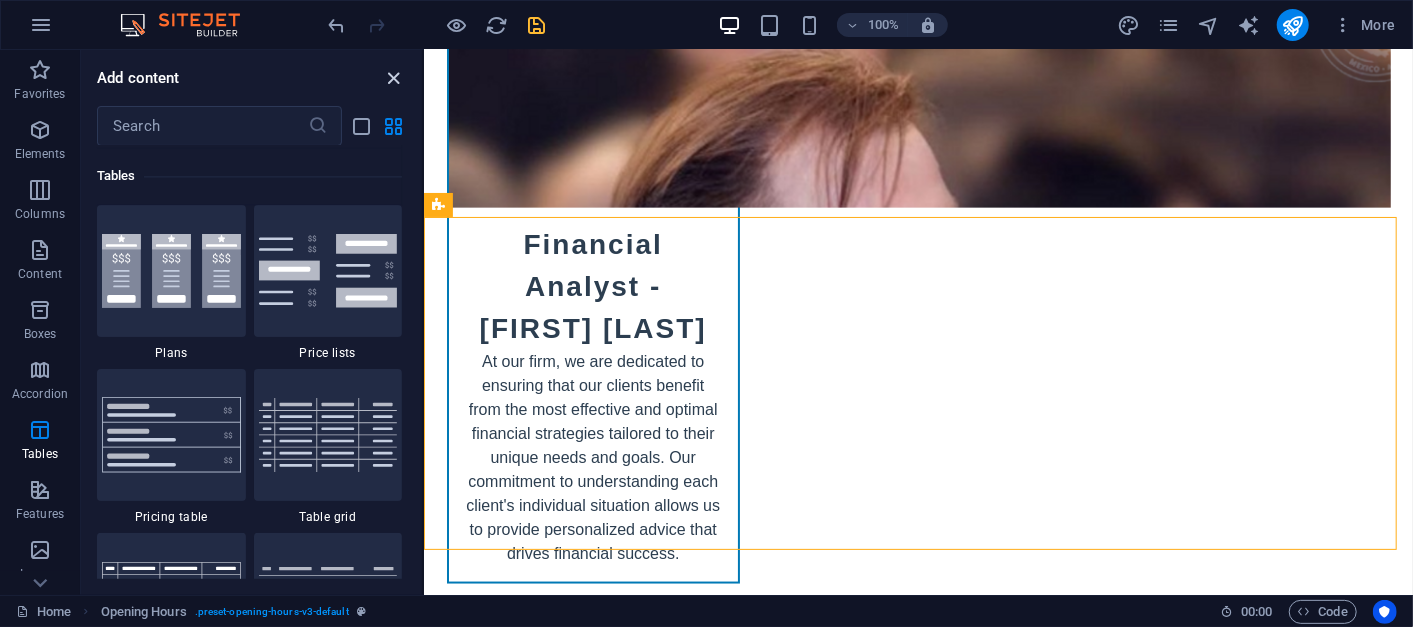 click at bounding box center [394, 78] 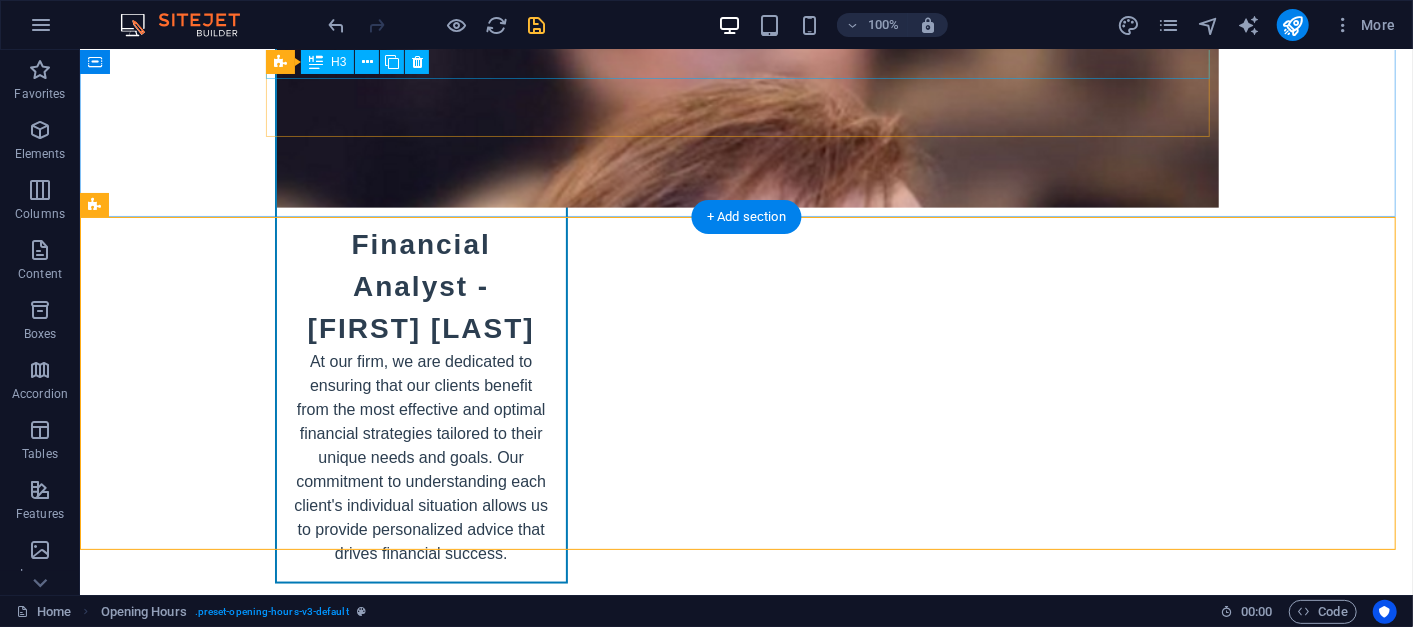 scroll, scrollTop: 10497, scrollLeft: 0, axis: vertical 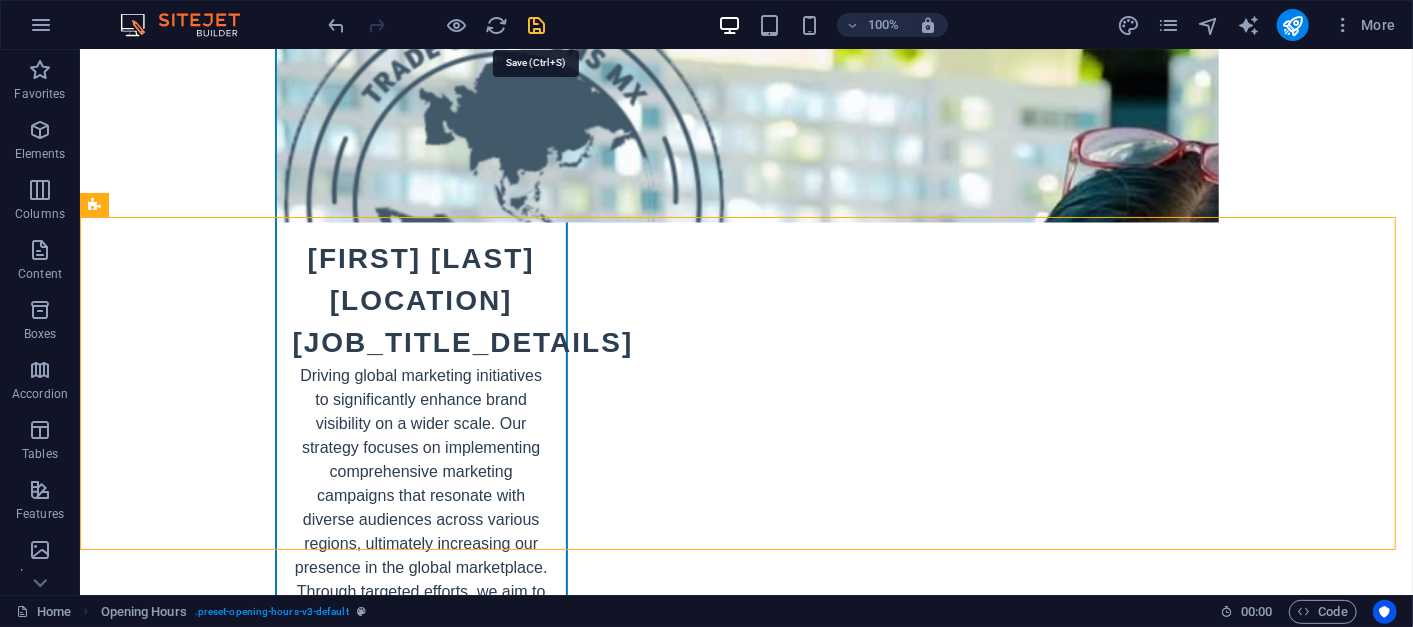 click at bounding box center (537, 25) 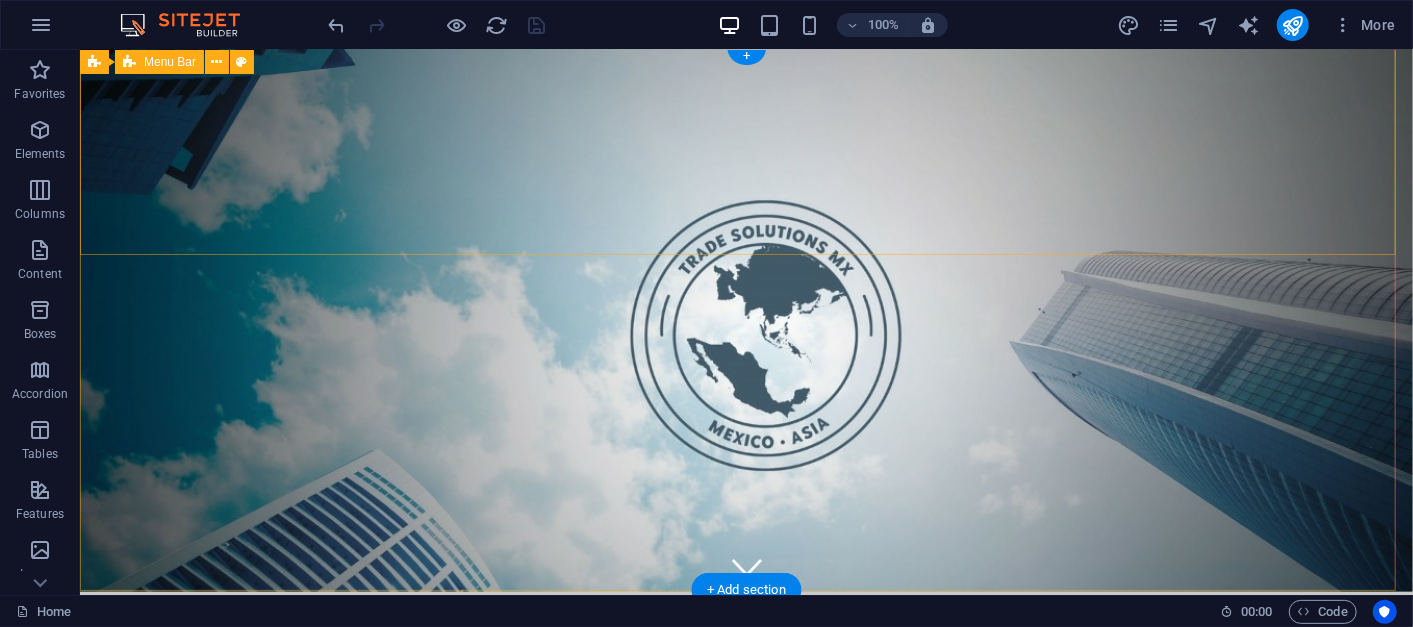 scroll, scrollTop: 0, scrollLeft: 0, axis: both 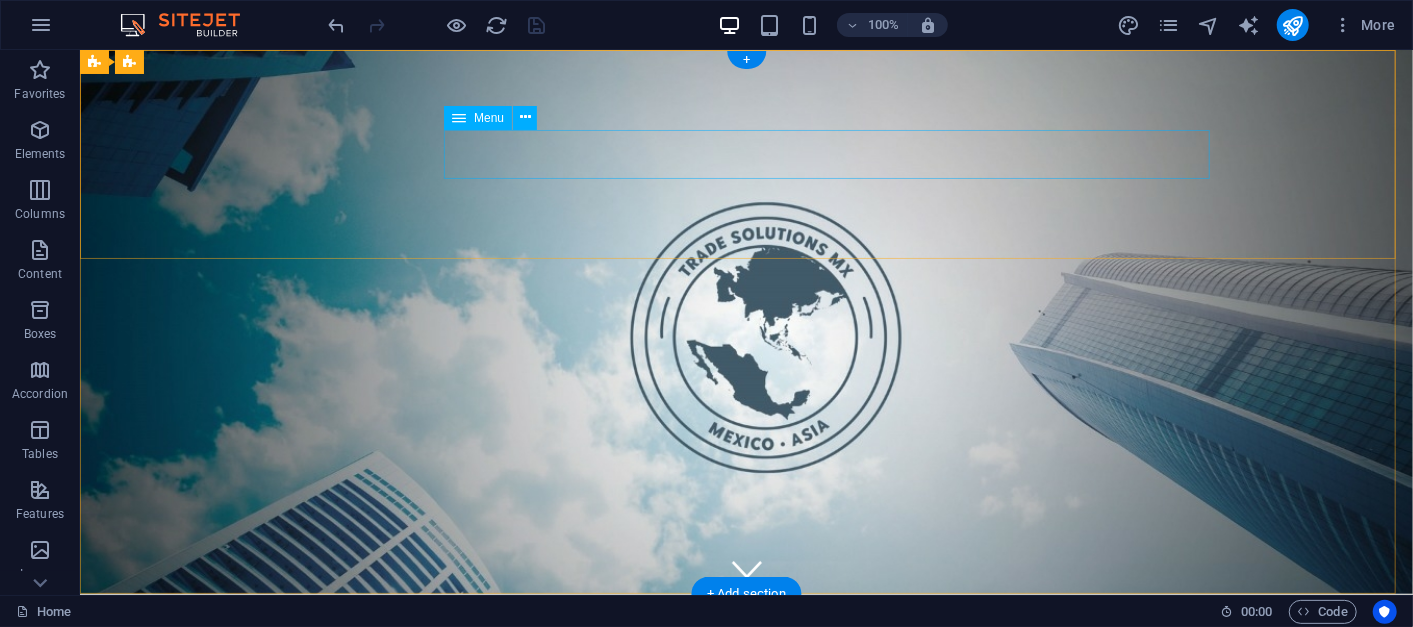 click on "Home About Services Pricing Contact" at bounding box center [746, 811] 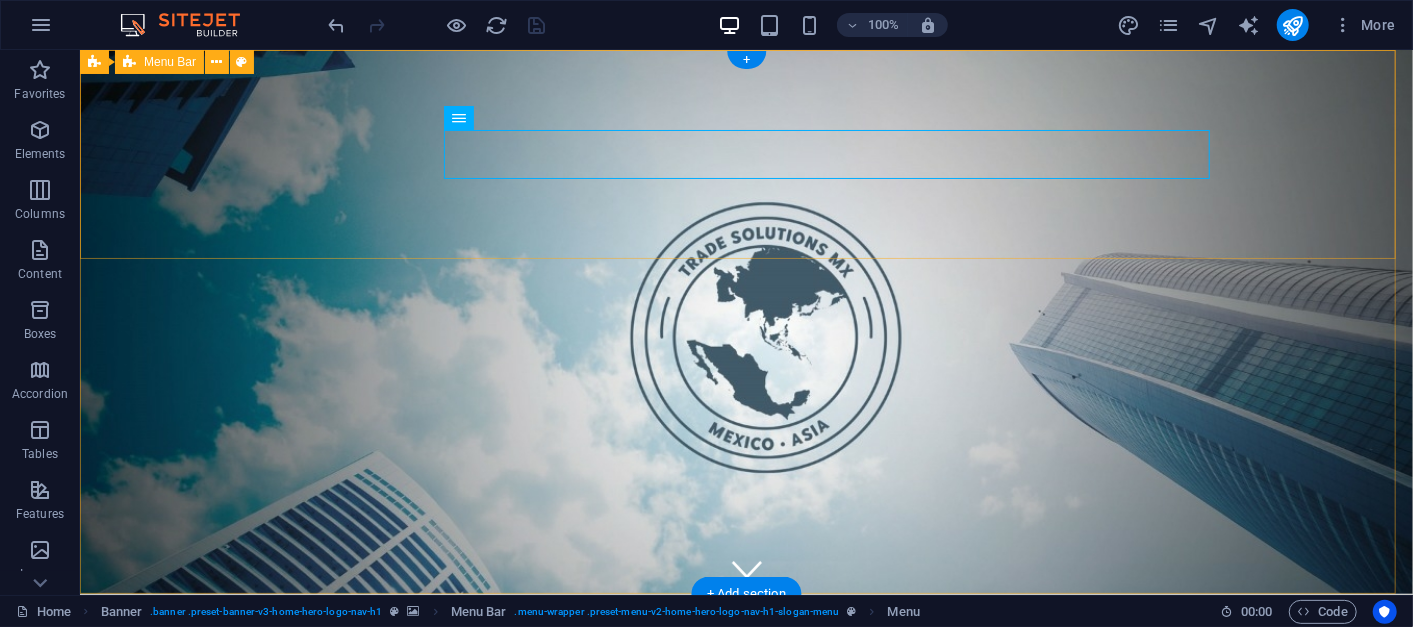 click on "Home About Services Pricing Contact" at bounding box center [745, 722] 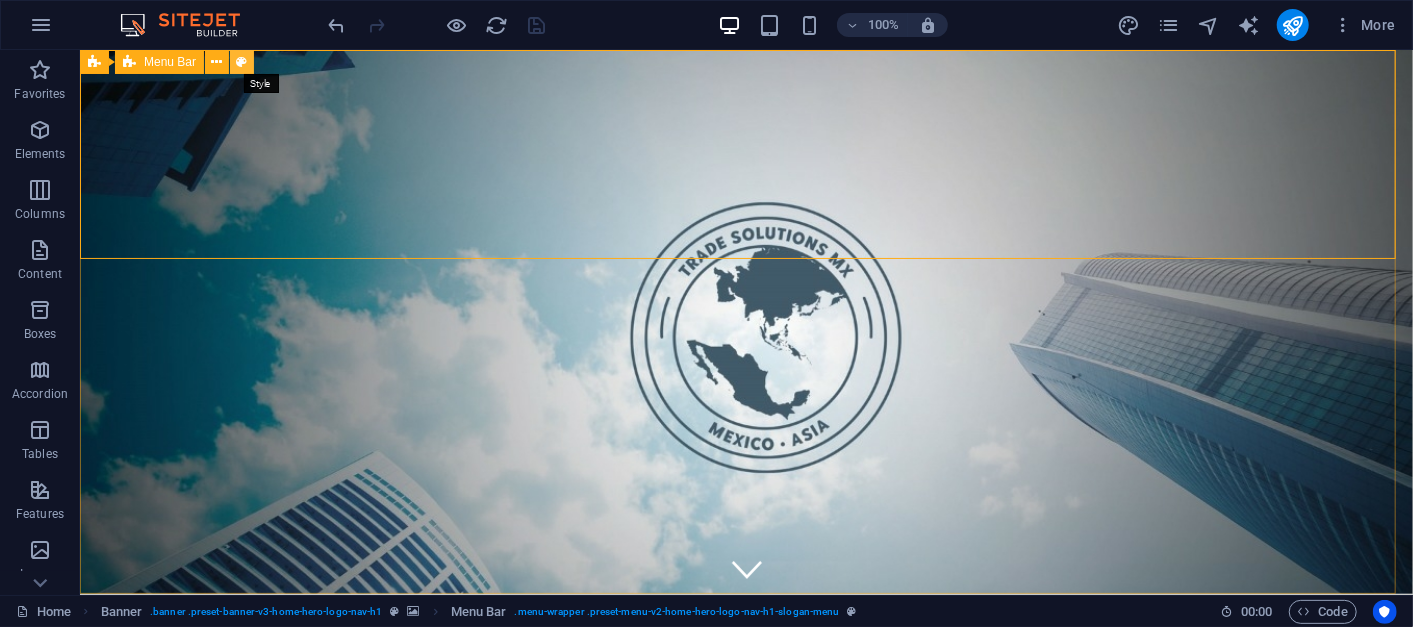 click at bounding box center (242, 62) 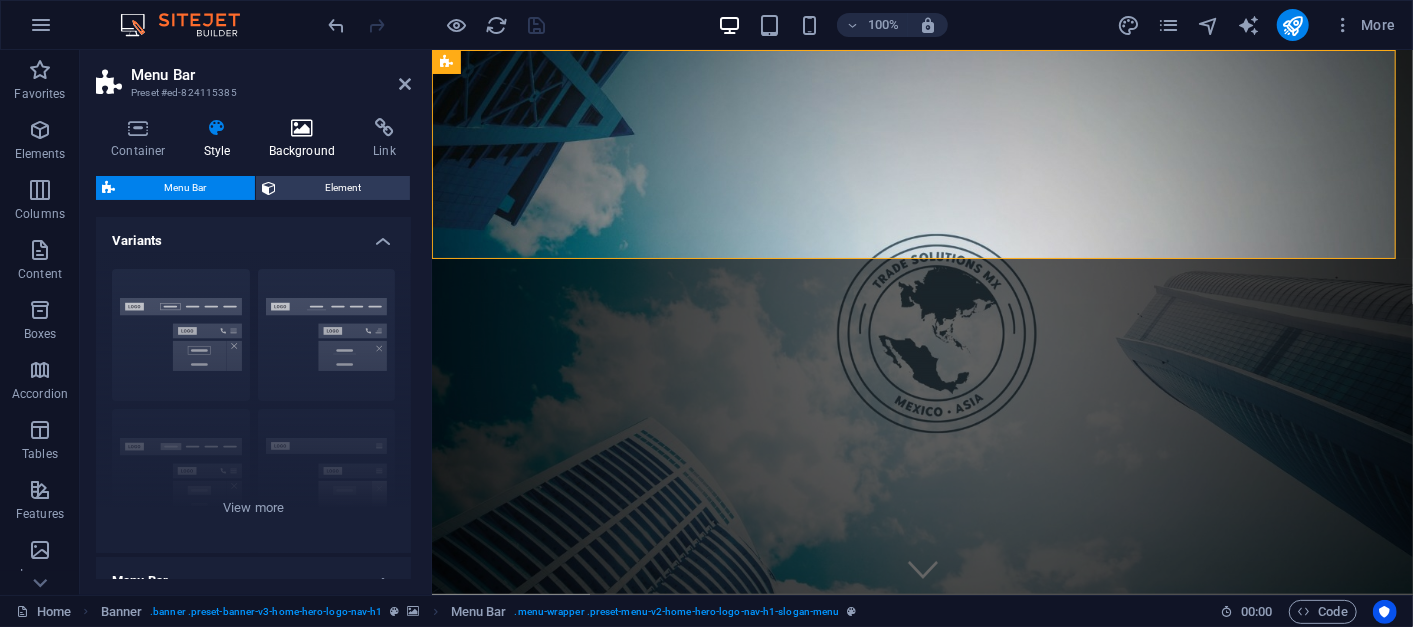click on "Background" at bounding box center (306, 139) 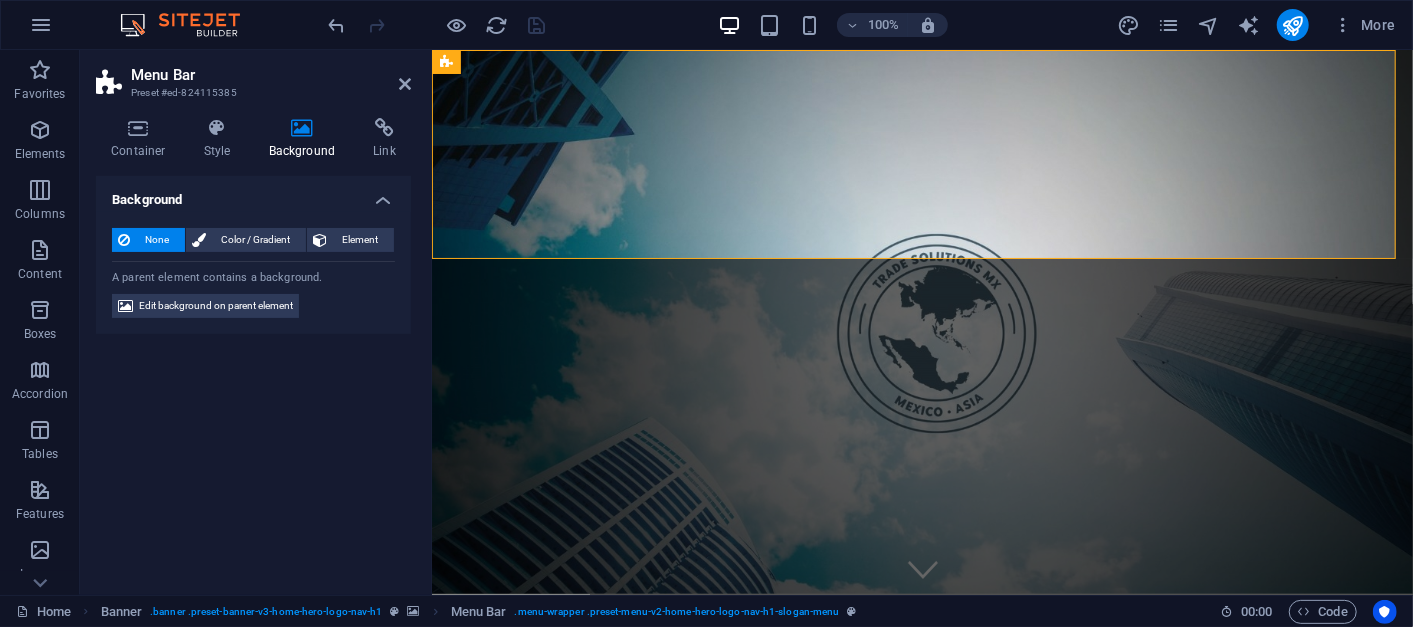 click on "Container Style Background Link Size Height Default px rem % vh vw Min. height None px rem % vh vw Width Default px rem % em vh vw Min. width None px rem % vh vw Content width Default Custom width Width Default px rem % em vh vw Min. width None px rem % vh vw Default padding Custom spacing Default content width and padding can be changed under Design. Edit design Layout (Flexbox) Alignment Determines the flex direction. Default Main axis Determine how elements should behave along the main axis inside this container (justify content). Default Side axis Control the vertical direction of the element inside of the container (align items). Default Wrap Default On Off Fill Controls the distances and direction of elements on the y-axis across several lines (align content). Default Accessibility ARIA helps assistive technologies (like screen readers) to understand the role, state, and behavior of web elements Role The ARIA role defines the purpose of an element.  None Alert Article Banner Comment Fan" at bounding box center [253, 348] 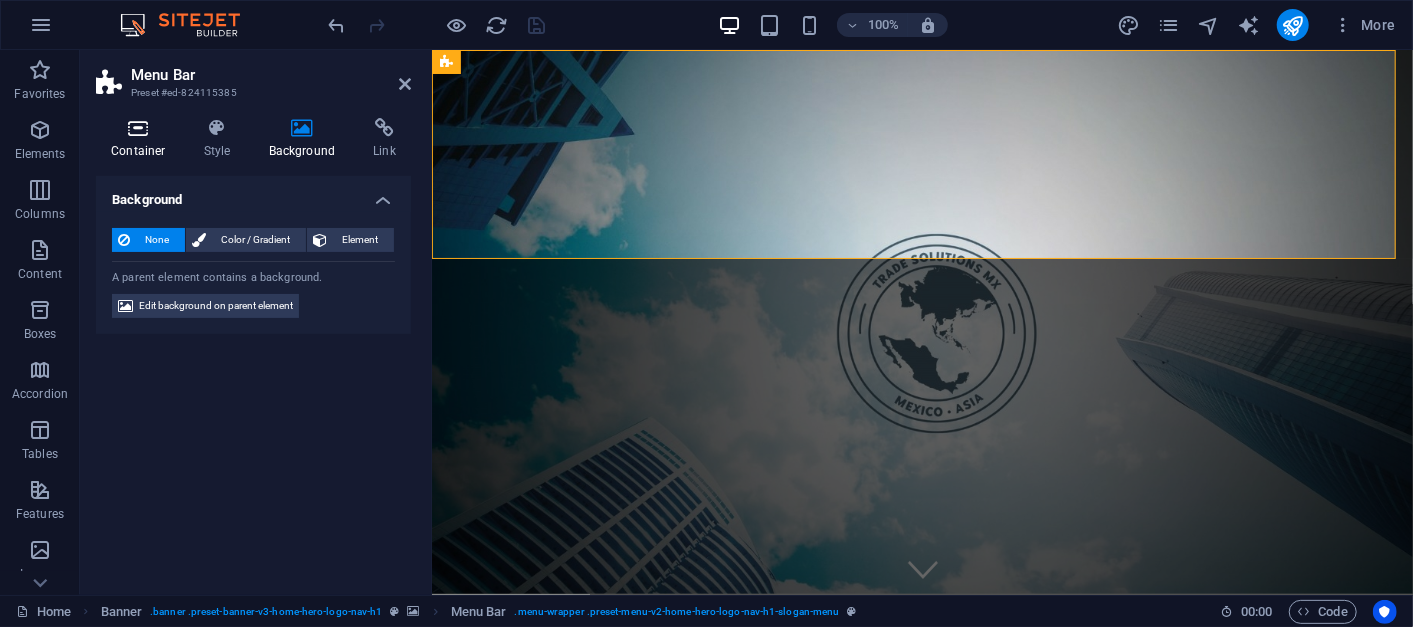 click at bounding box center (138, 128) 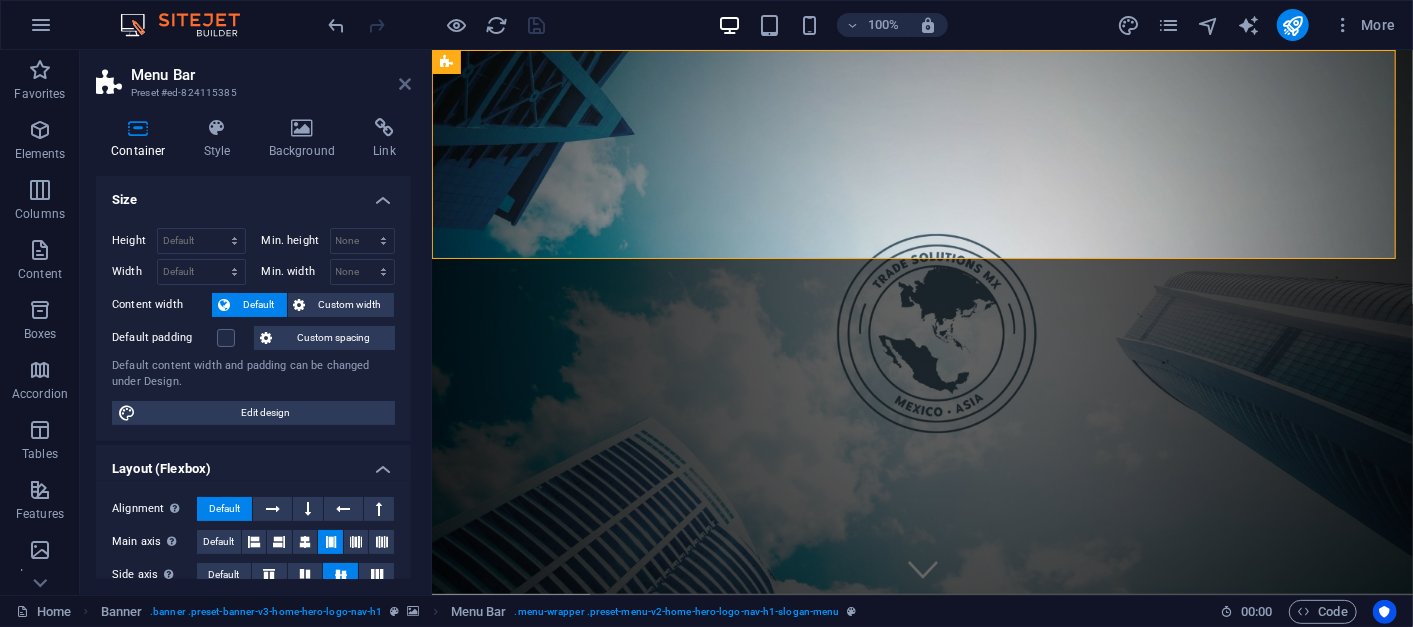 click at bounding box center [405, 84] 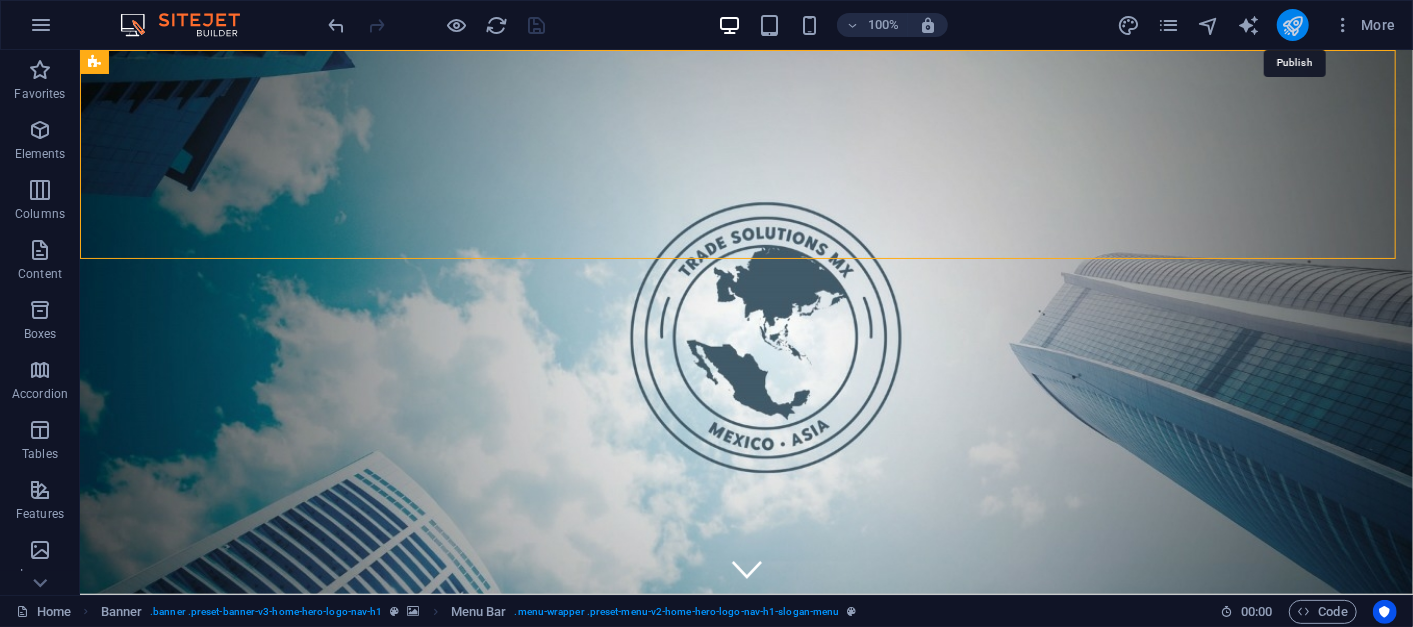 click at bounding box center (1292, 25) 